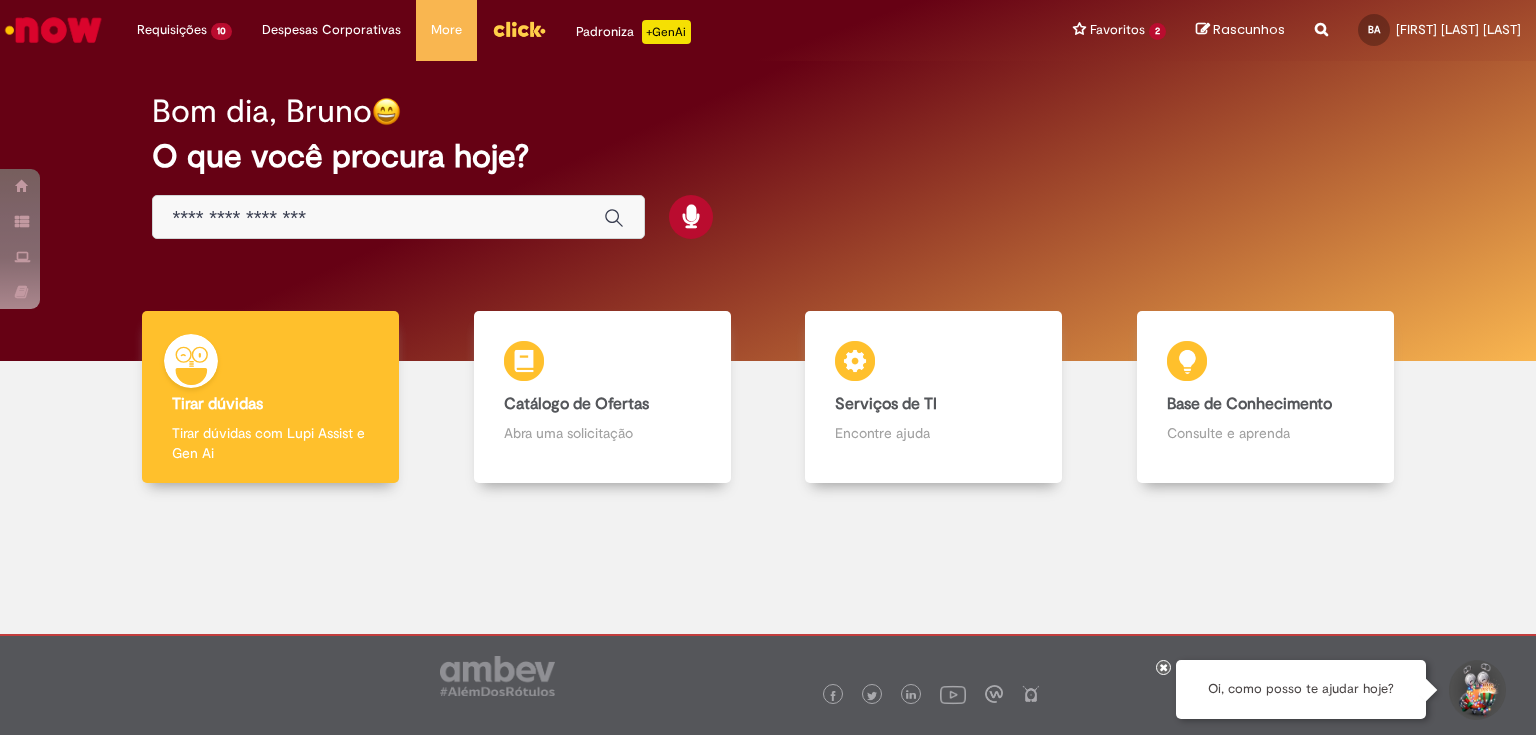 scroll, scrollTop: 0, scrollLeft: 0, axis: both 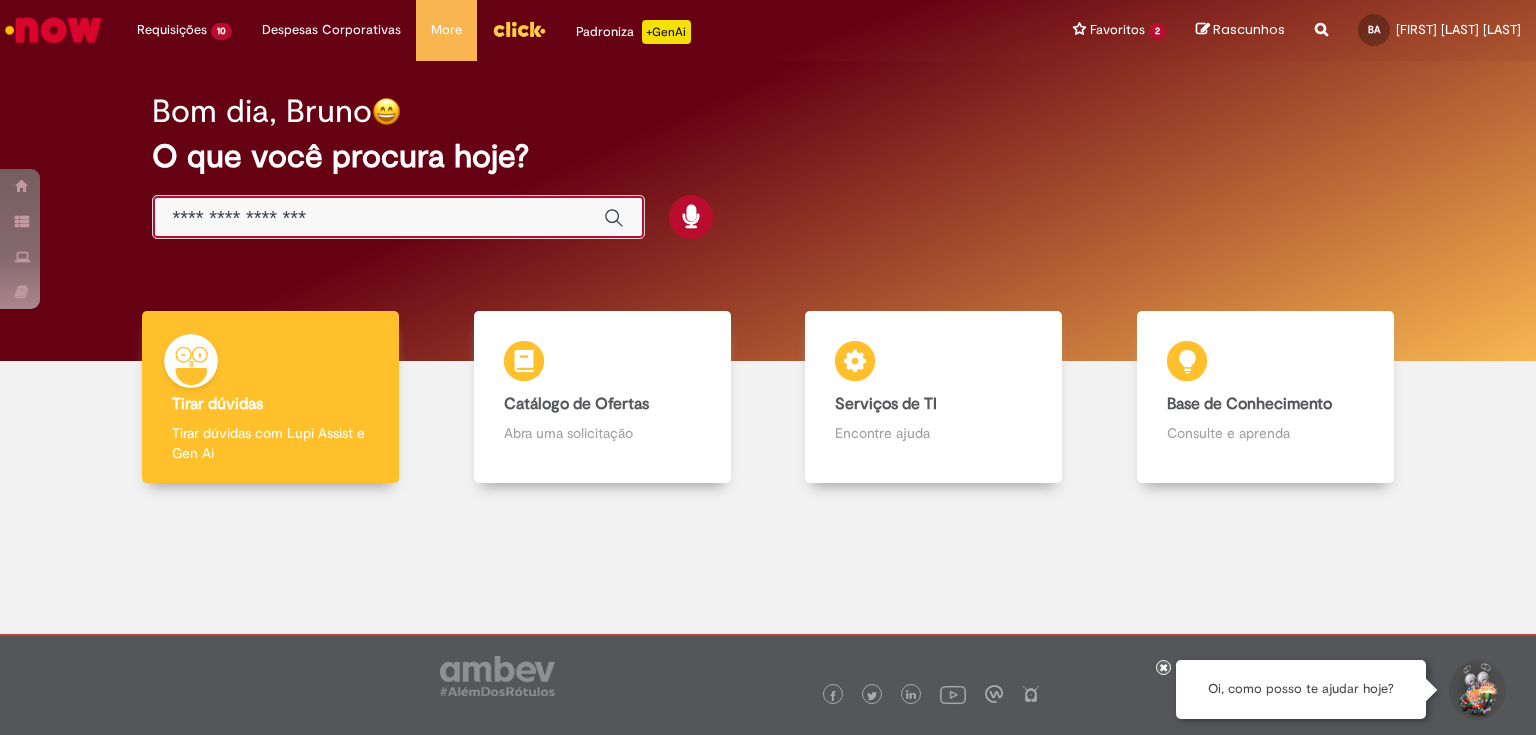 click at bounding box center [378, 218] 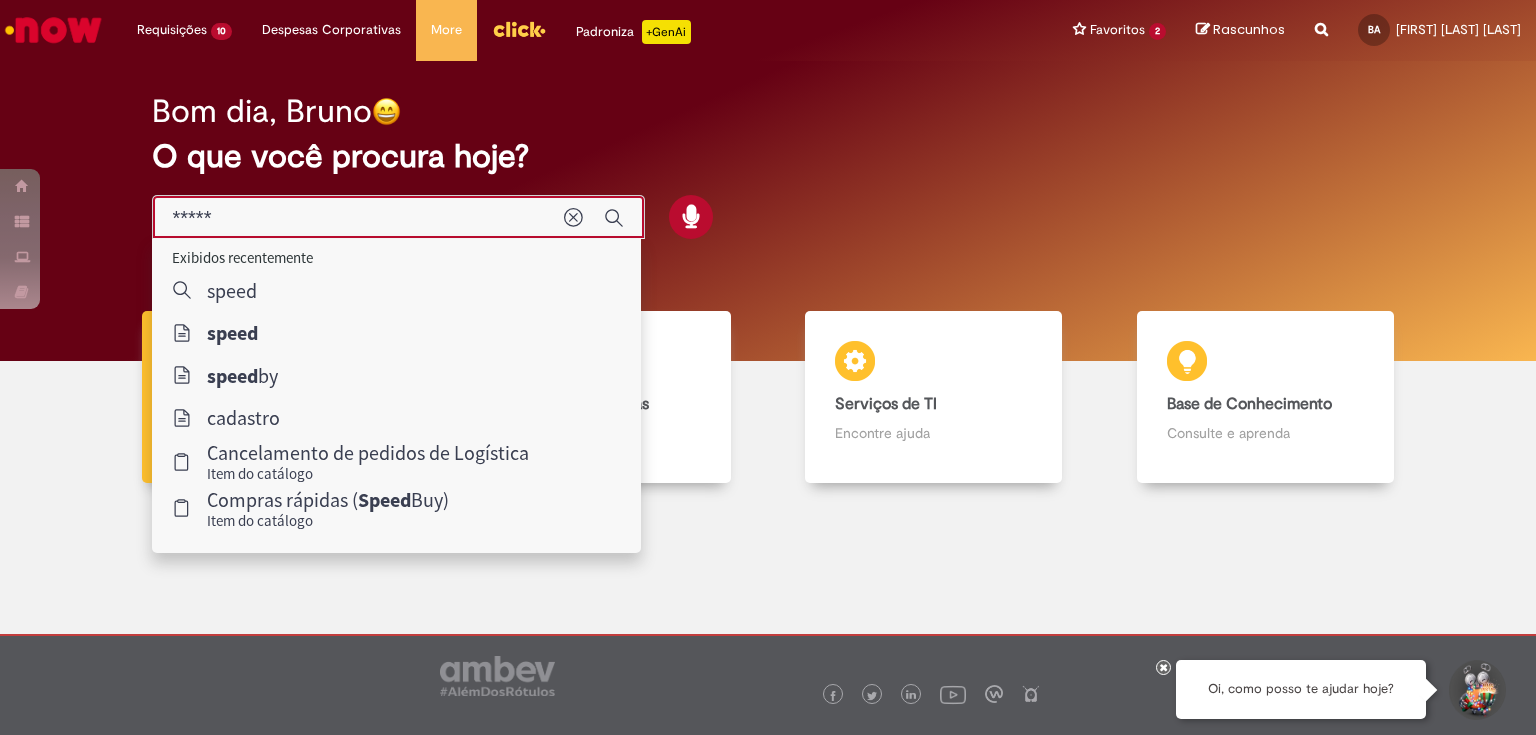 type on "*****" 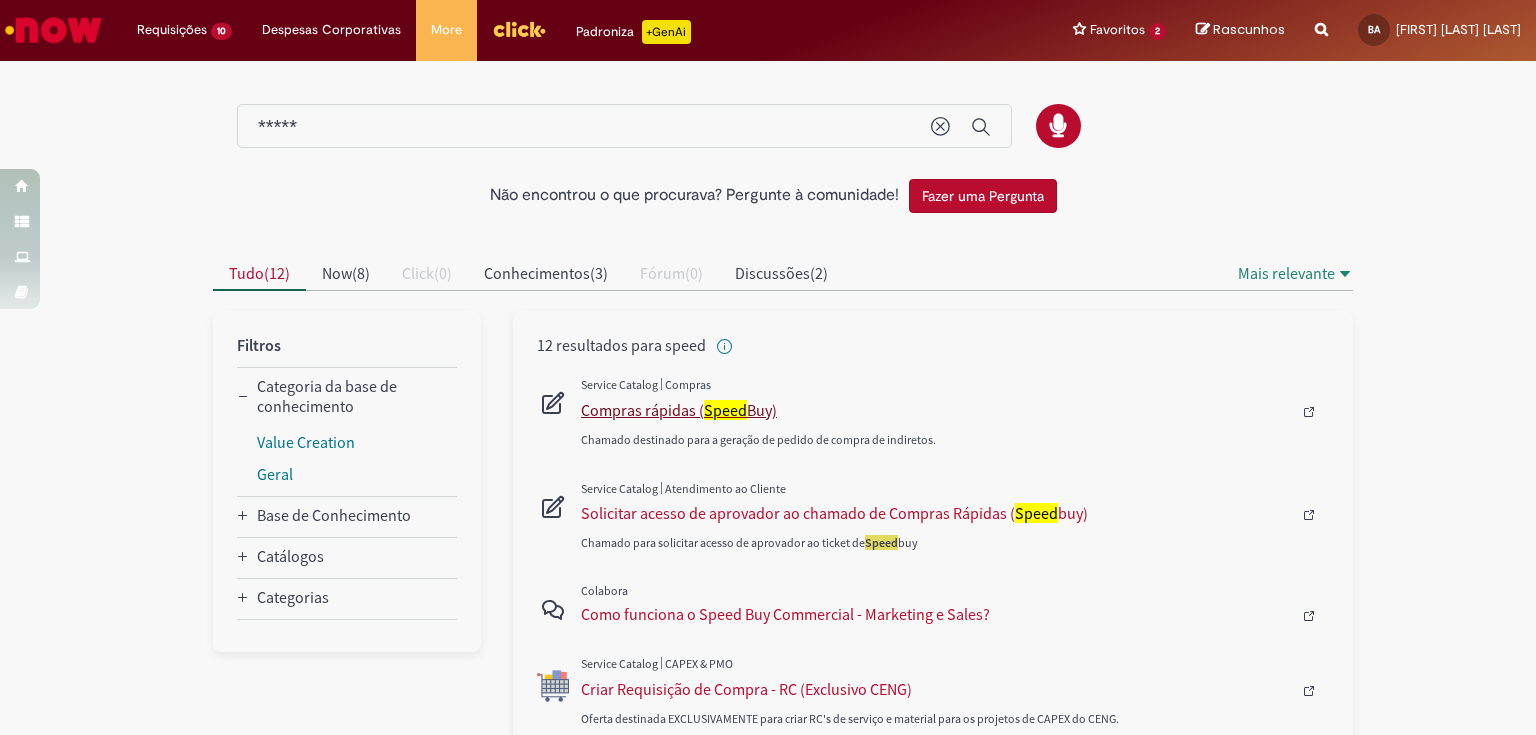 click on "Compras rápidas ( Speed  Buy)" at bounding box center (936, 410) 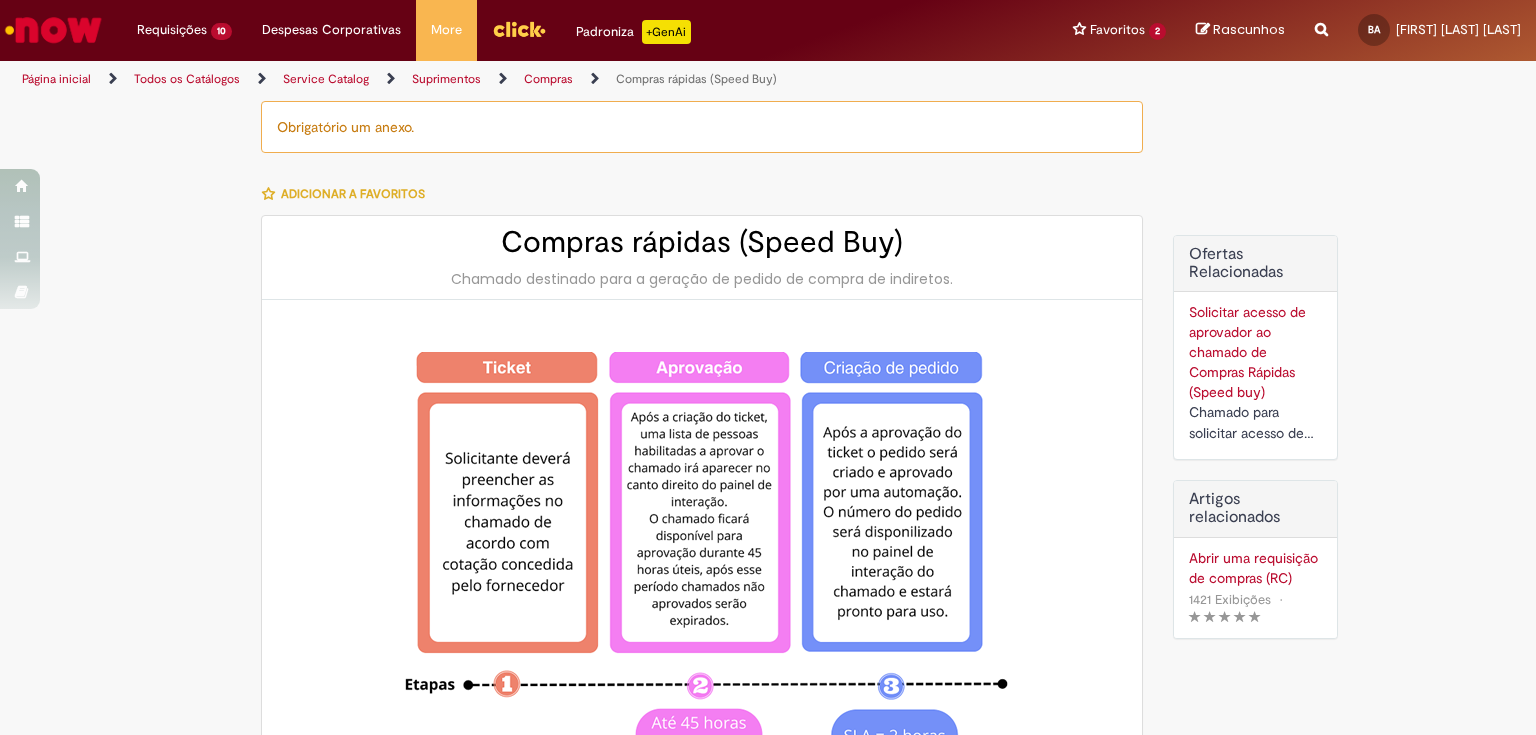 type on "********" 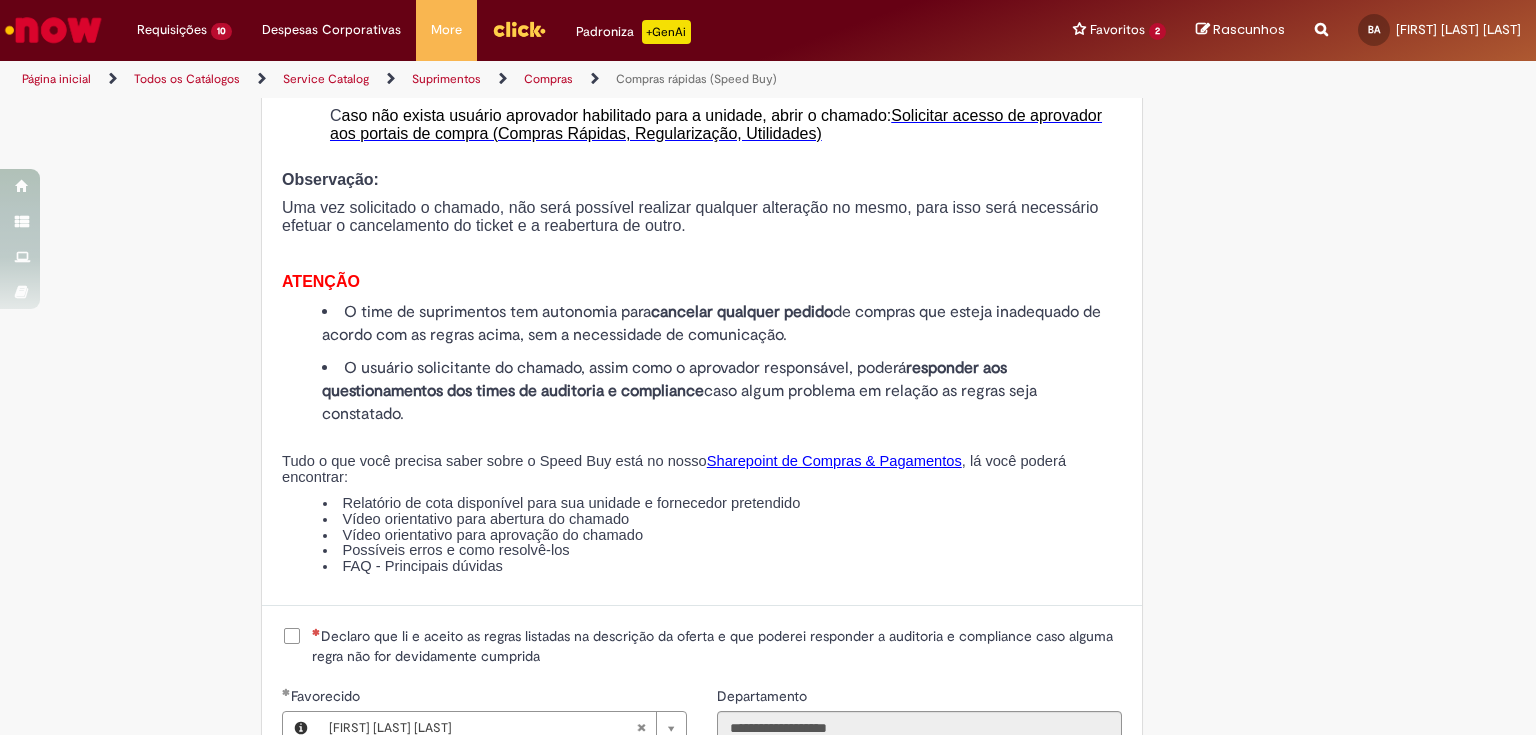 scroll, scrollTop: 2160, scrollLeft: 0, axis: vertical 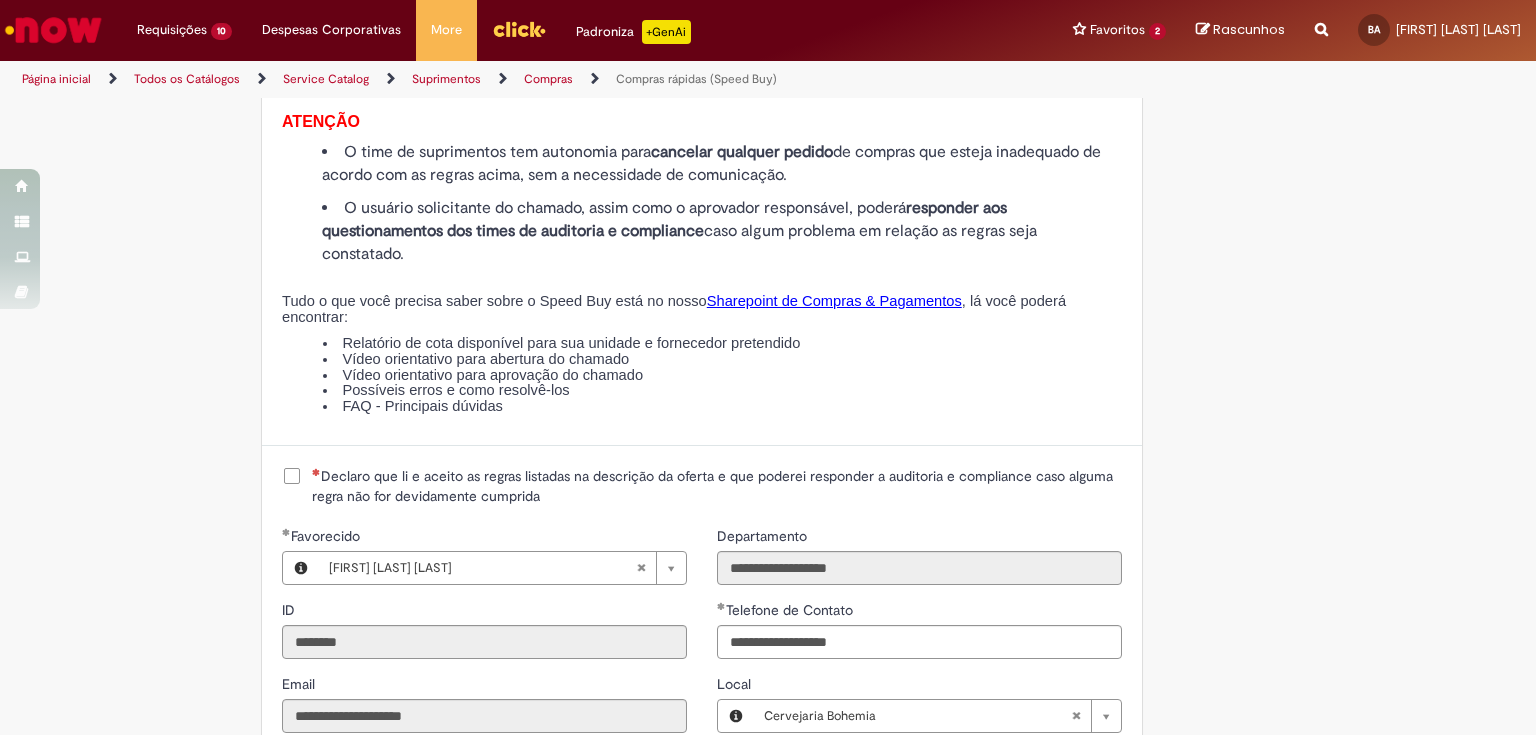 click on "Declaro que li e aceito as regras listadas na descrição da oferta e que poderei responder a auditoria e compliance caso alguma regra não for devidamente cumprida" at bounding box center (717, 486) 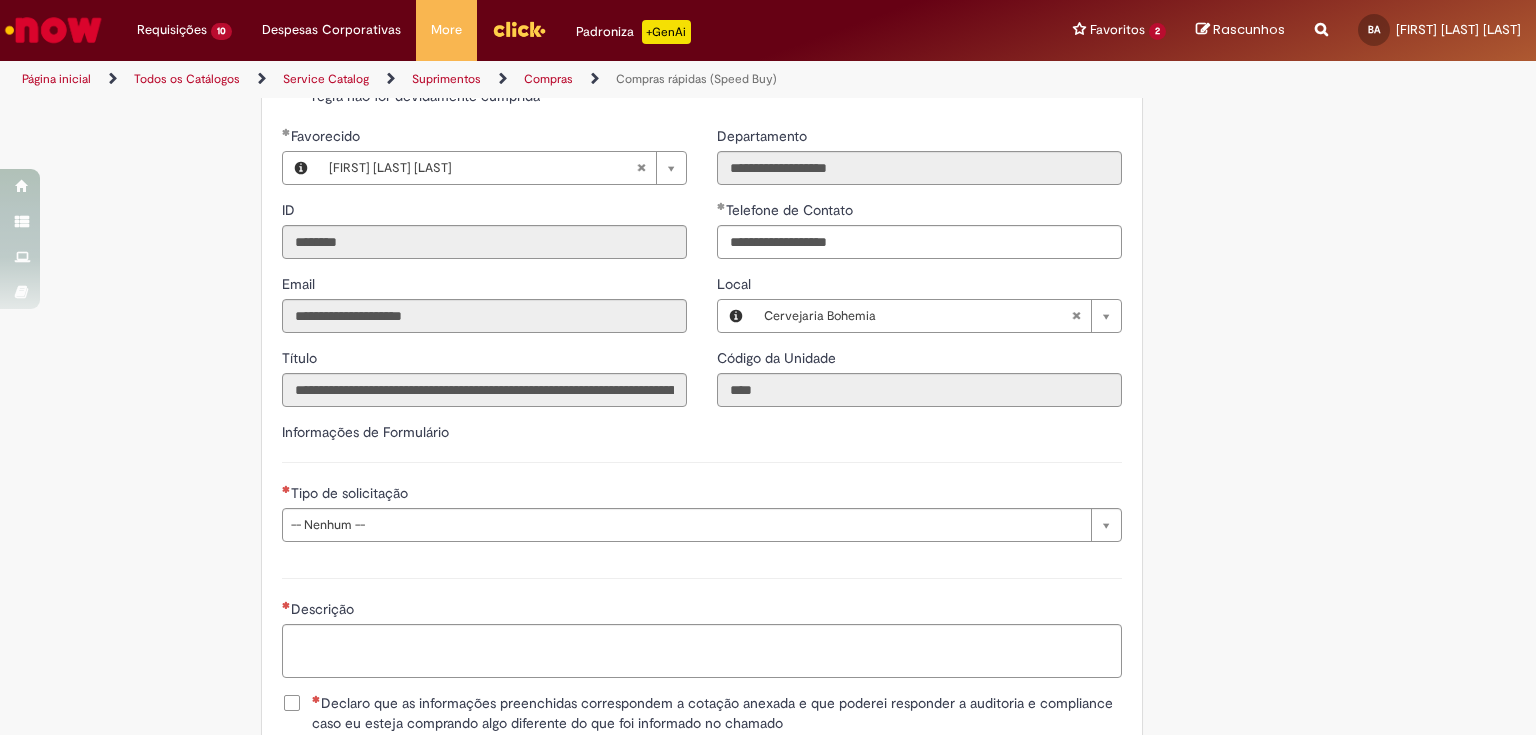 scroll, scrollTop: 2640, scrollLeft: 0, axis: vertical 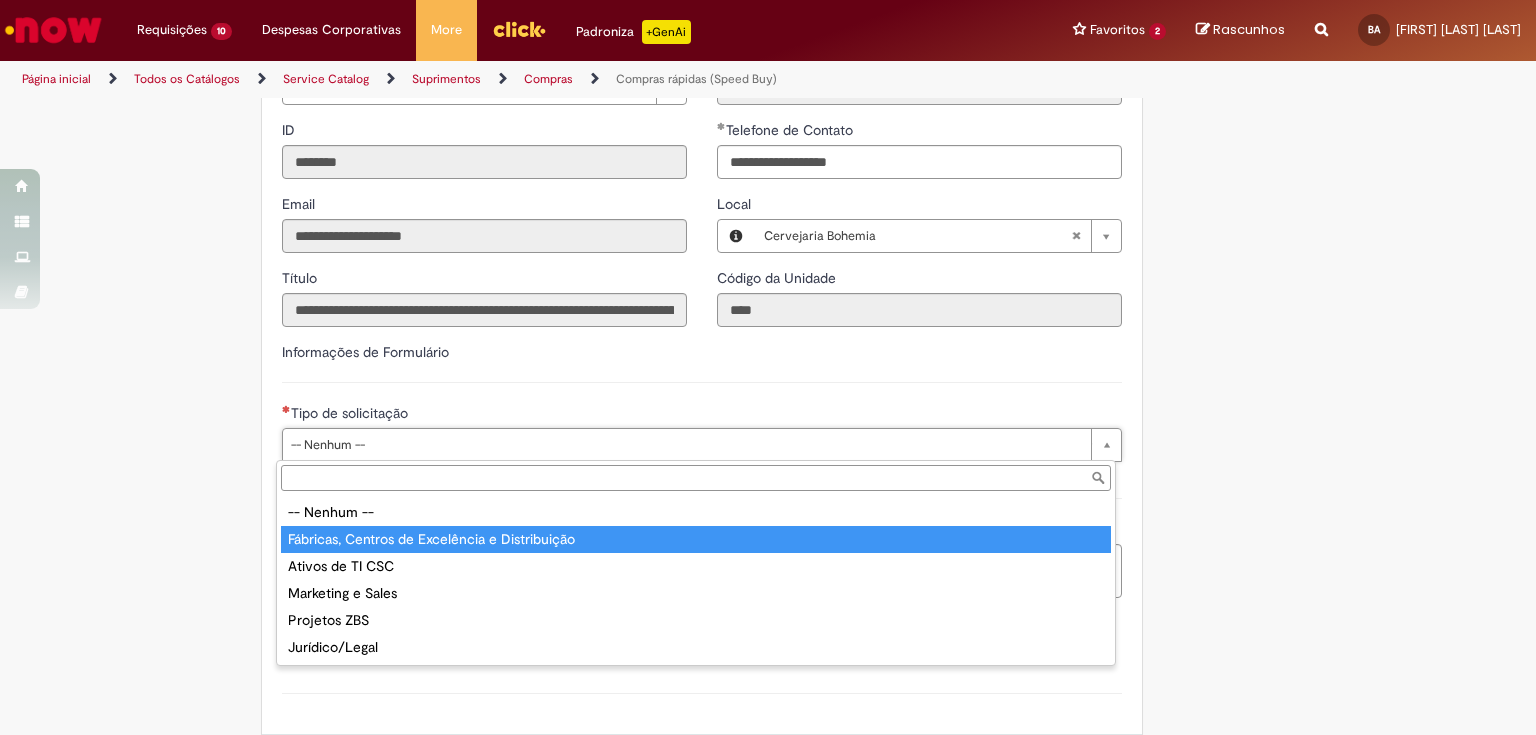 type on "**********" 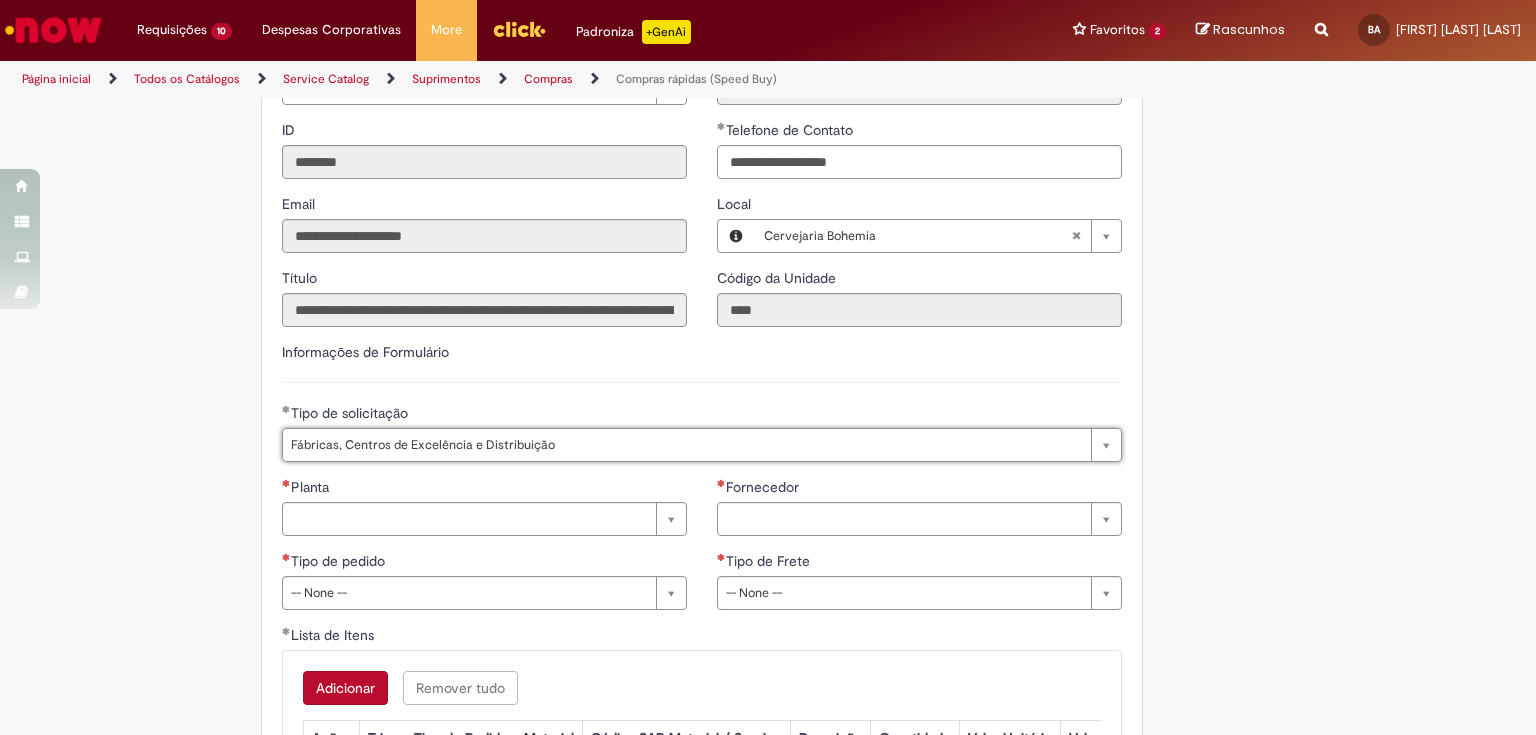 click on "Tire dúvidas com LupiAssist    +GenAI
Oi! Eu sou LupiAssist, uma Inteligência Artificial Generativa em constante aprendizado   Meu conteúdo é monitorado para trazer uma melhor experiência
Dúvidas comuns:
Só mais um instante, estou consultando nossas bases de conhecimento  e escrevendo a melhor resposta pra você!
Title
Lorem ipsum dolor sit amet    Fazer uma nova pergunta
Gerei esta resposta utilizando IA Generativa em conjunto com os nossos padrões. Em caso de divergência, os documentos oficiais prevalecerão.
Saiba mais em:
Ou ligue para:
E aí, te ajudei?
Sim, obrigado!" at bounding box center (768, -584) 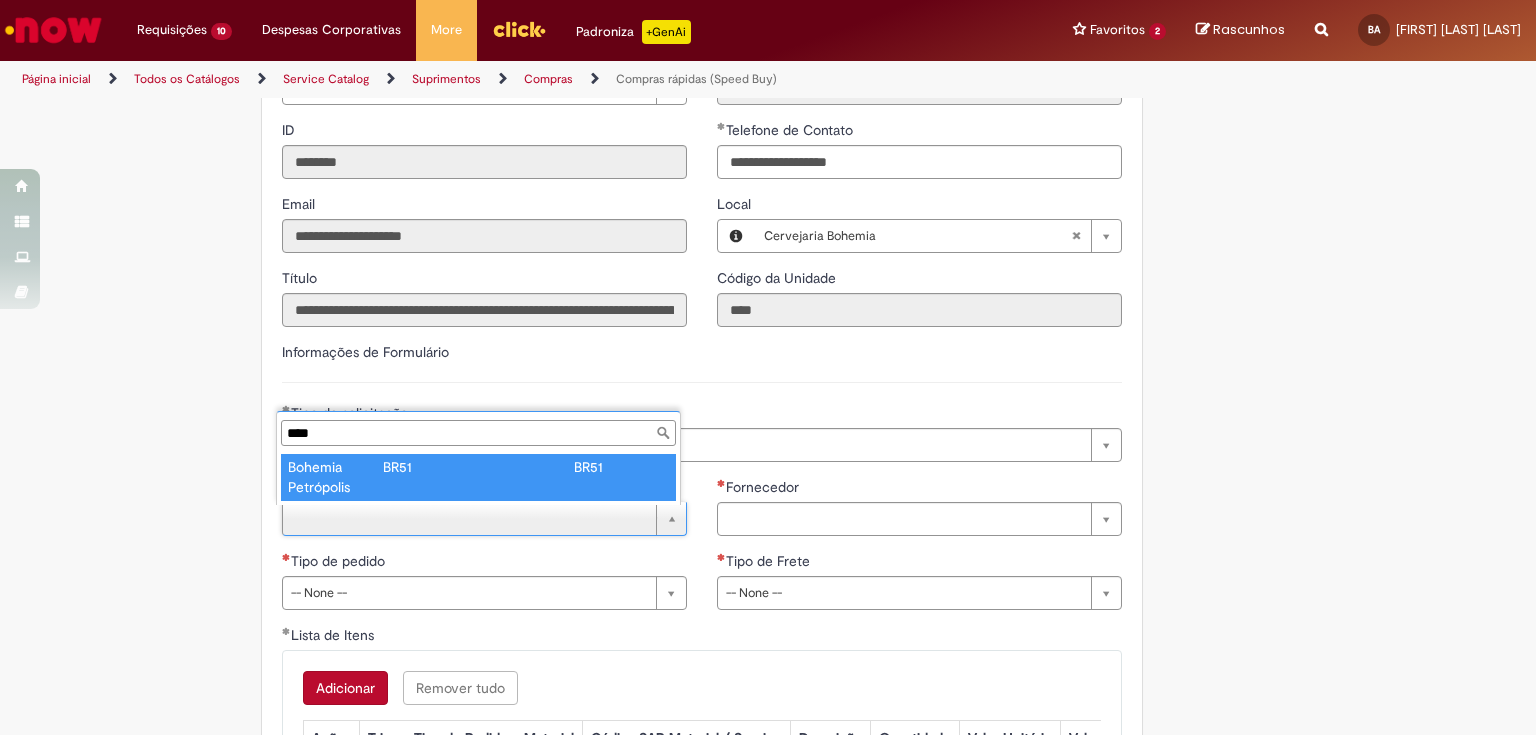 type on "****" 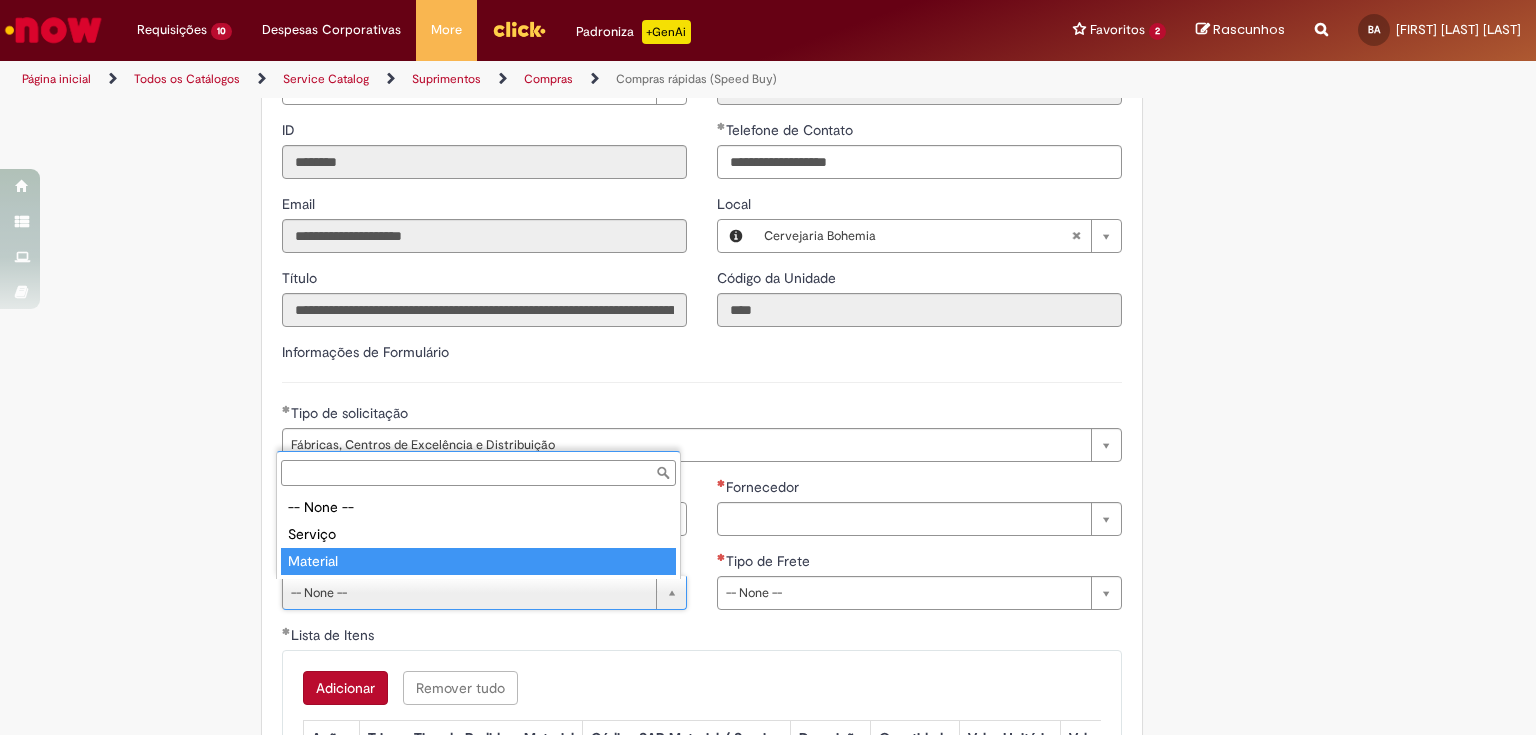 type on "********" 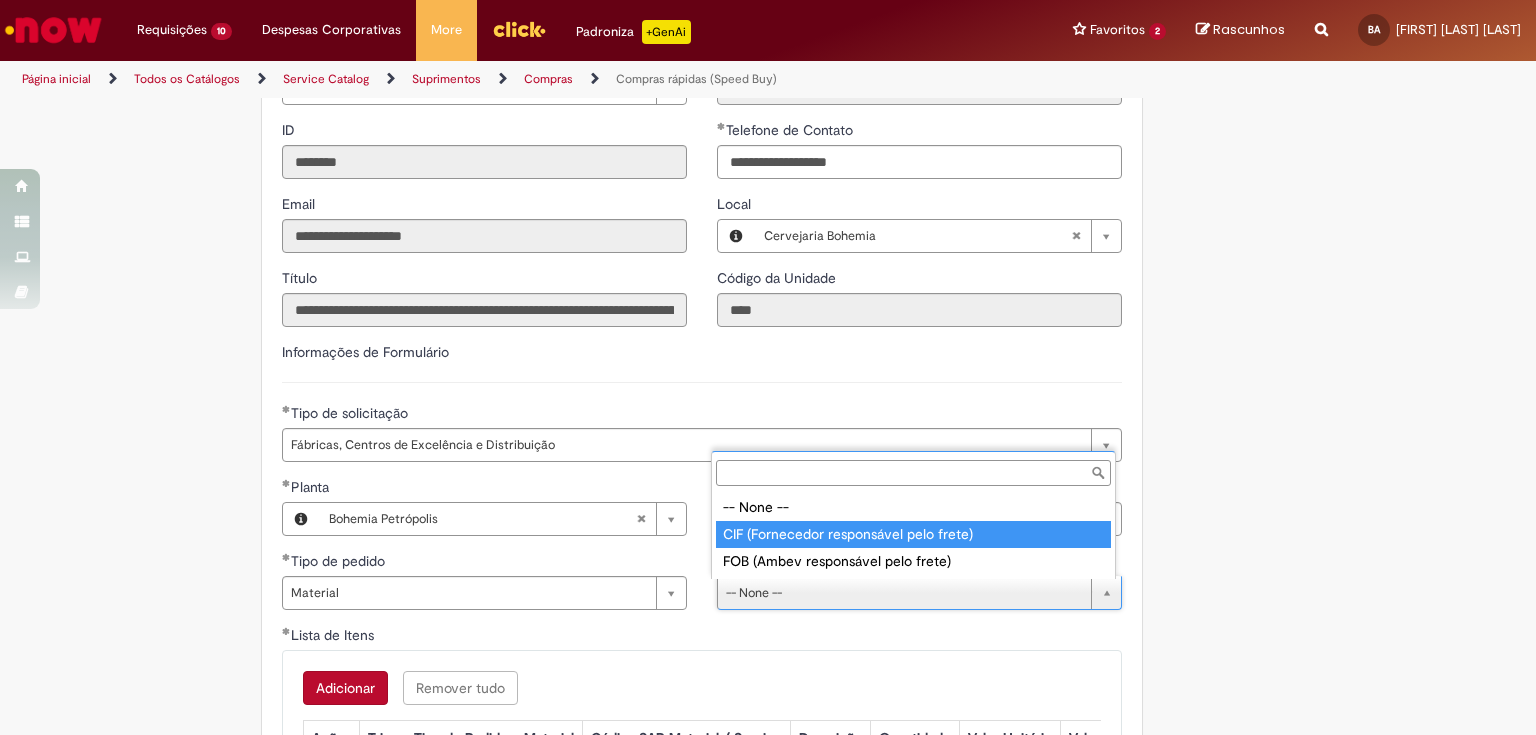 type on "**********" 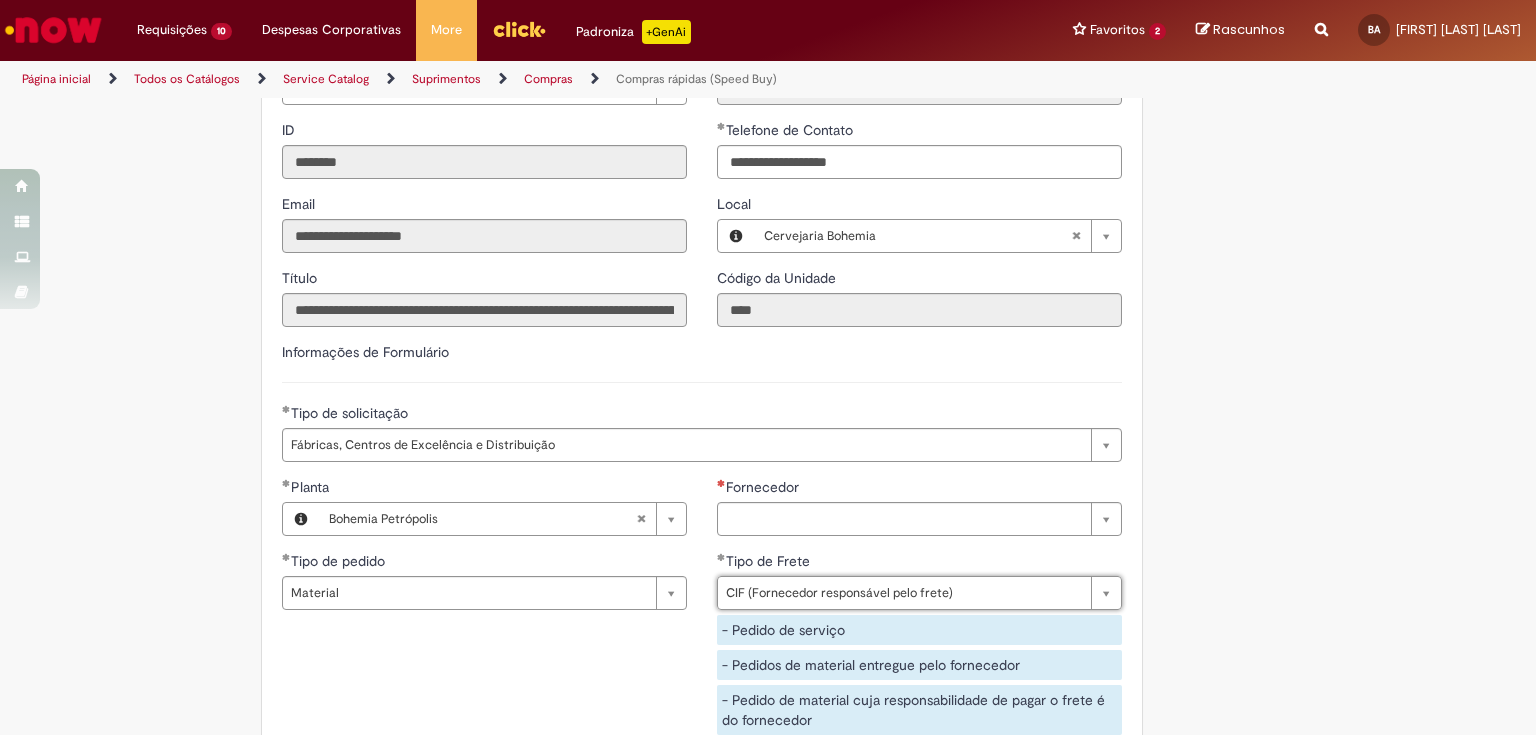 click on "Obrigatório um anexo.
Adicionar a Favoritos
Compras rápidas (Speed Buy)
Chamado destinado para a geração de pedido de compra de indiretos.
O Speed buy é a ferramenta oficial para a geração de pedidos de compra que atenda aos seguintes requisitos:
Compras de material e serviço indiretos
Compras inferiores a R$13.000 *
Compras com fornecedores nacionais
Compras de material sem contrato ativo no SAP para o centro solicitado
* Essa cota é referente ao tipo de solicitação padrão de Speed buy. Os chamados com cotas especiais podem possuir valores divergentes.
Regras de Utilização
No campo “Tipo de Solicitação” selecionar a opção correspondente a sua unidade de negócio.
Solicitação Padrão de Speed buy:
Fábricas, centros de Excelência e de Distribuição:  habilitado para todos usuários ambev
Cotas especiais de Speed buy:" at bounding box center [670, -494] 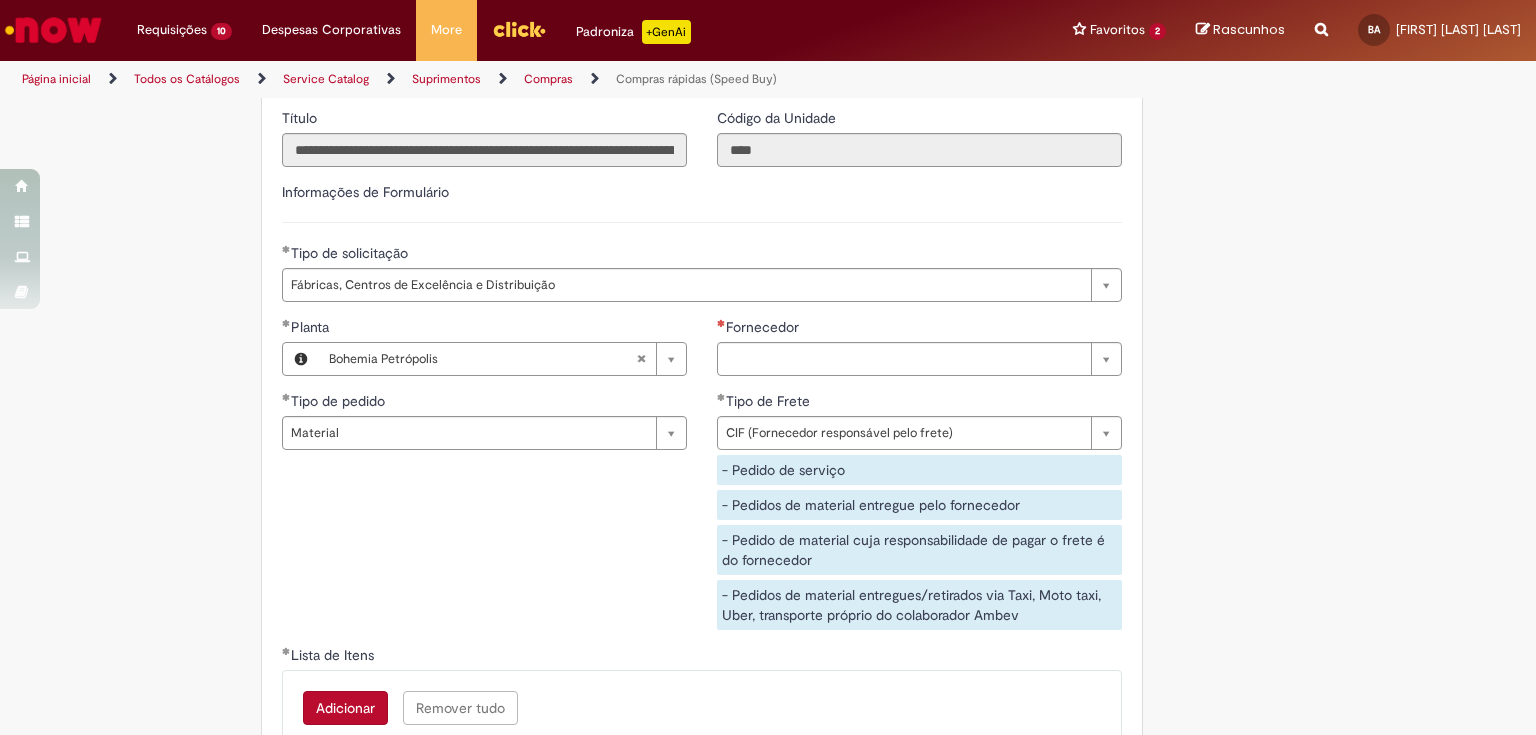 scroll, scrollTop: 2960, scrollLeft: 0, axis: vertical 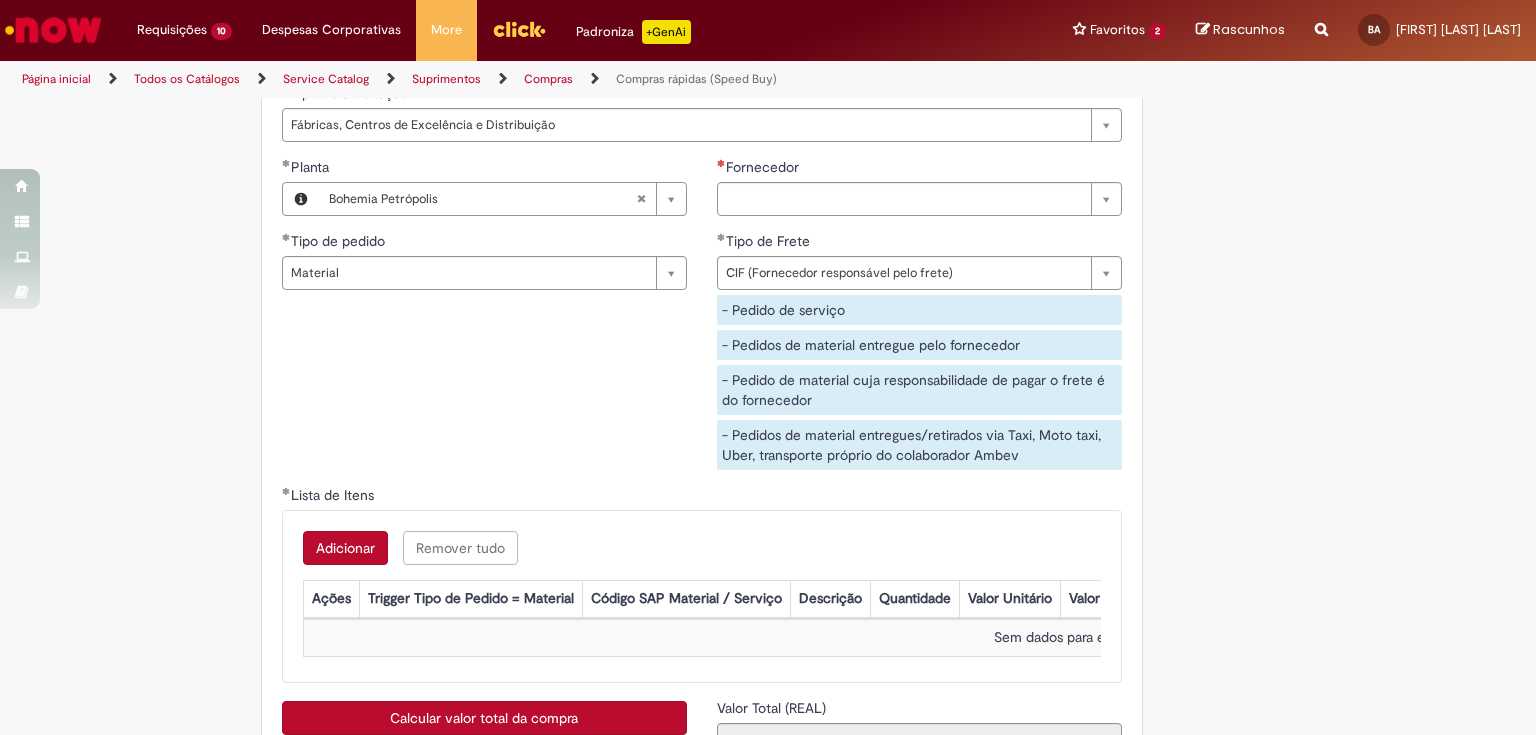 click on "Adicionar" at bounding box center [345, 548] 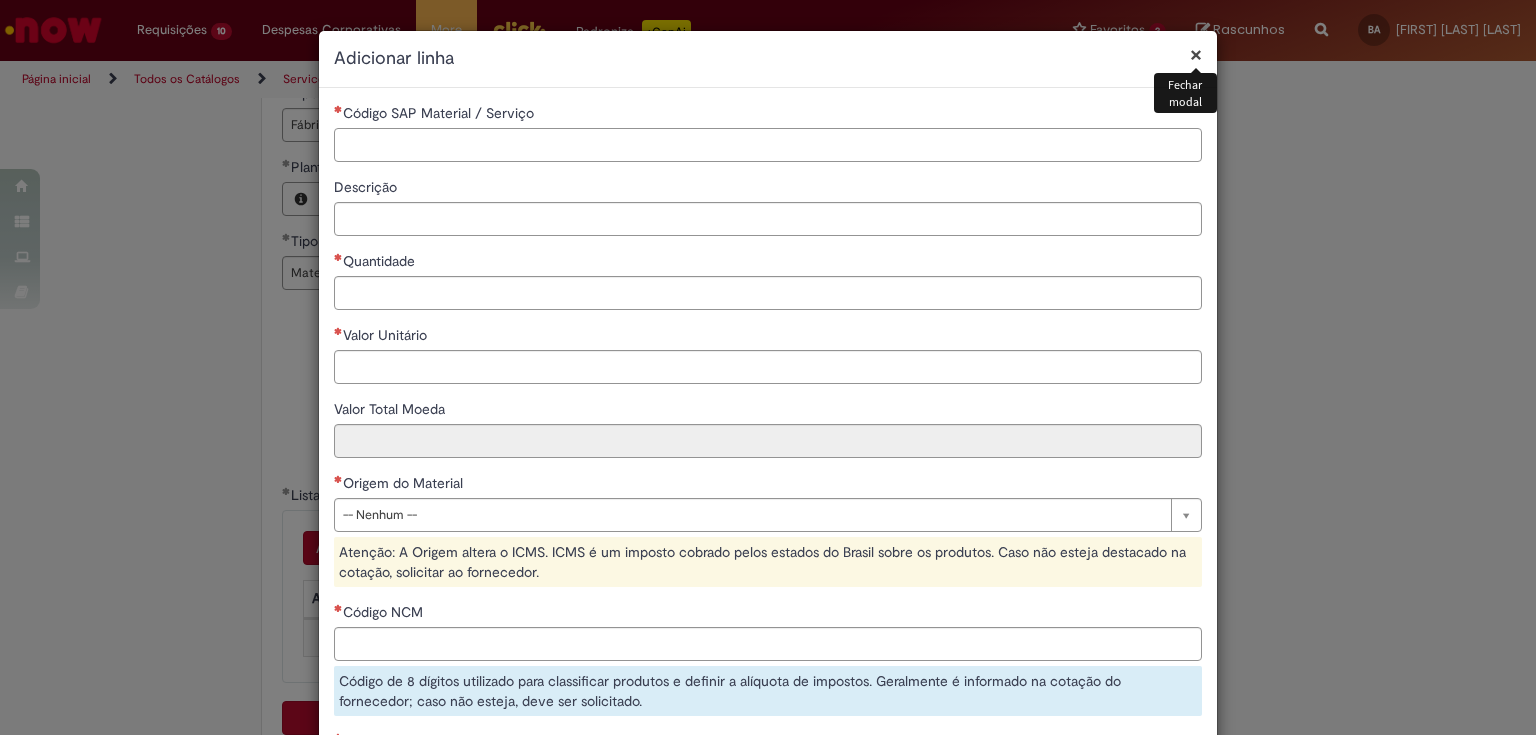 click on "Código SAP Material / Serviço" at bounding box center (768, 145) 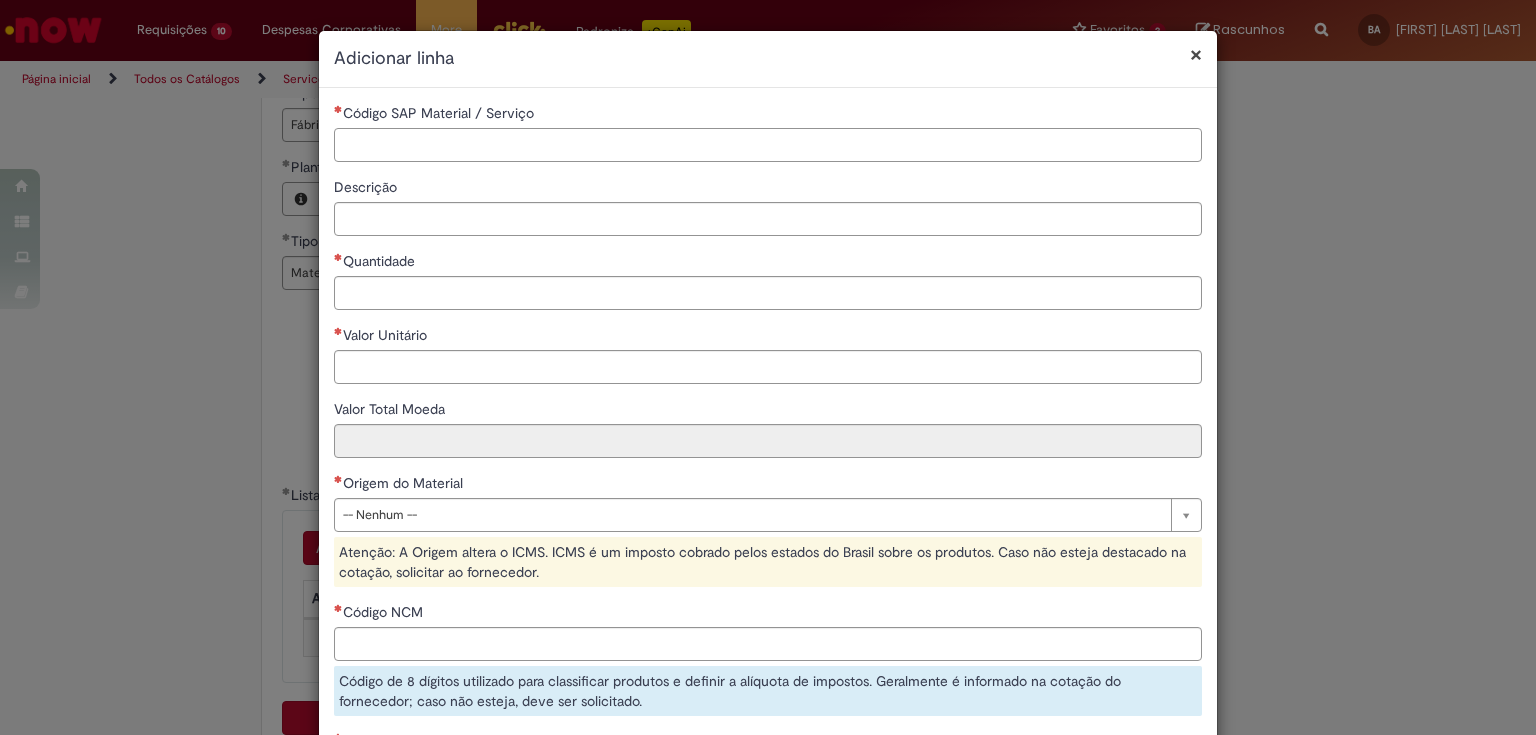 paste on "********" 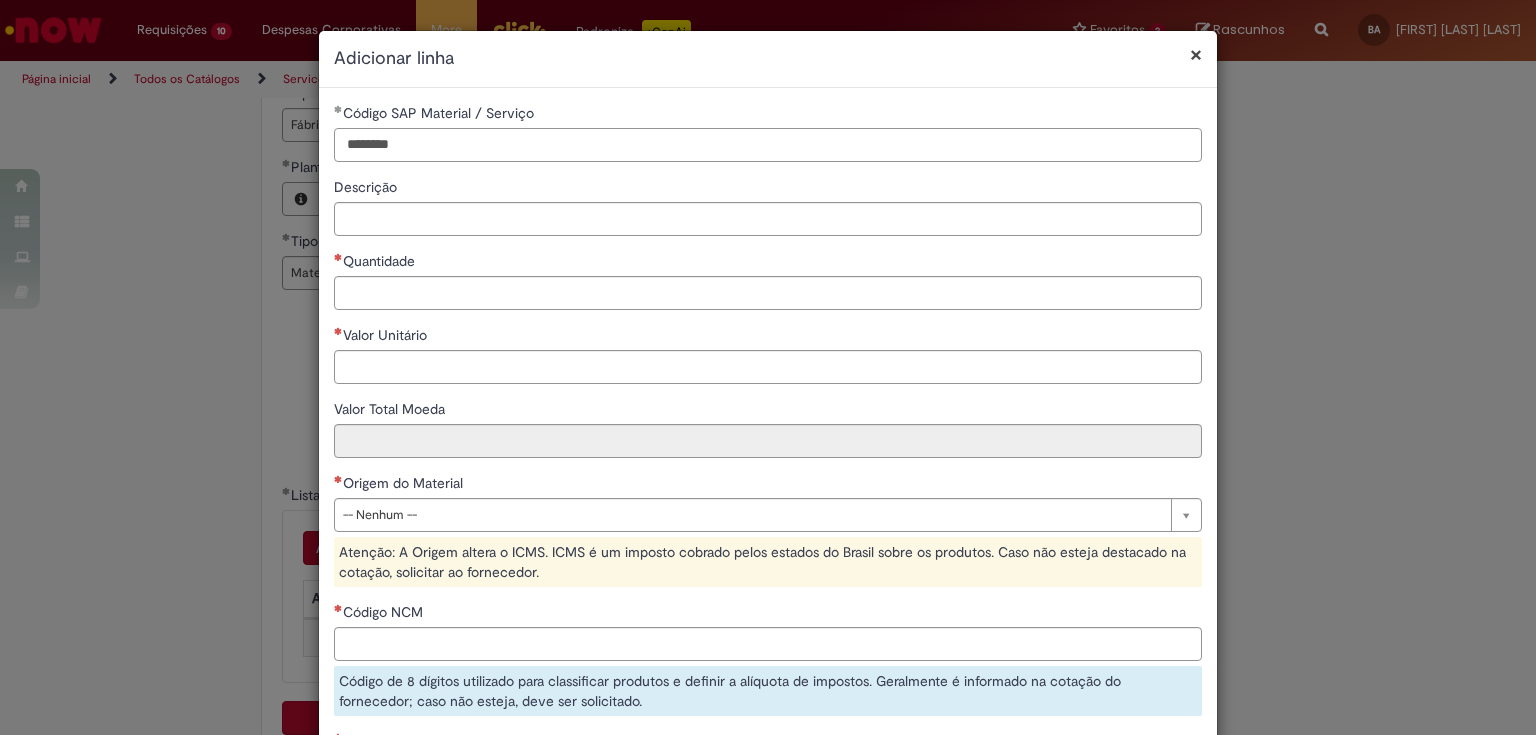 type on "********" 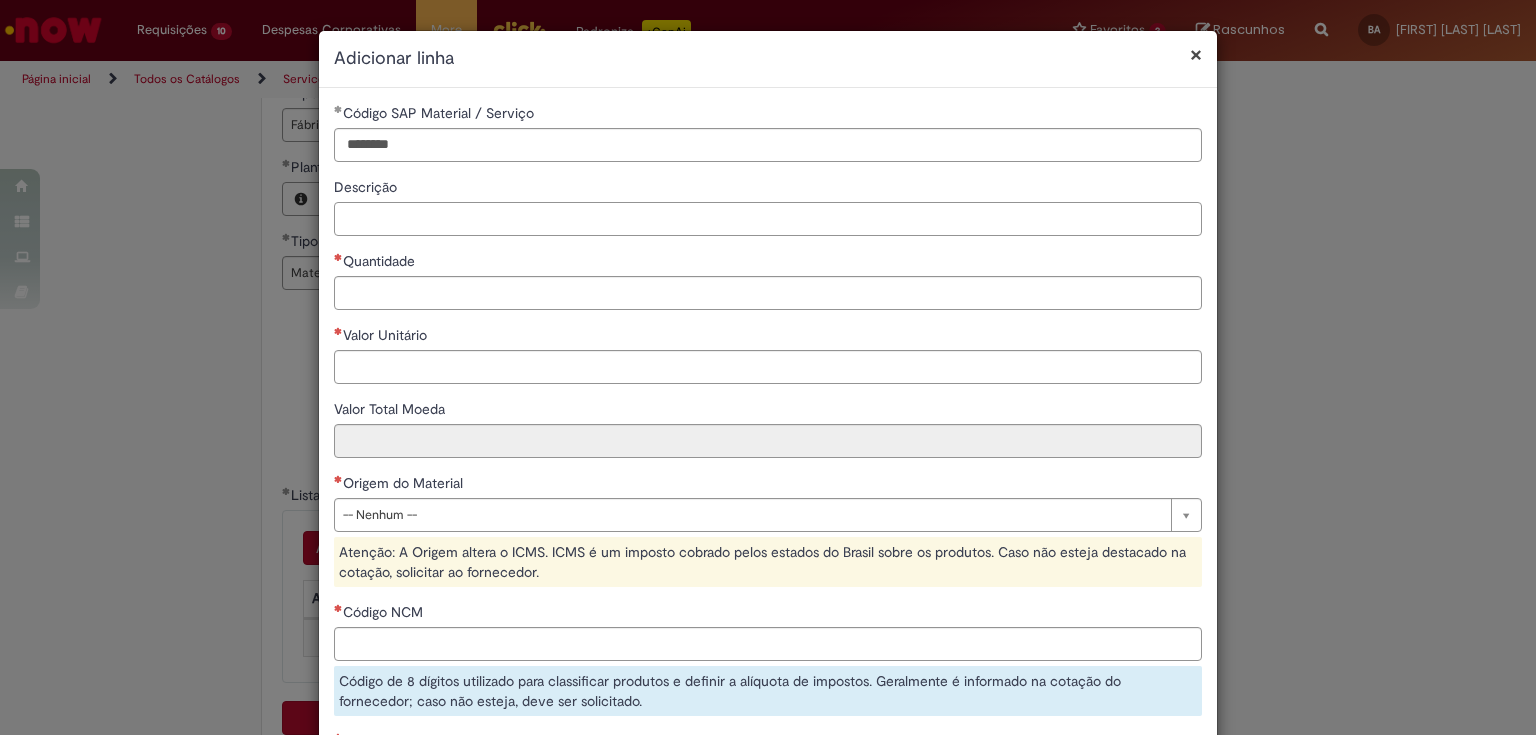 click on "Descrição" at bounding box center [768, 219] 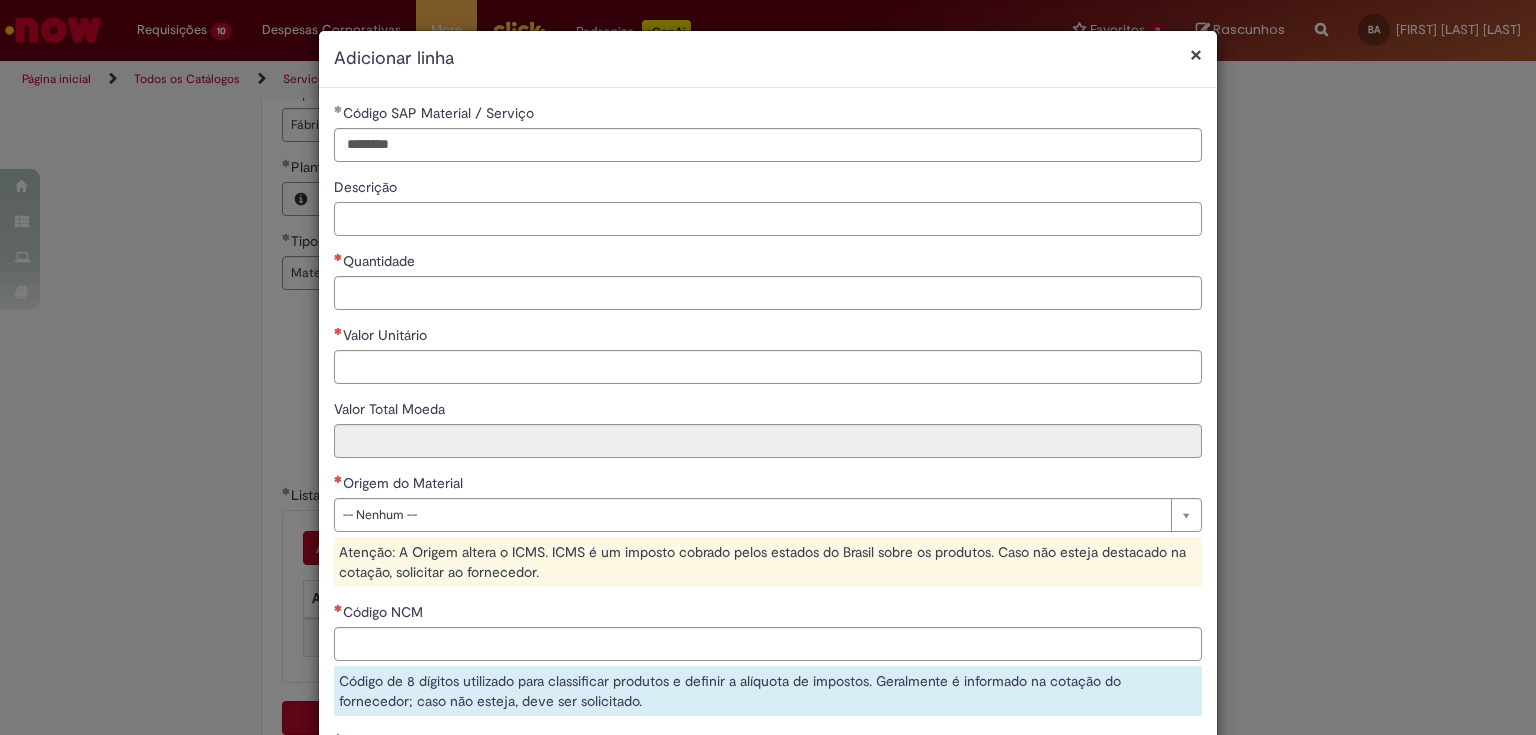 paste on "**********" 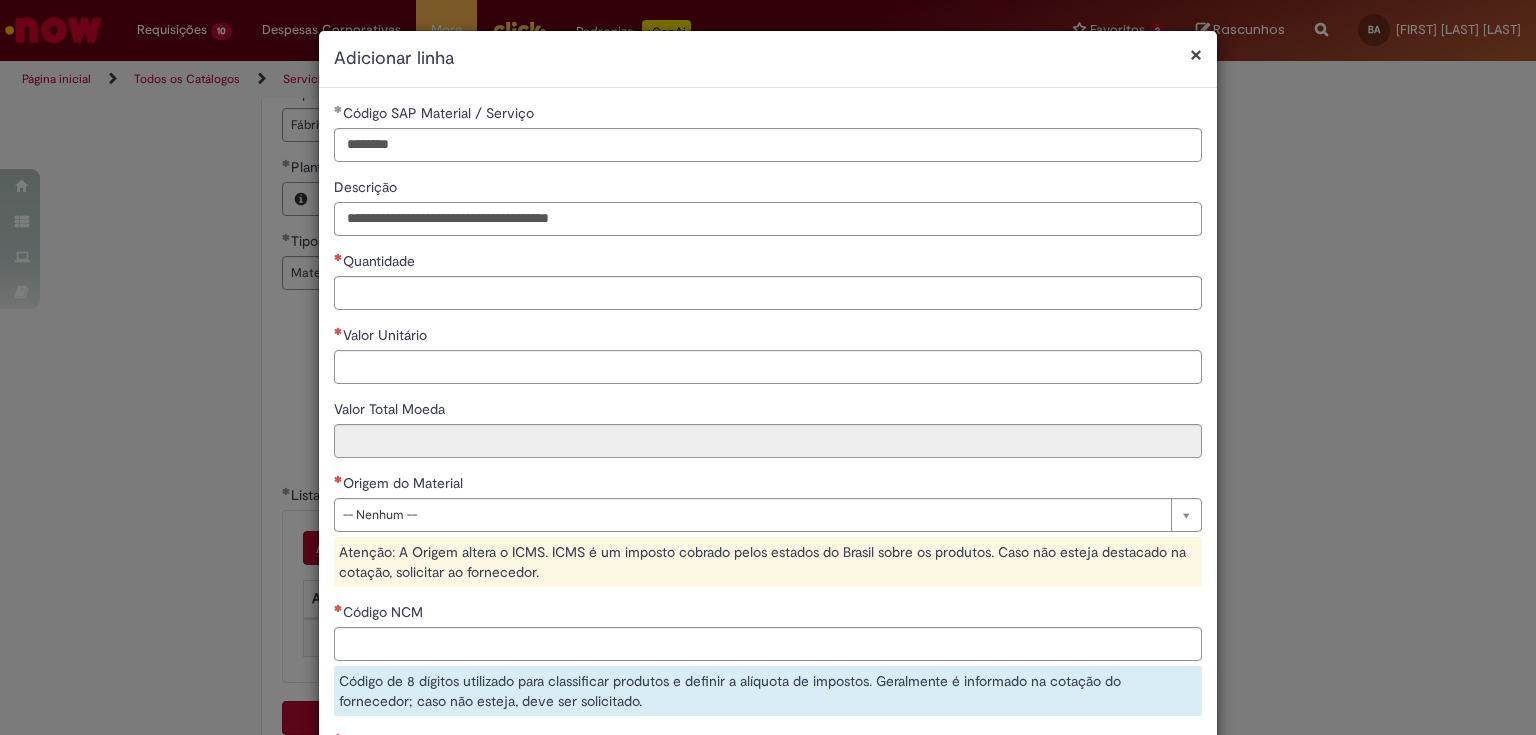 type on "**********" 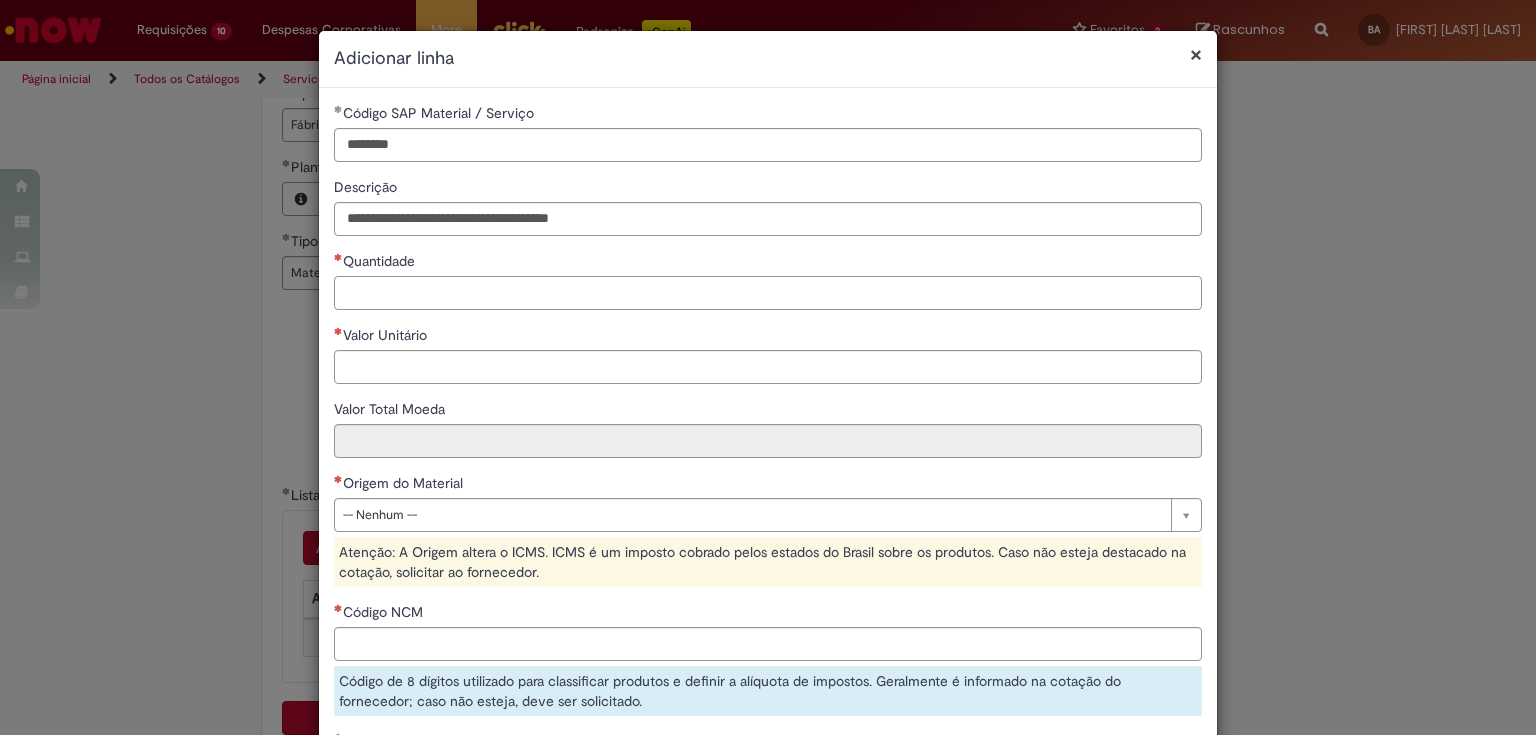 click on "Quantidade" at bounding box center (768, 293) 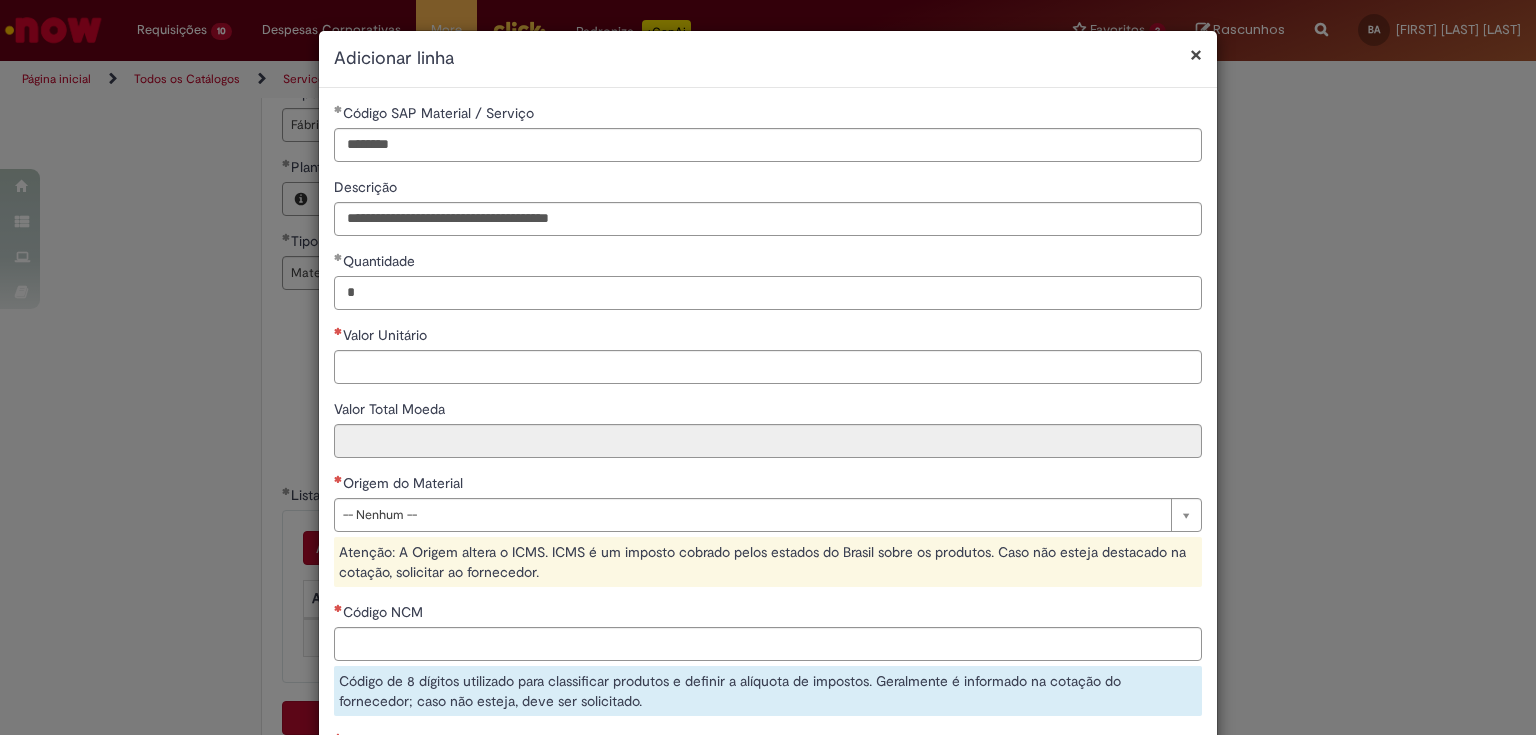 type on "*" 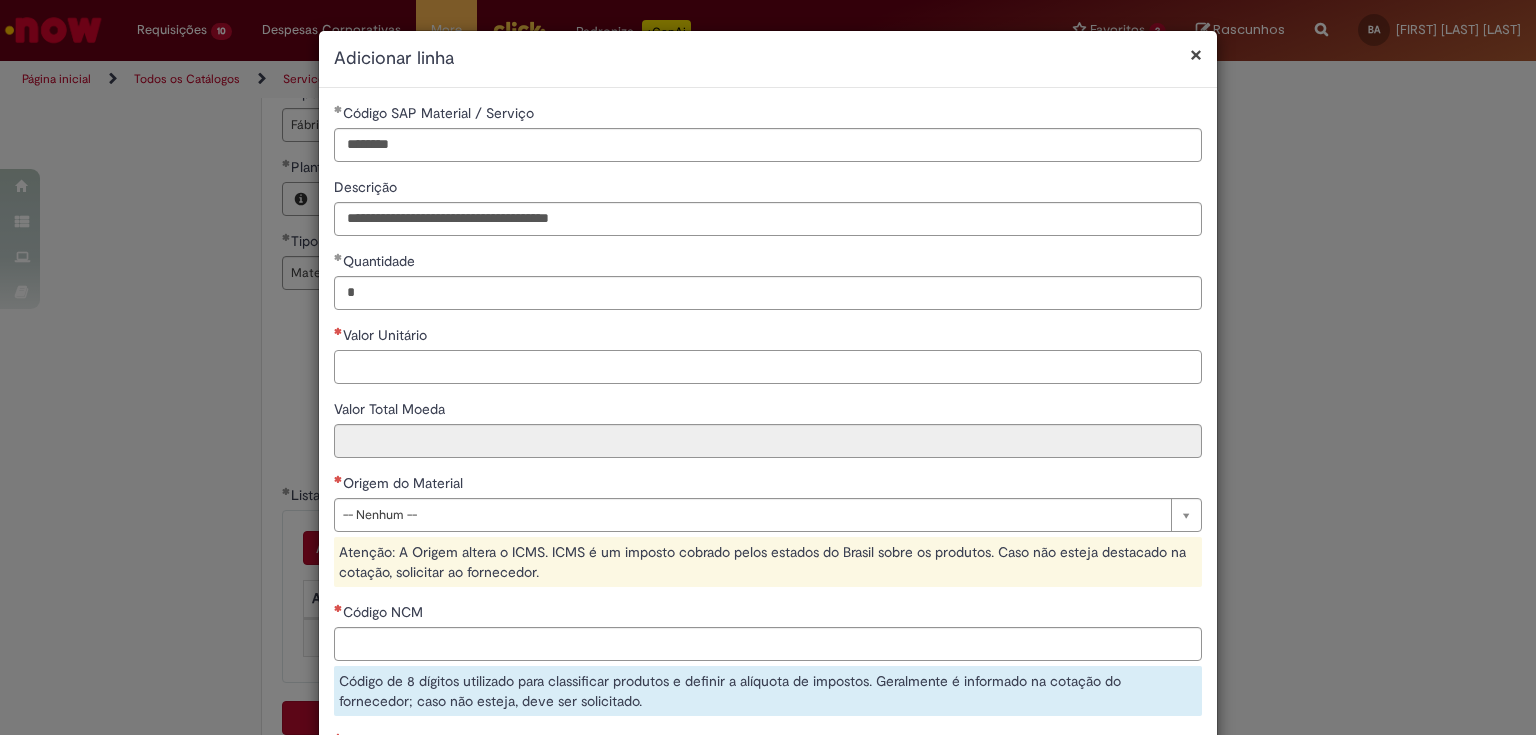 click on "Valor Unitário" at bounding box center (768, 367) 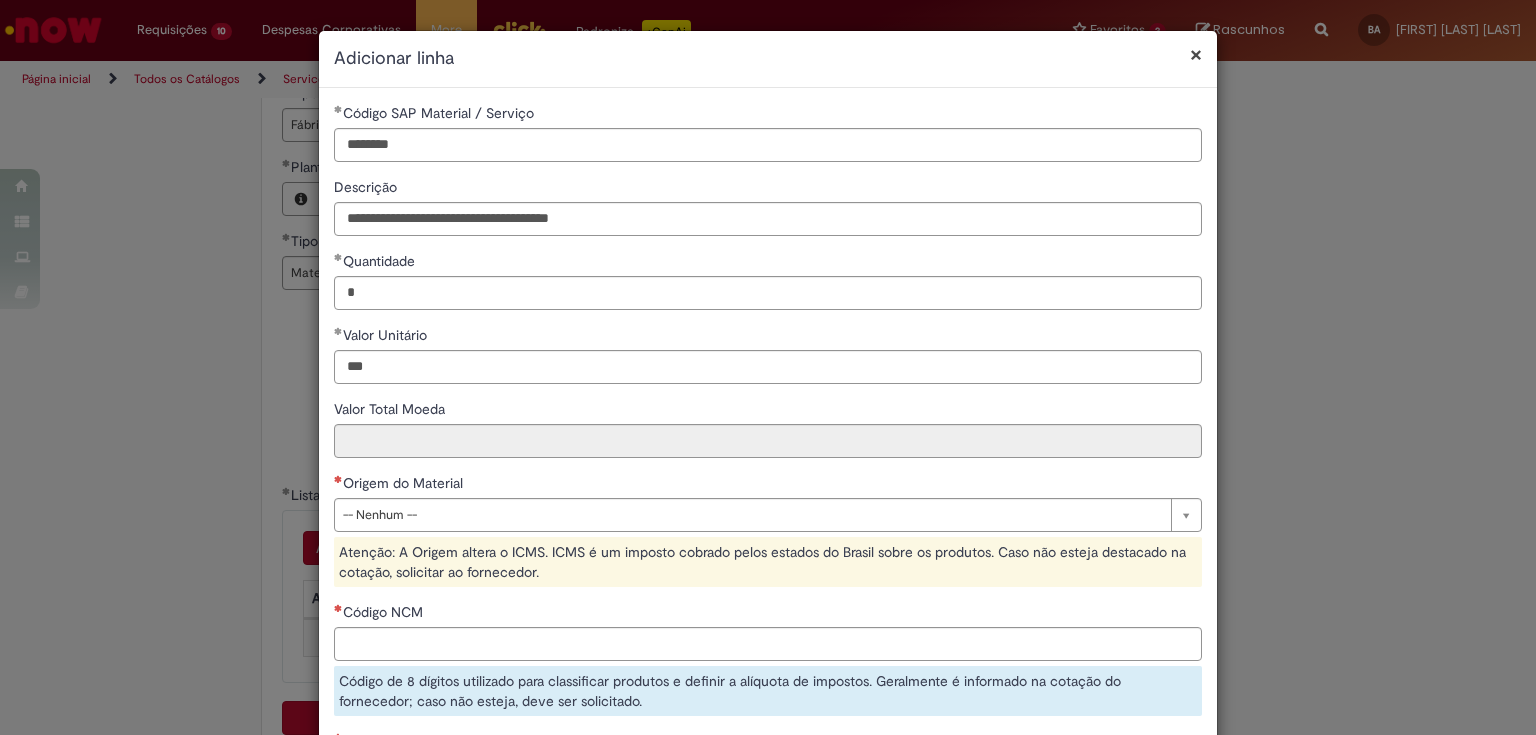 type on "******" 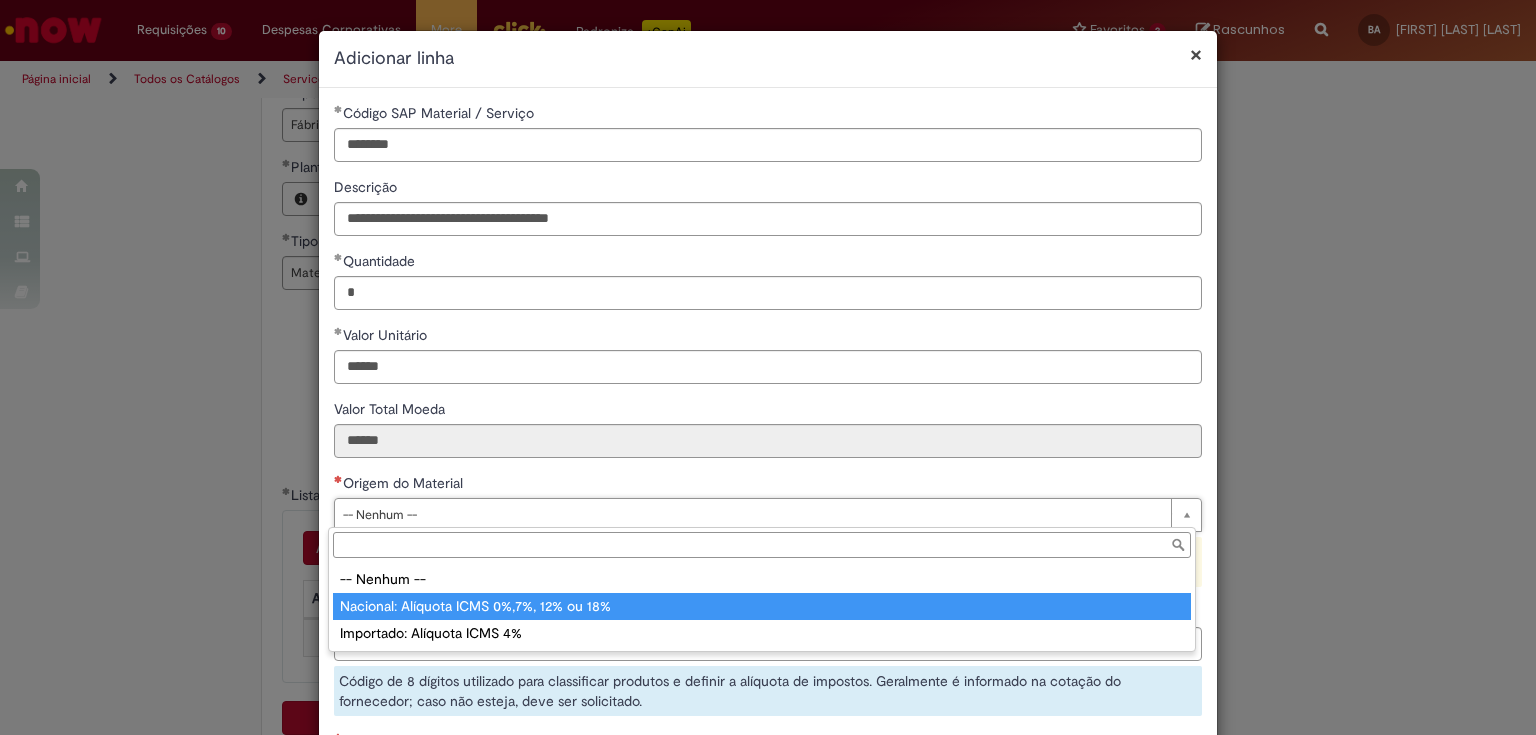 type on "**********" 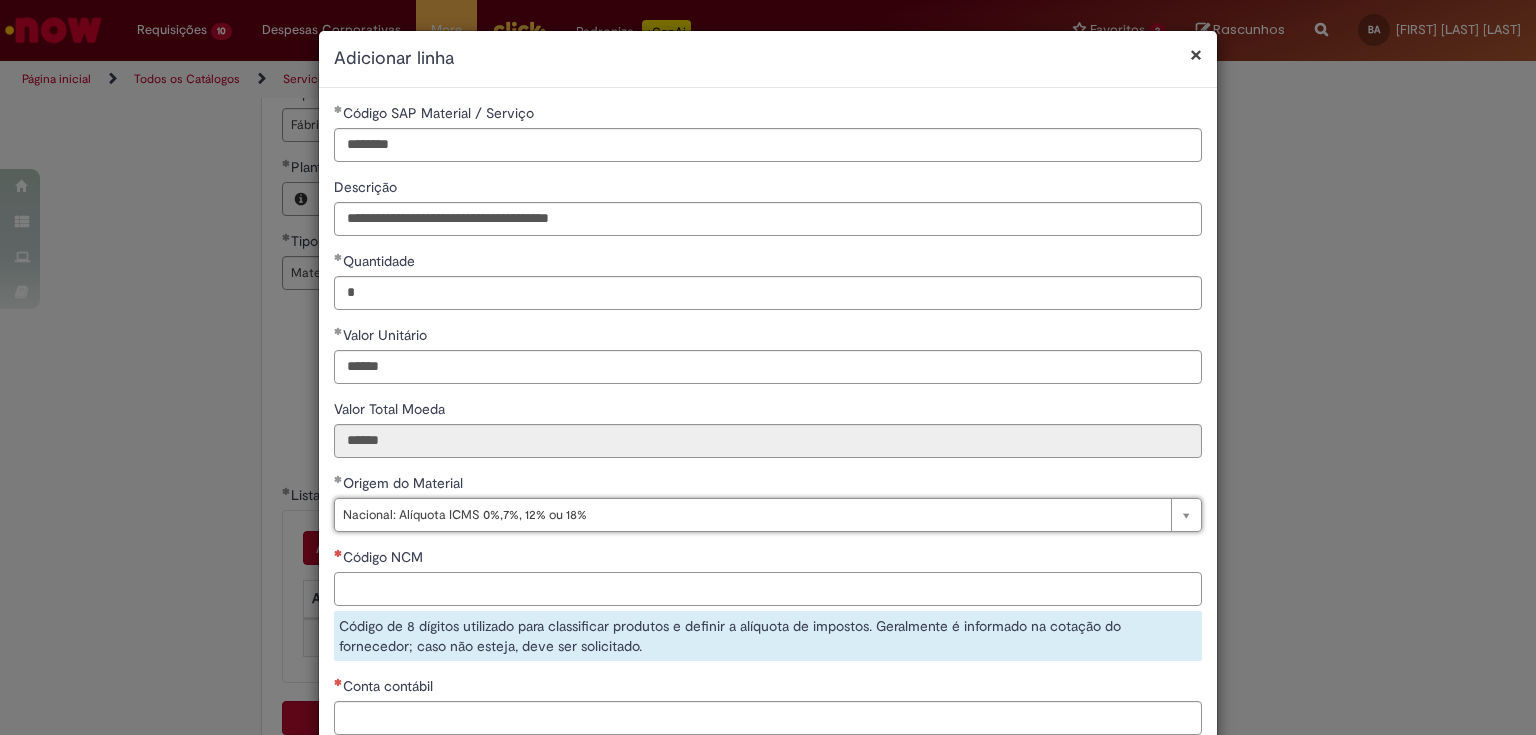 click on "Código NCM" at bounding box center (768, 589) 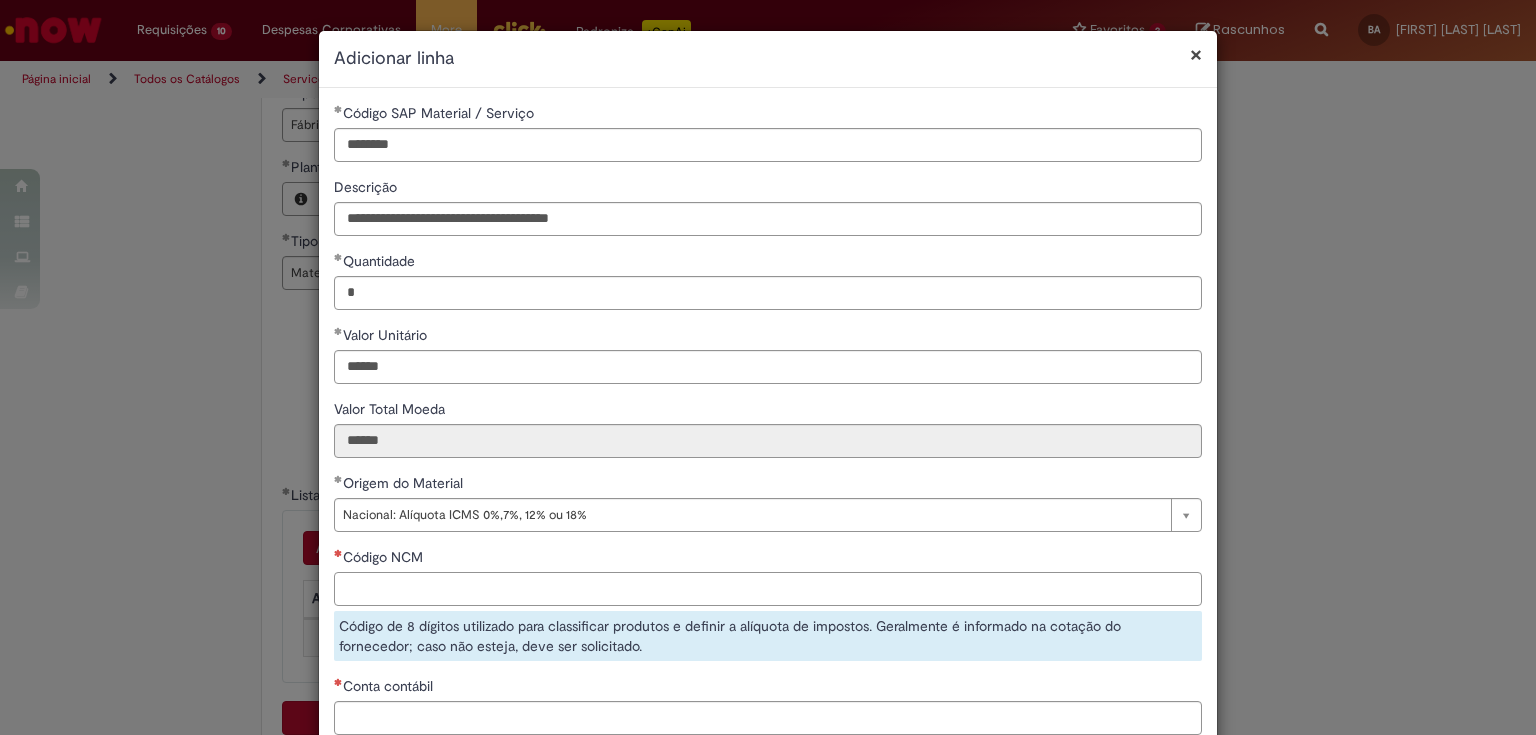 paste on "**********" 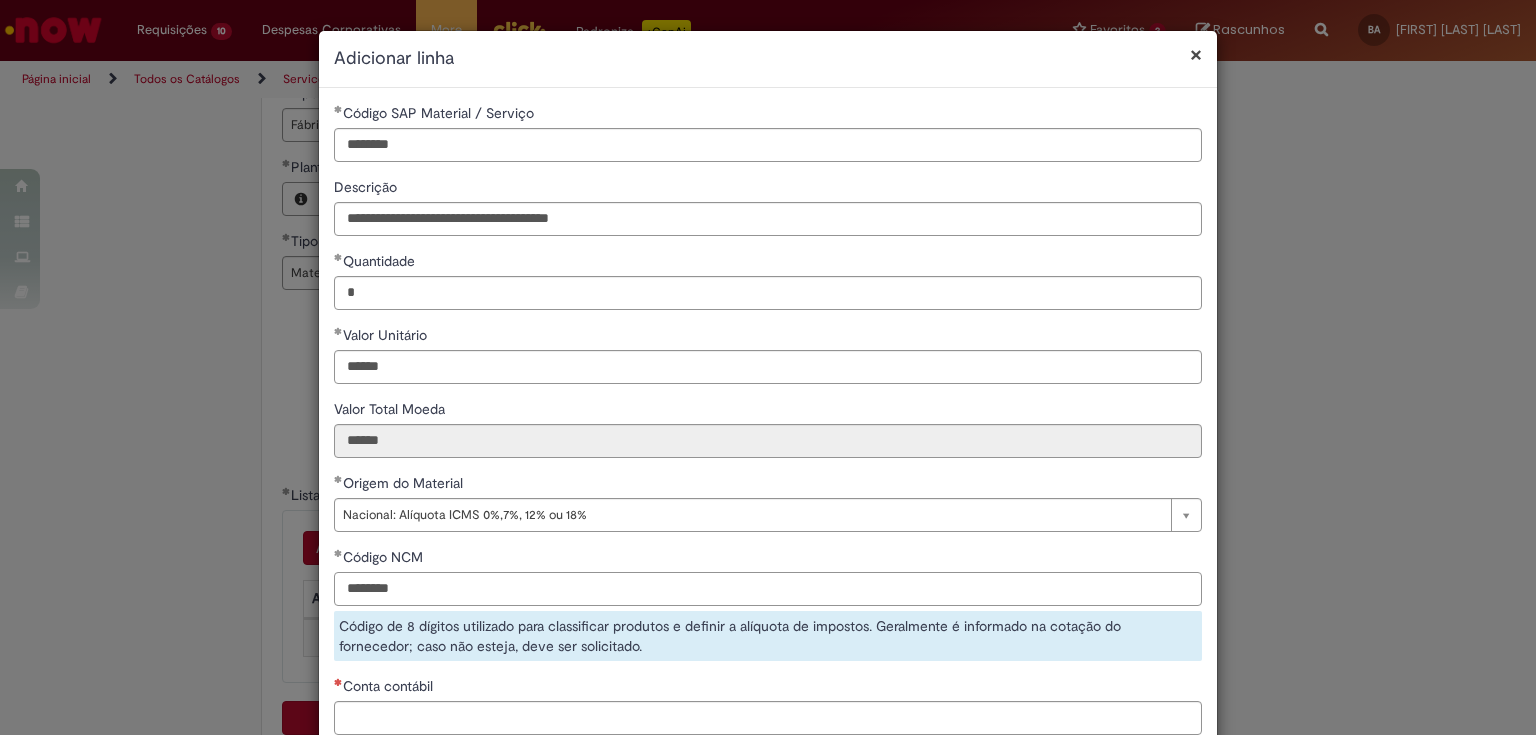 scroll, scrollTop: 160, scrollLeft: 0, axis: vertical 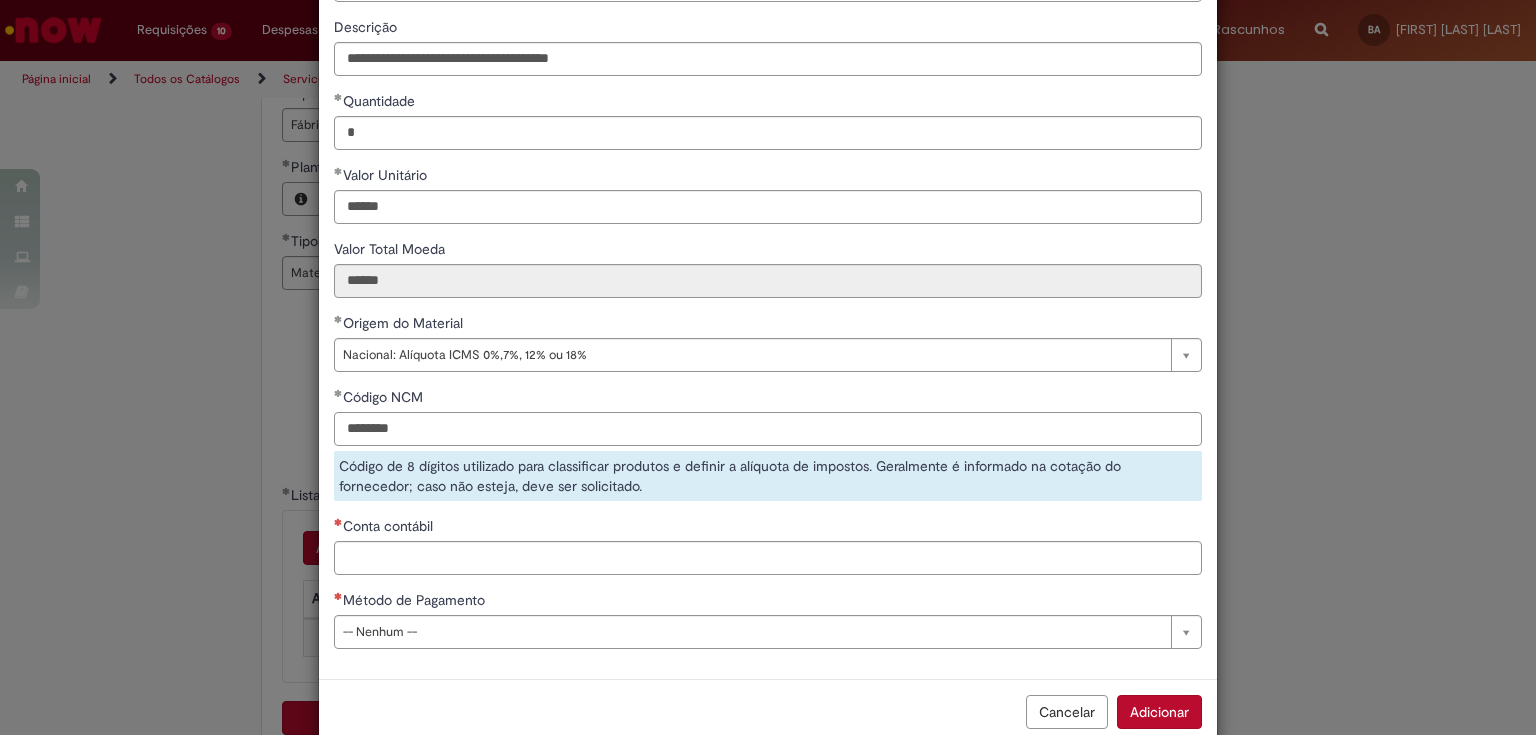 type on "********" 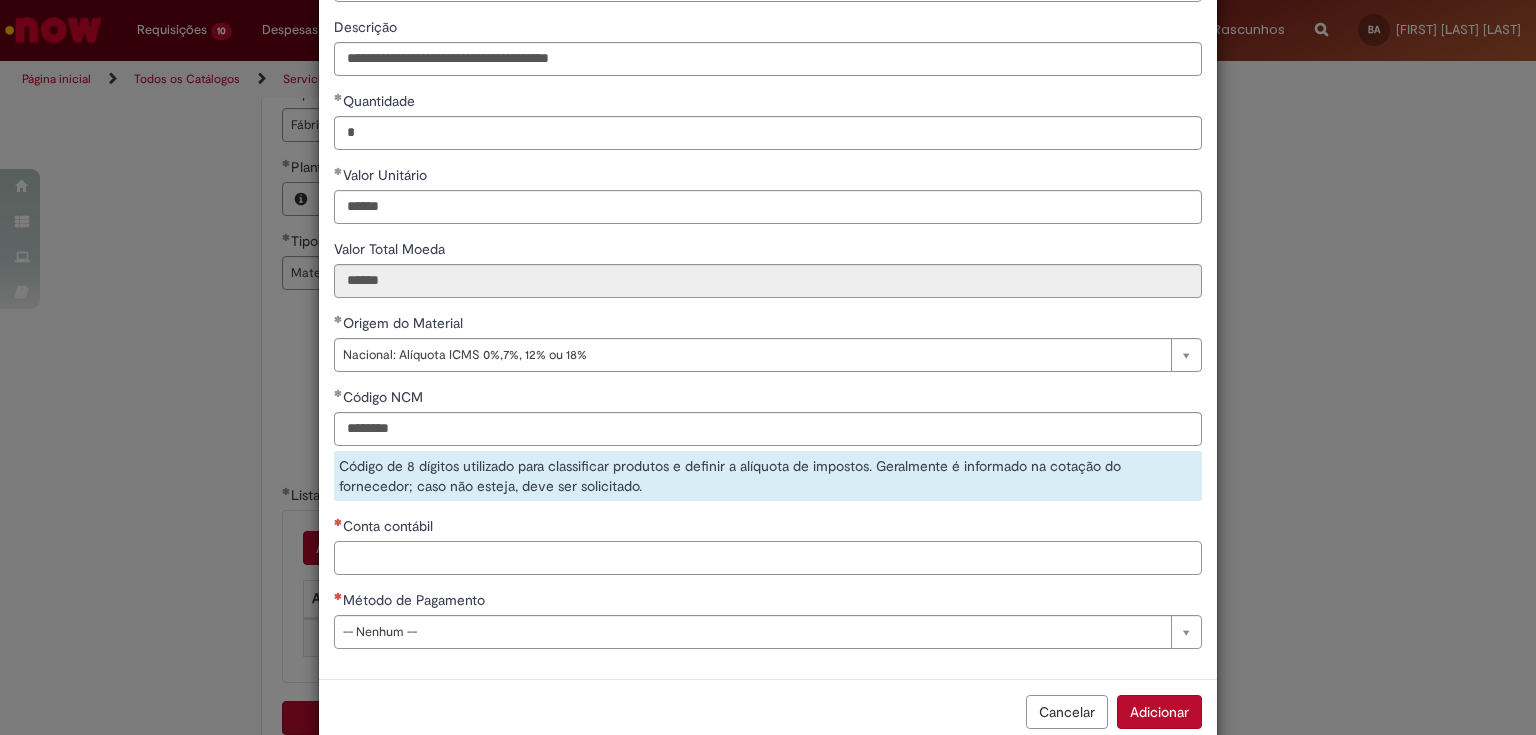 click on "**********" at bounding box center (768, 303) 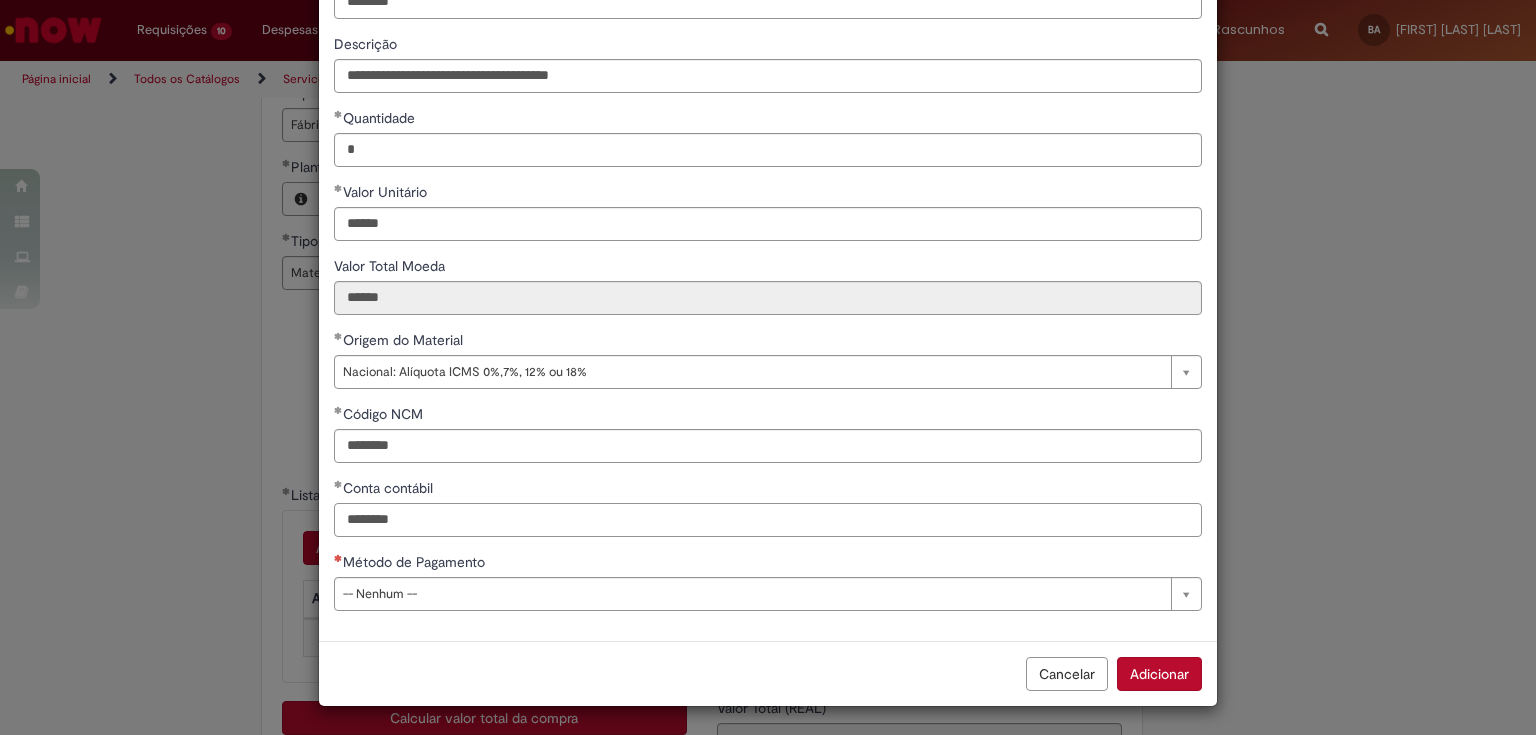 type on "********" 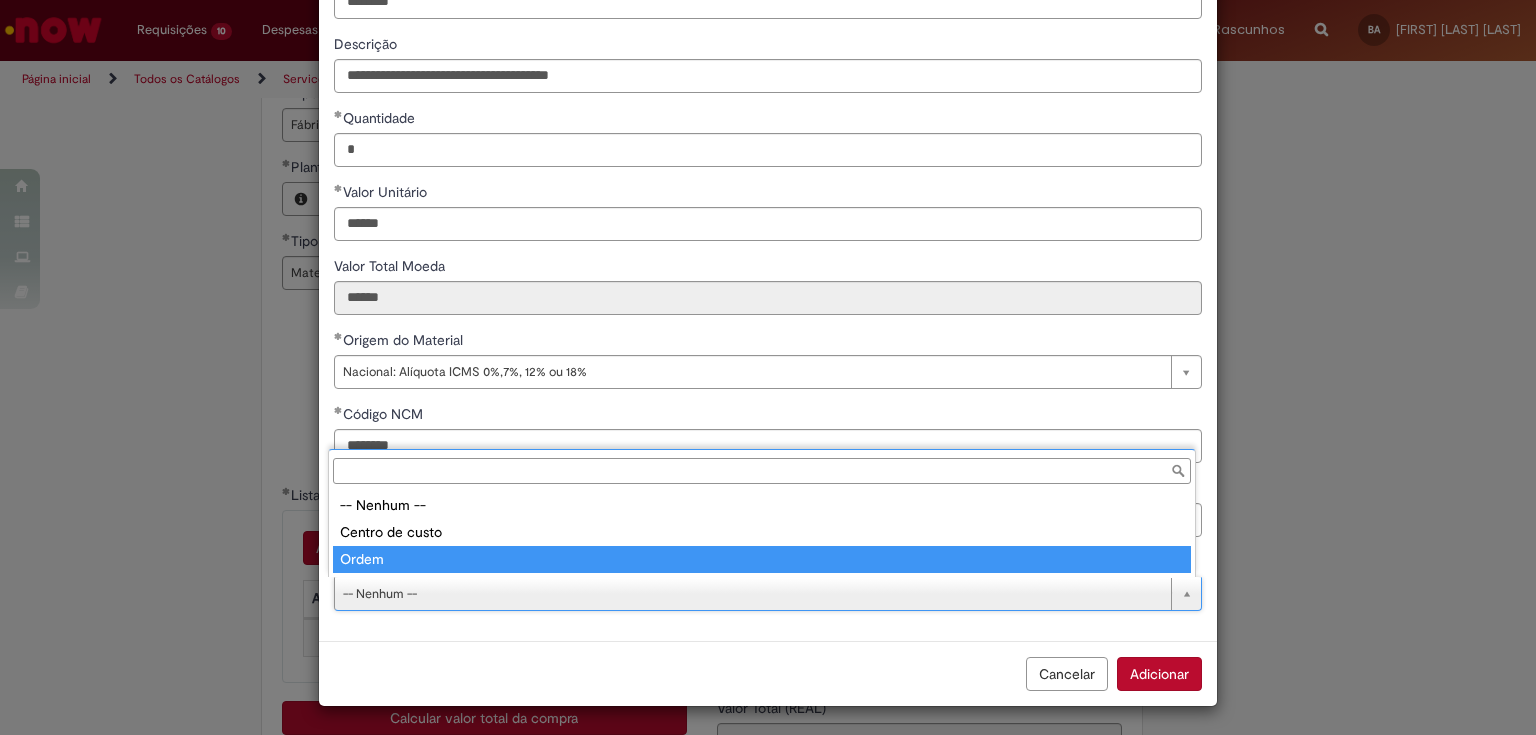 type on "*****" 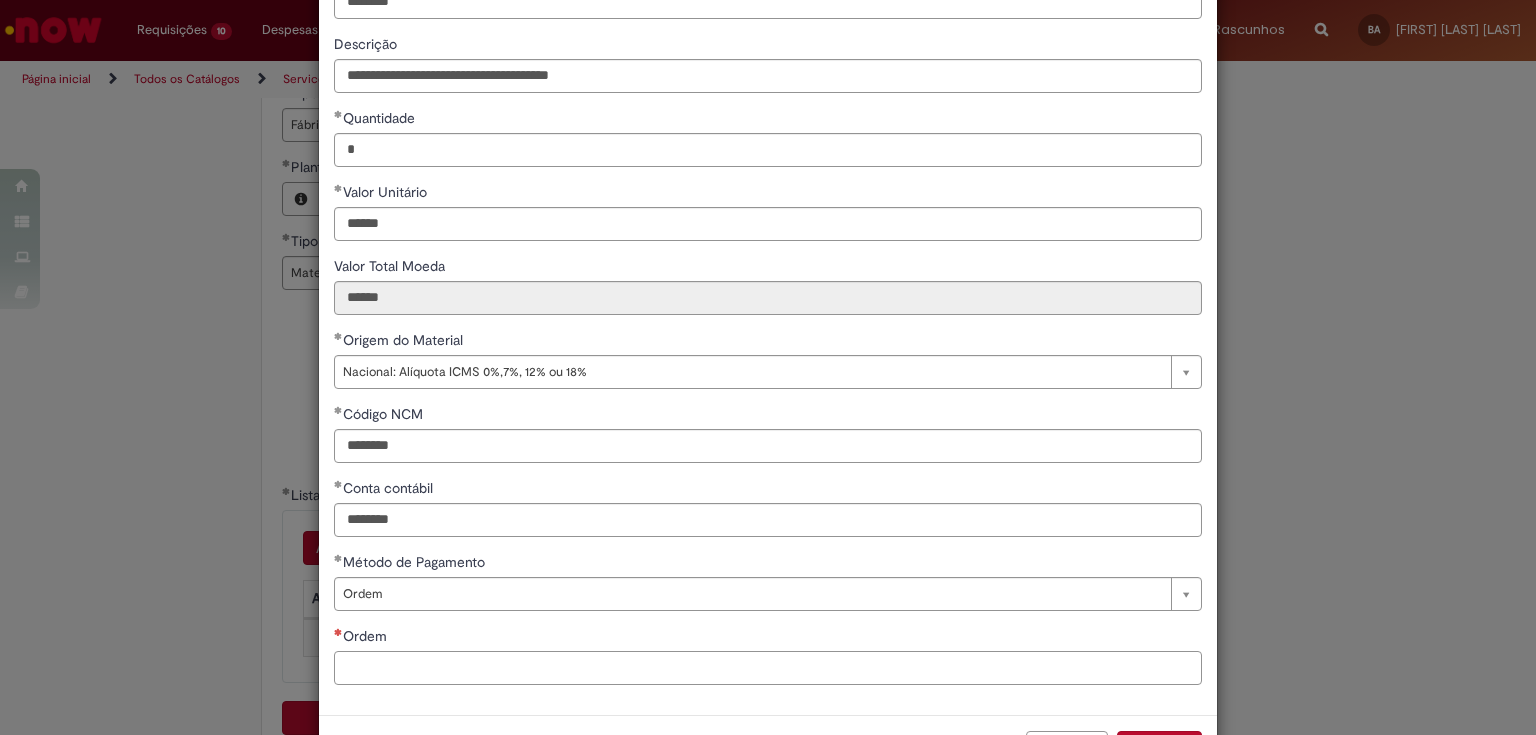click on "Ordem" at bounding box center [768, 668] 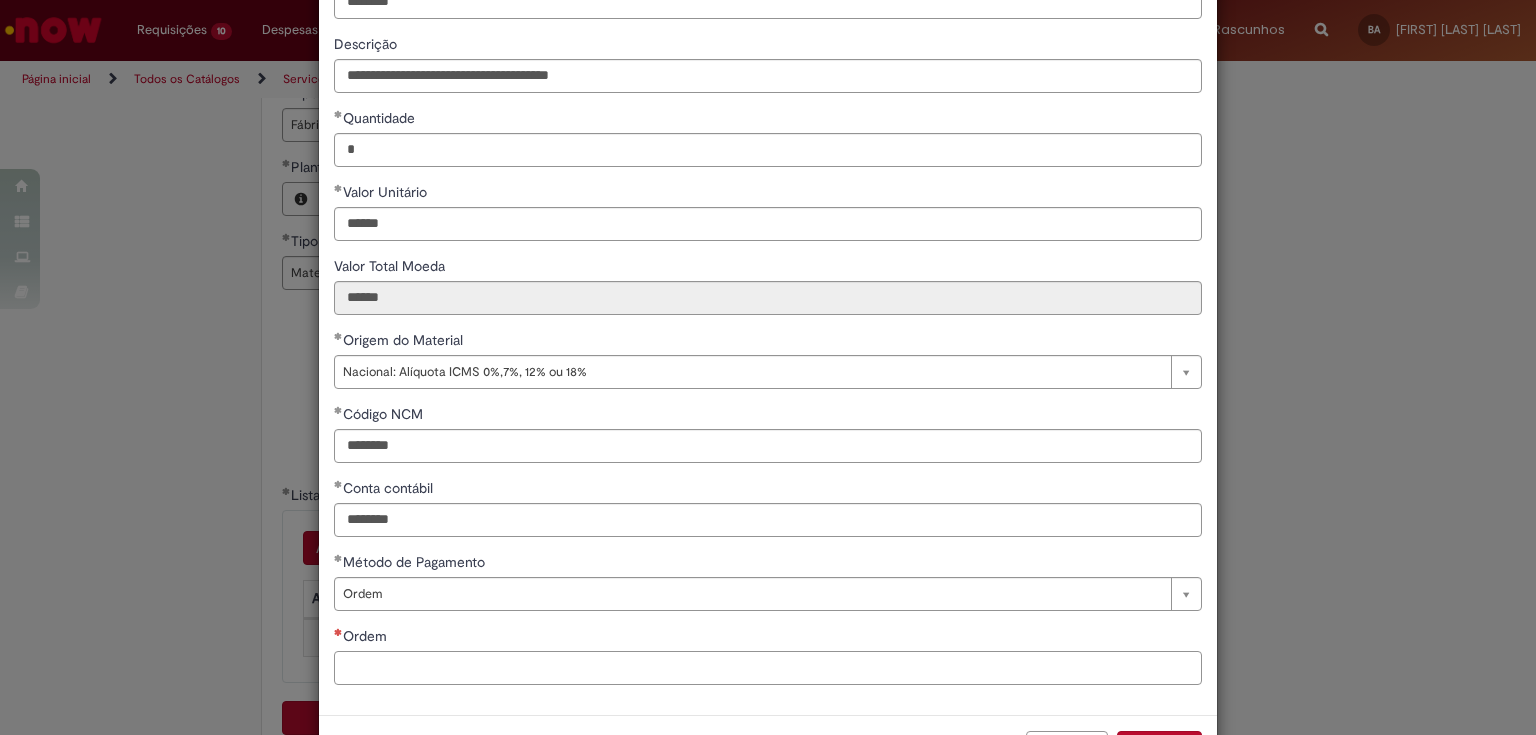 paste on "**********" 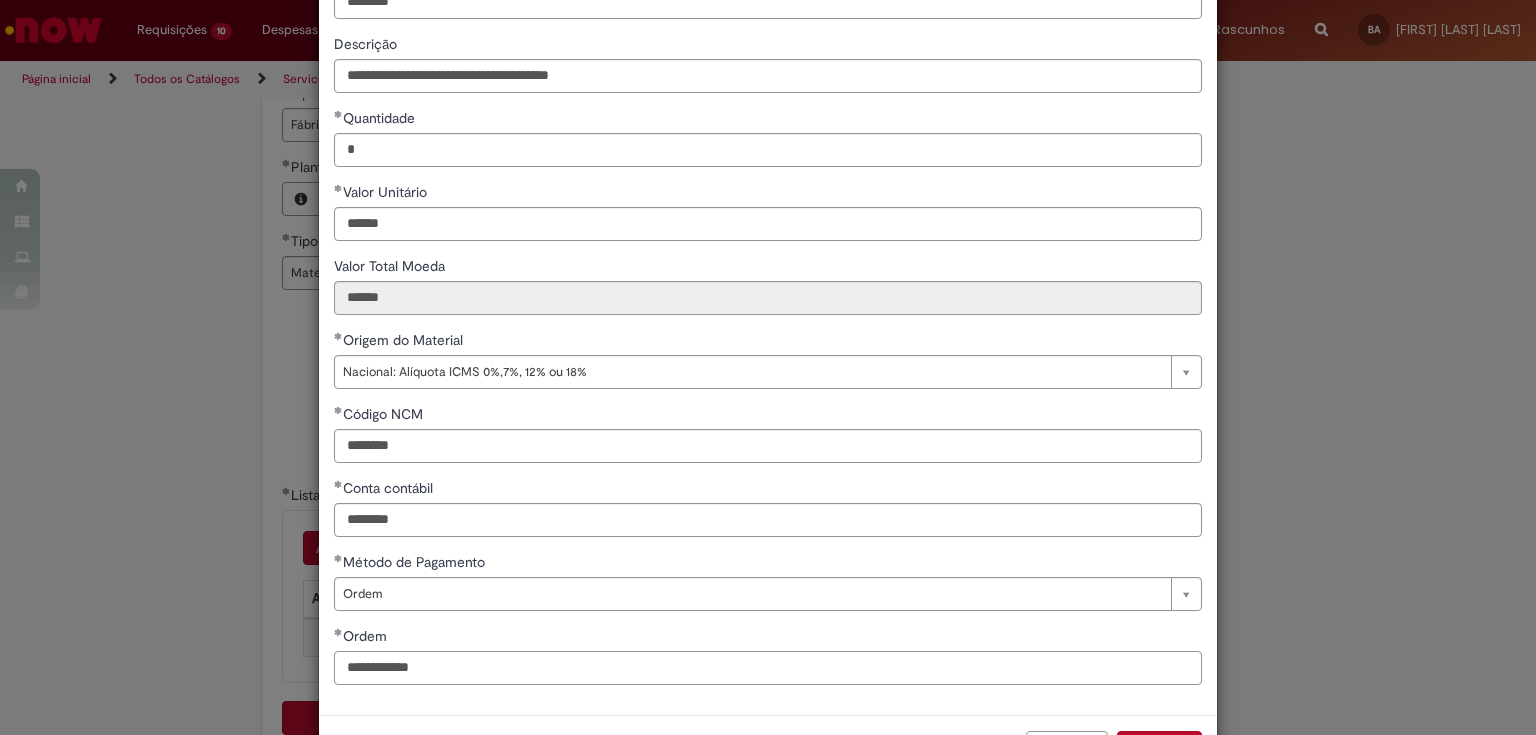scroll, scrollTop: 217, scrollLeft: 0, axis: vertical 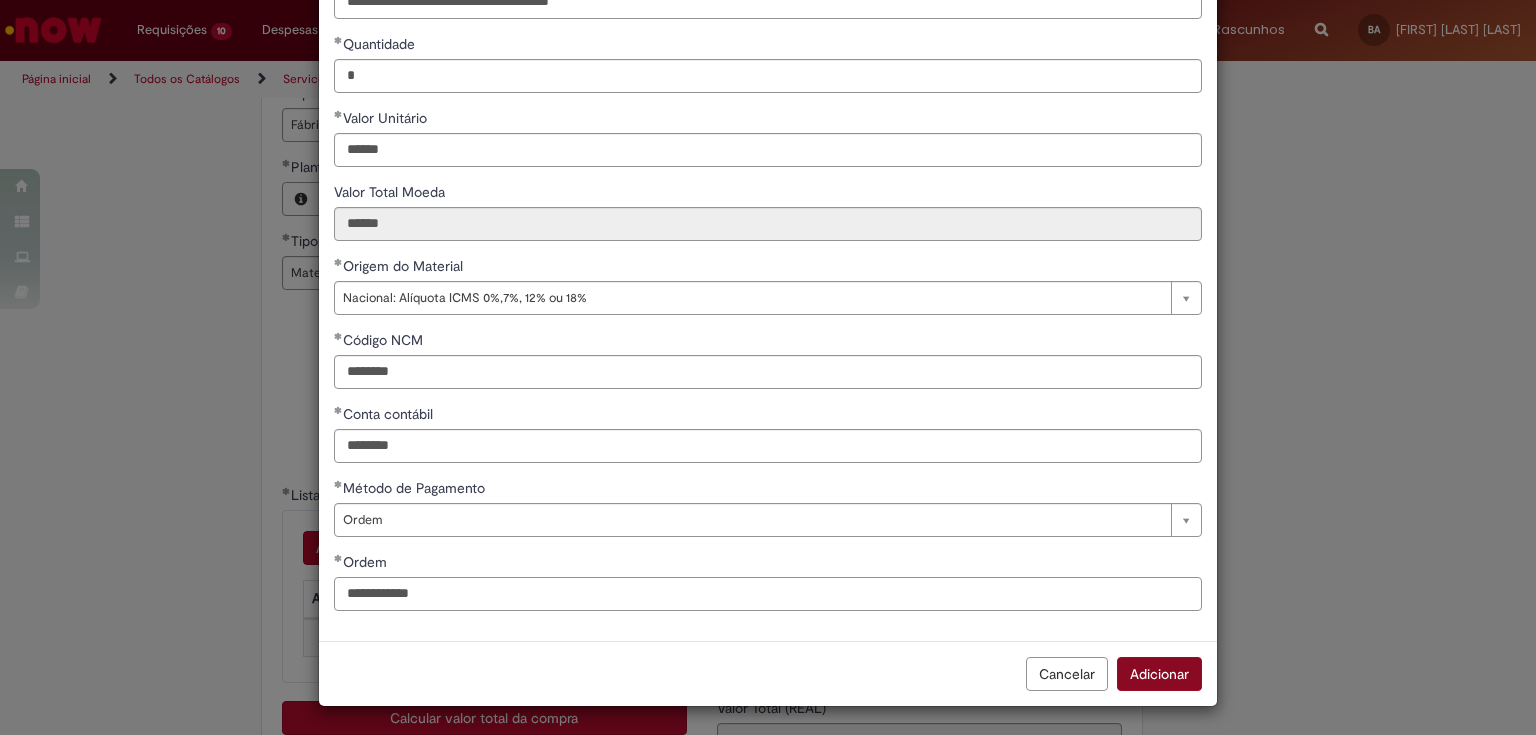 type on "**********" 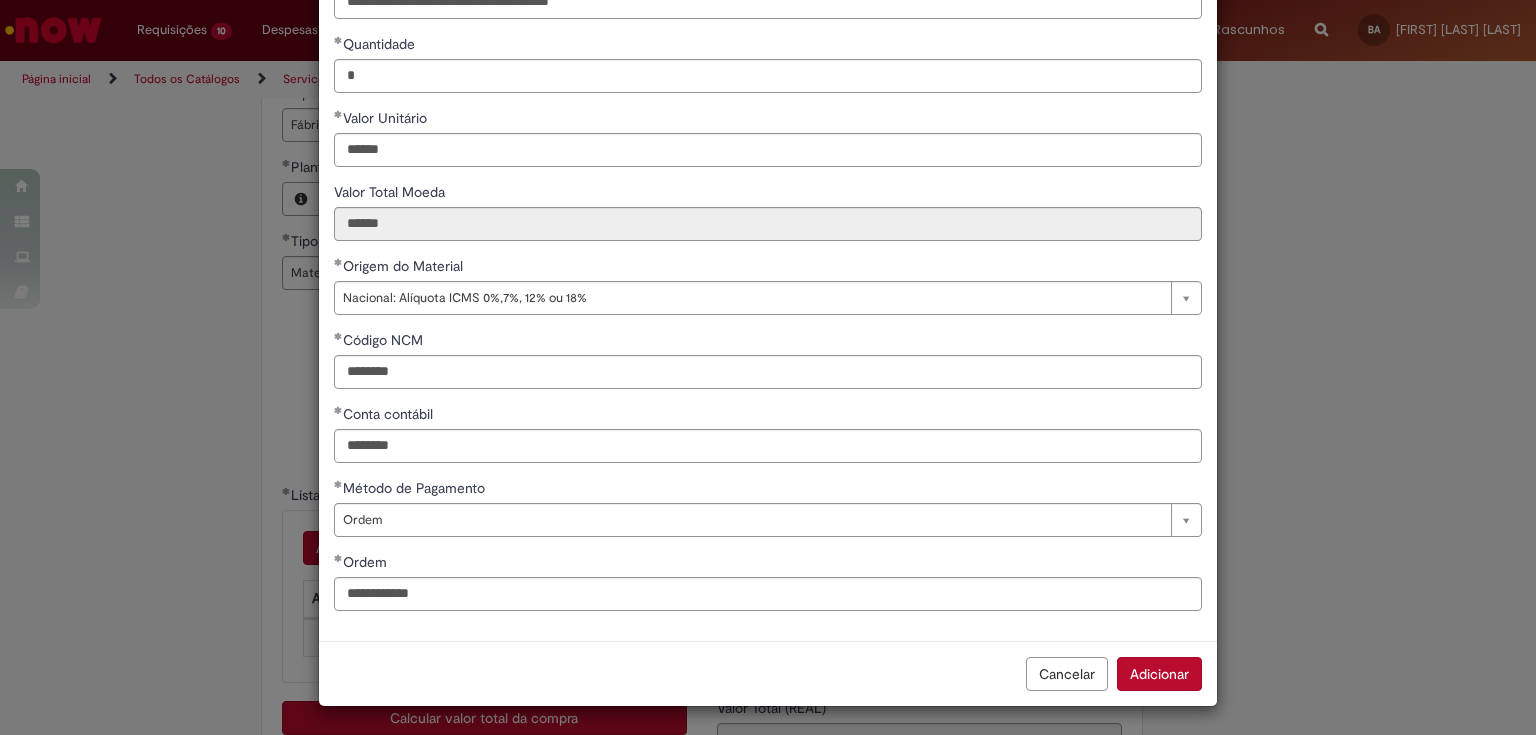 click on "Adicionar" at bounding box center [1159, 674] 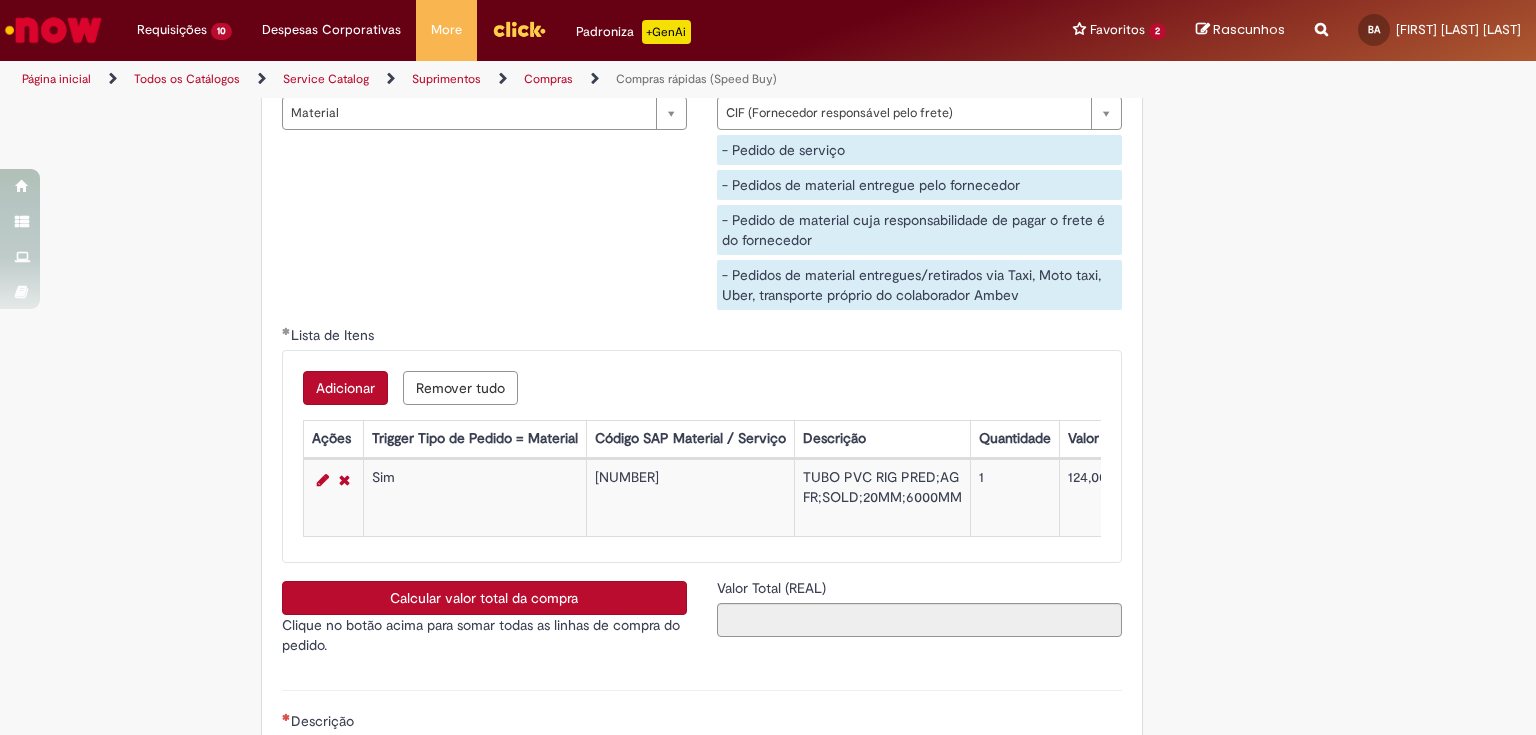 scroll, scrollTop: 3200, scrollLeft: 0, axis: vertical 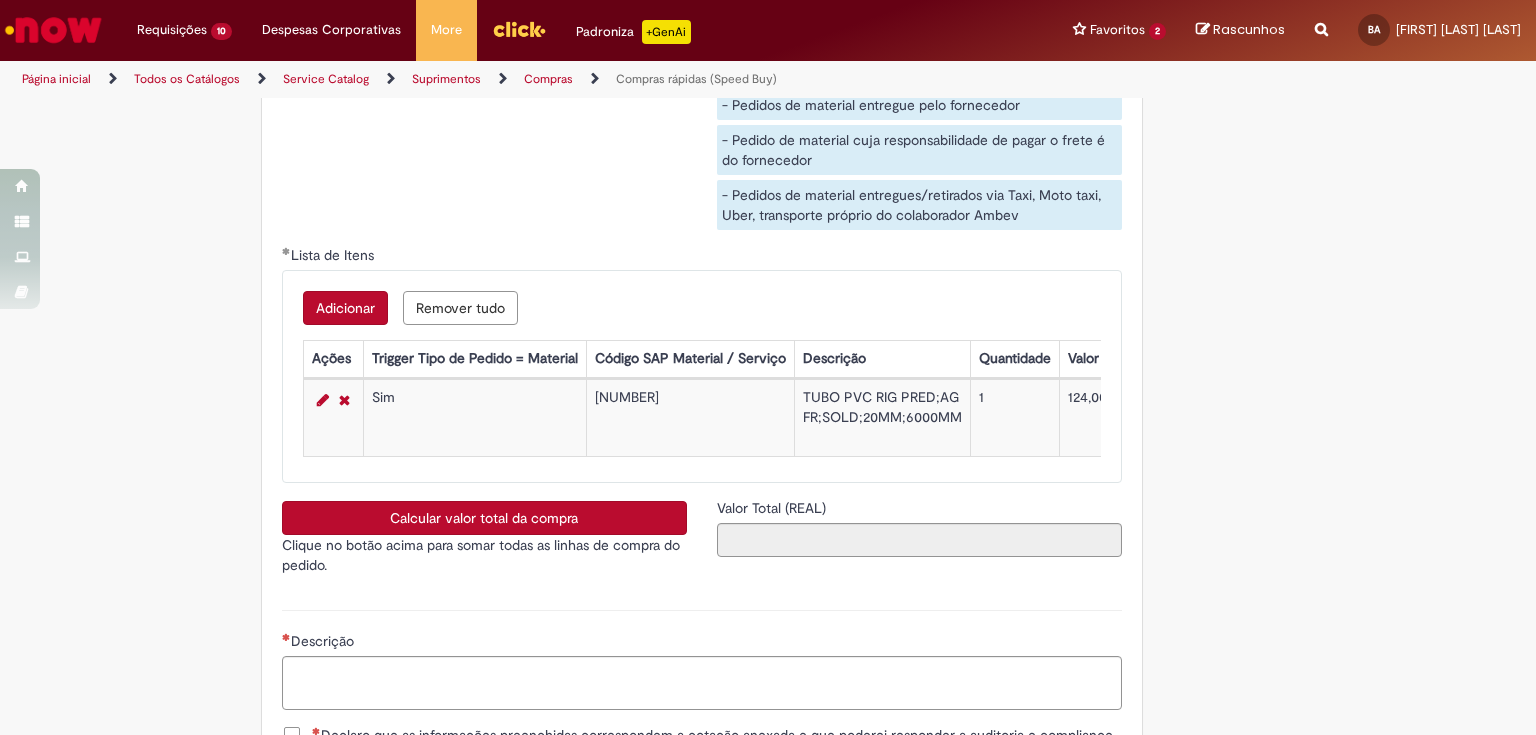 click on "Calcular valor total da compra" at bounding box center (484, 518) 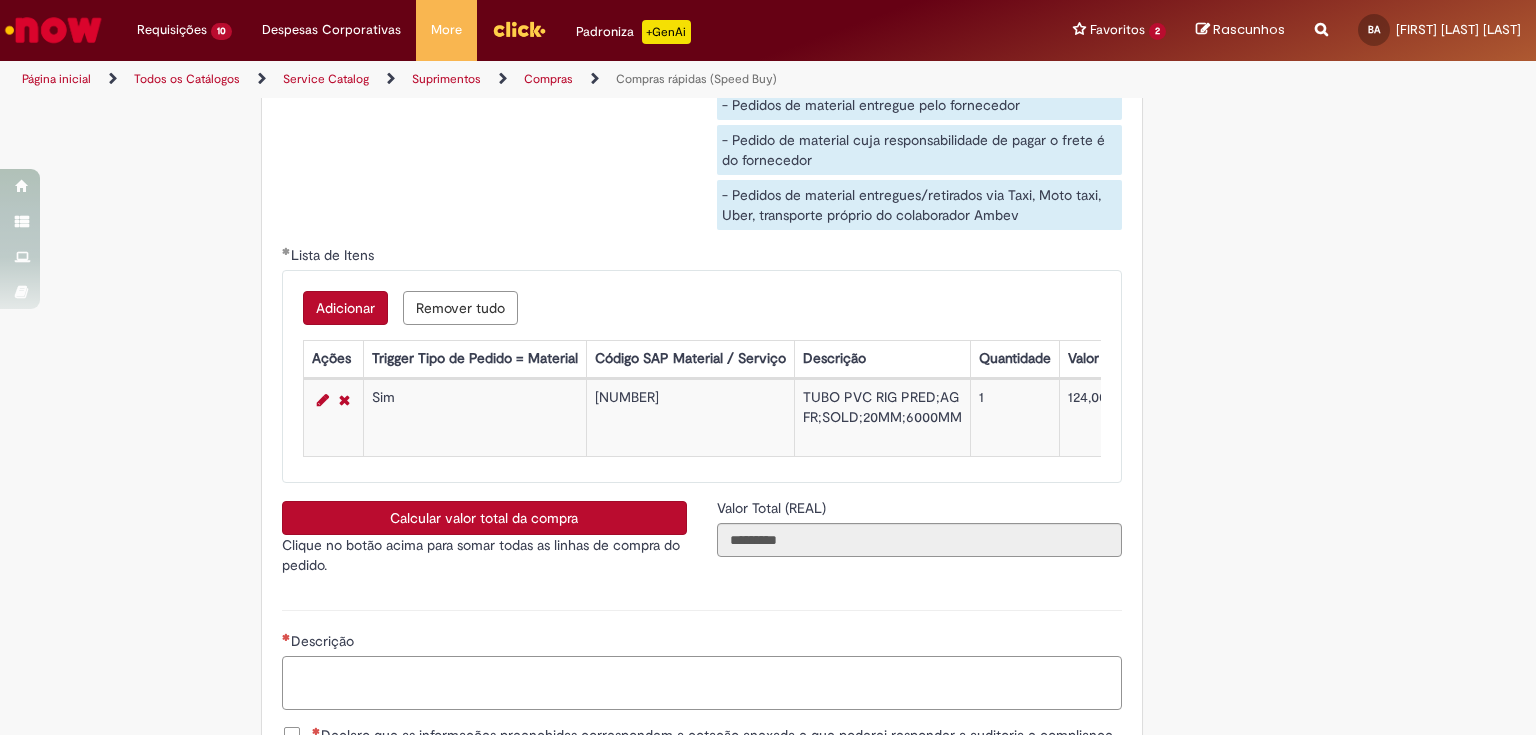 click on "Descrição" at bounding box center [702, 683] 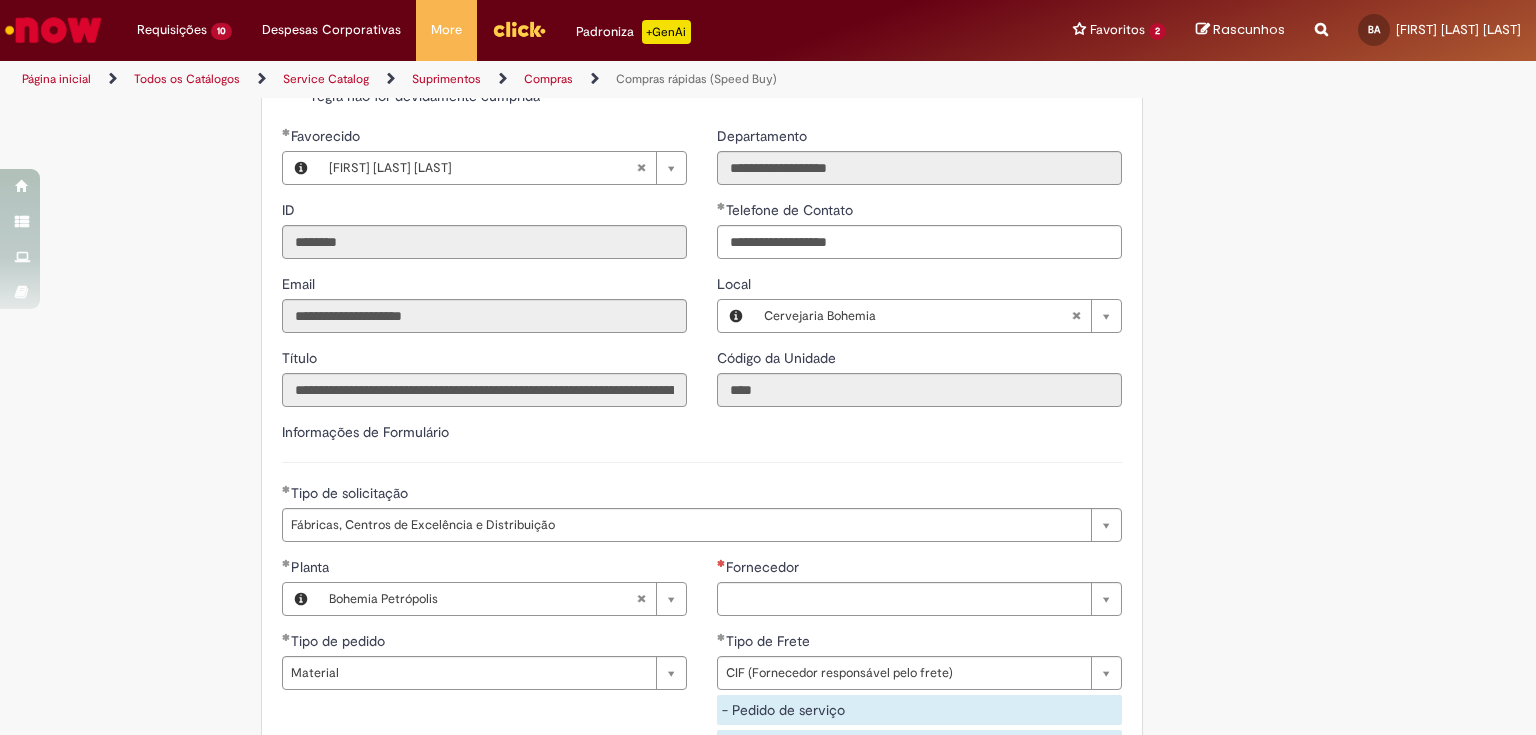 scroll, scrollTop: 2640, scrollLeft: 0, axis: vertical 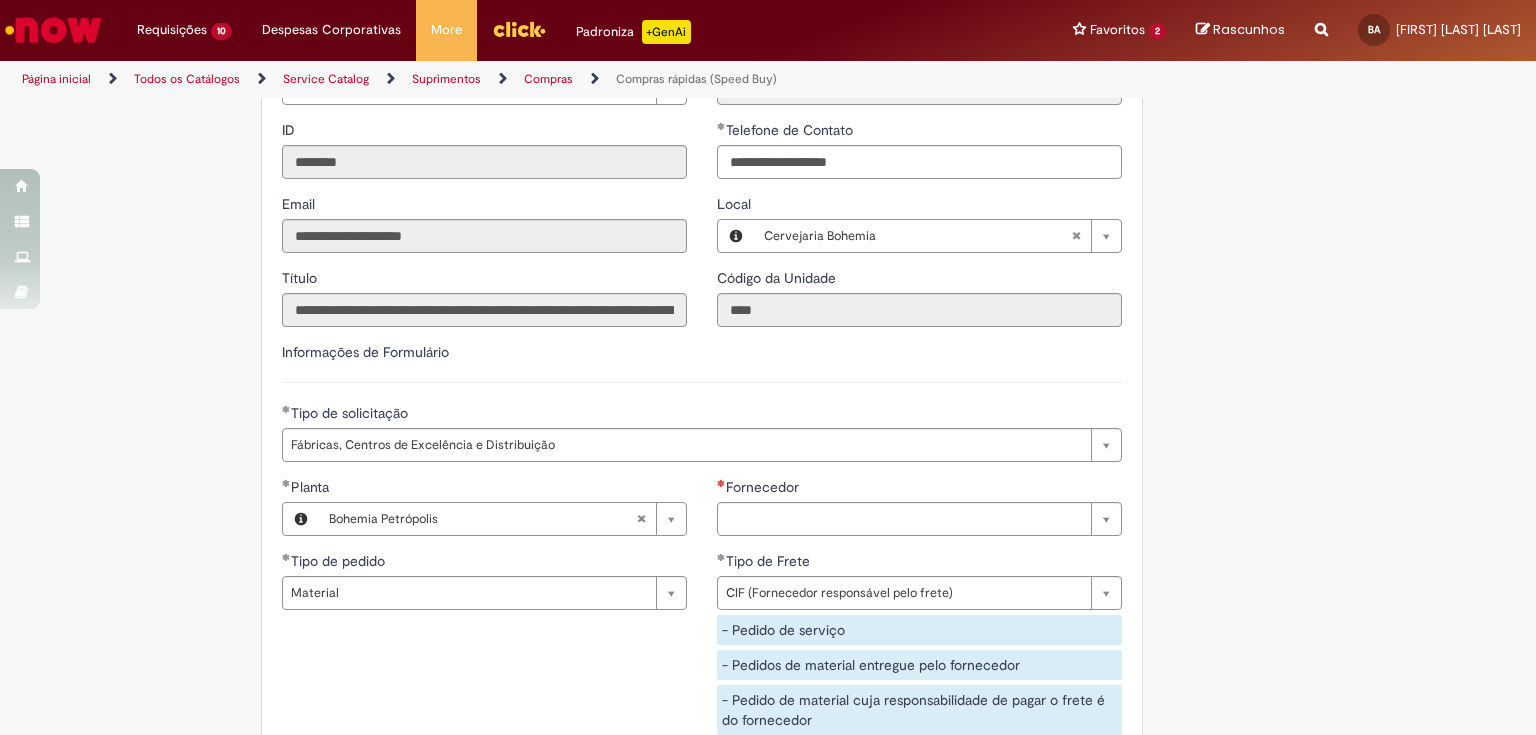 type on "**********" 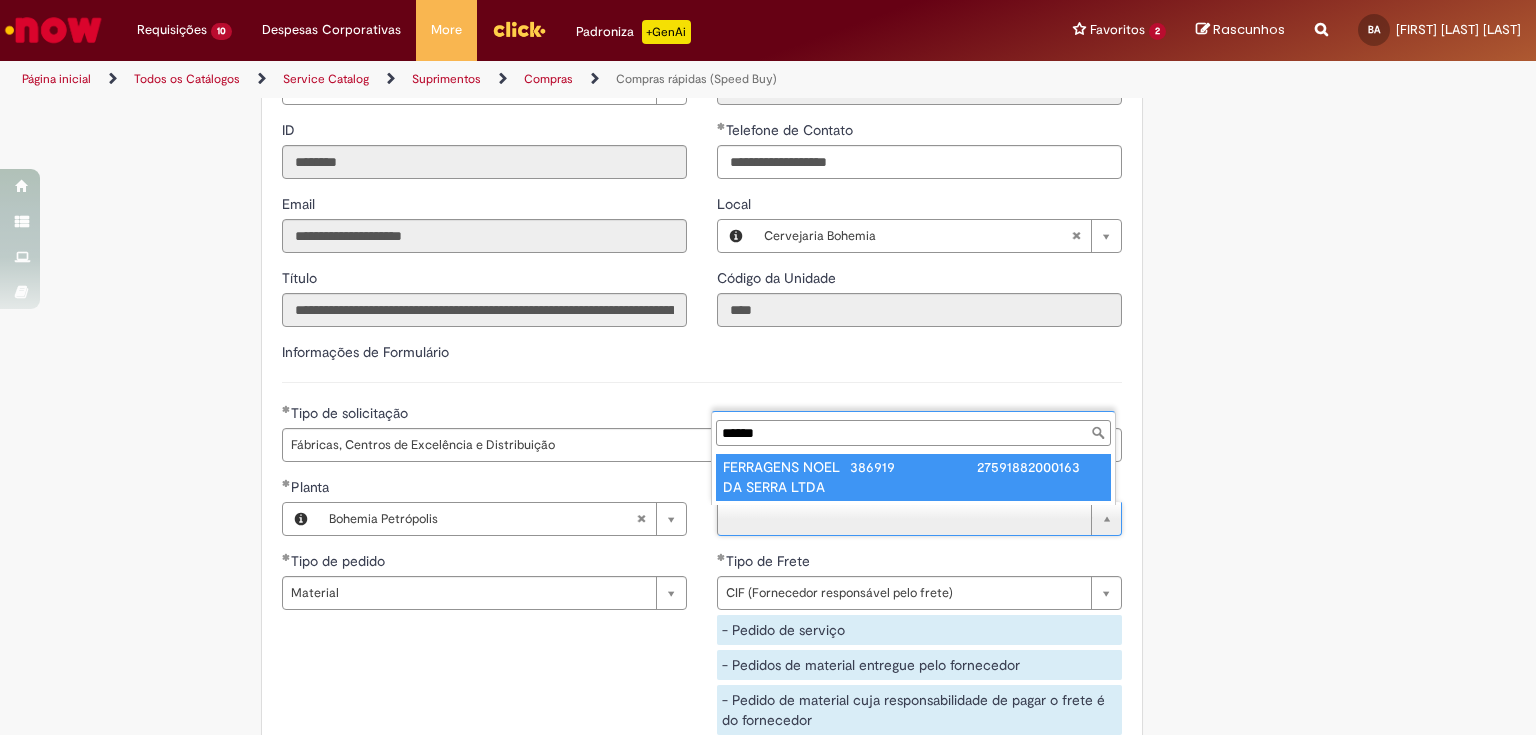 type on "******" 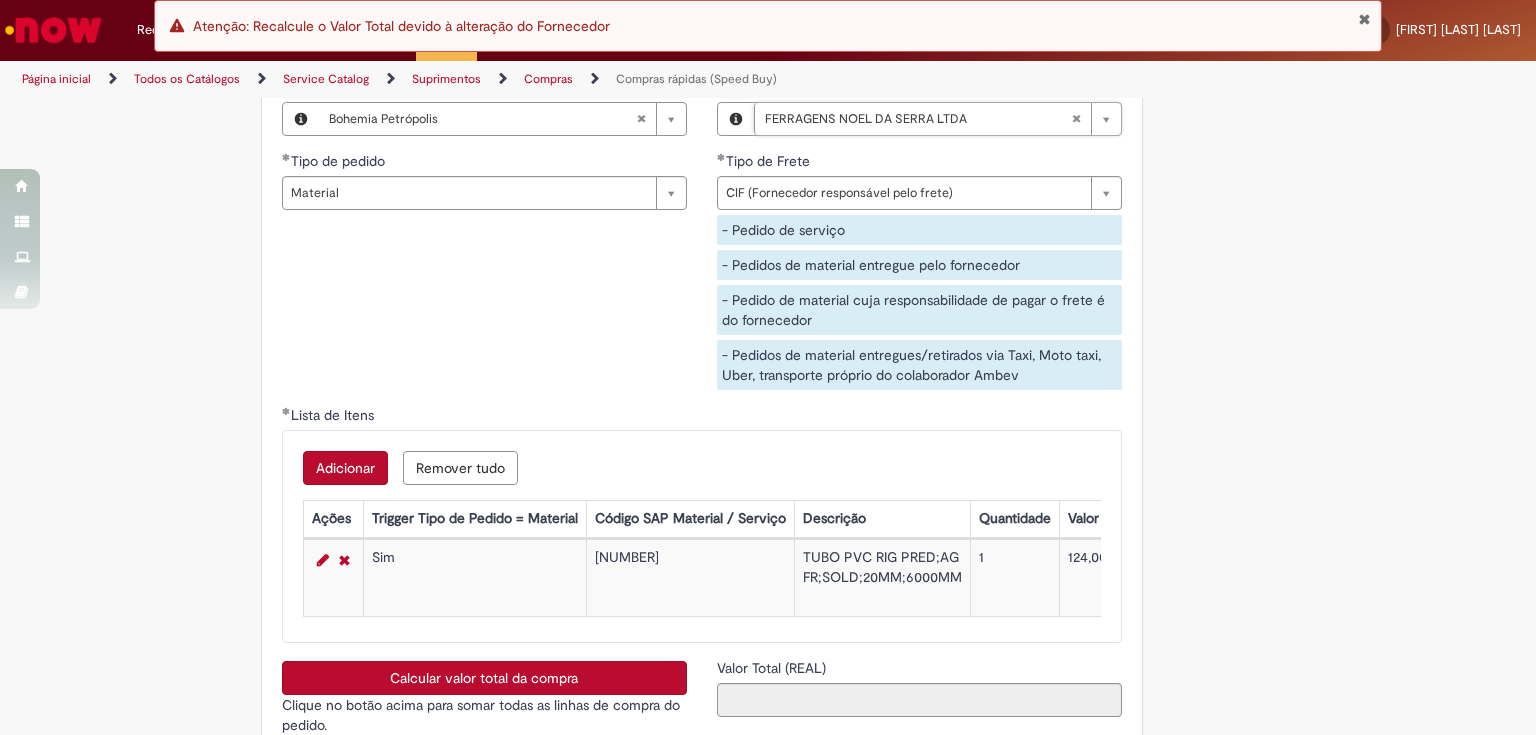 scroll, scrollTop: 3280, scrollLeft: 0, axis: vertical 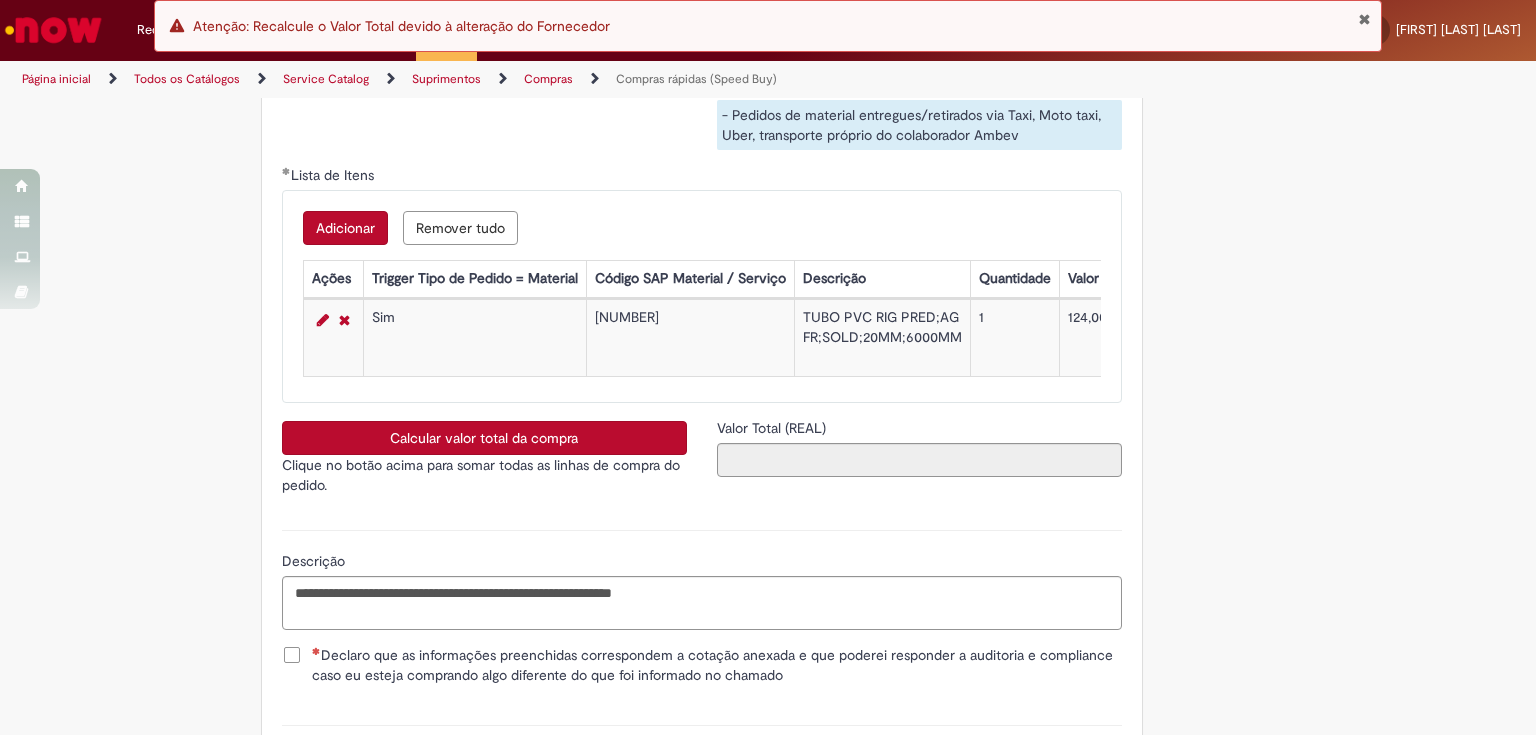 click on "Calcular valor total da compra" at bounding box center [484, 438] 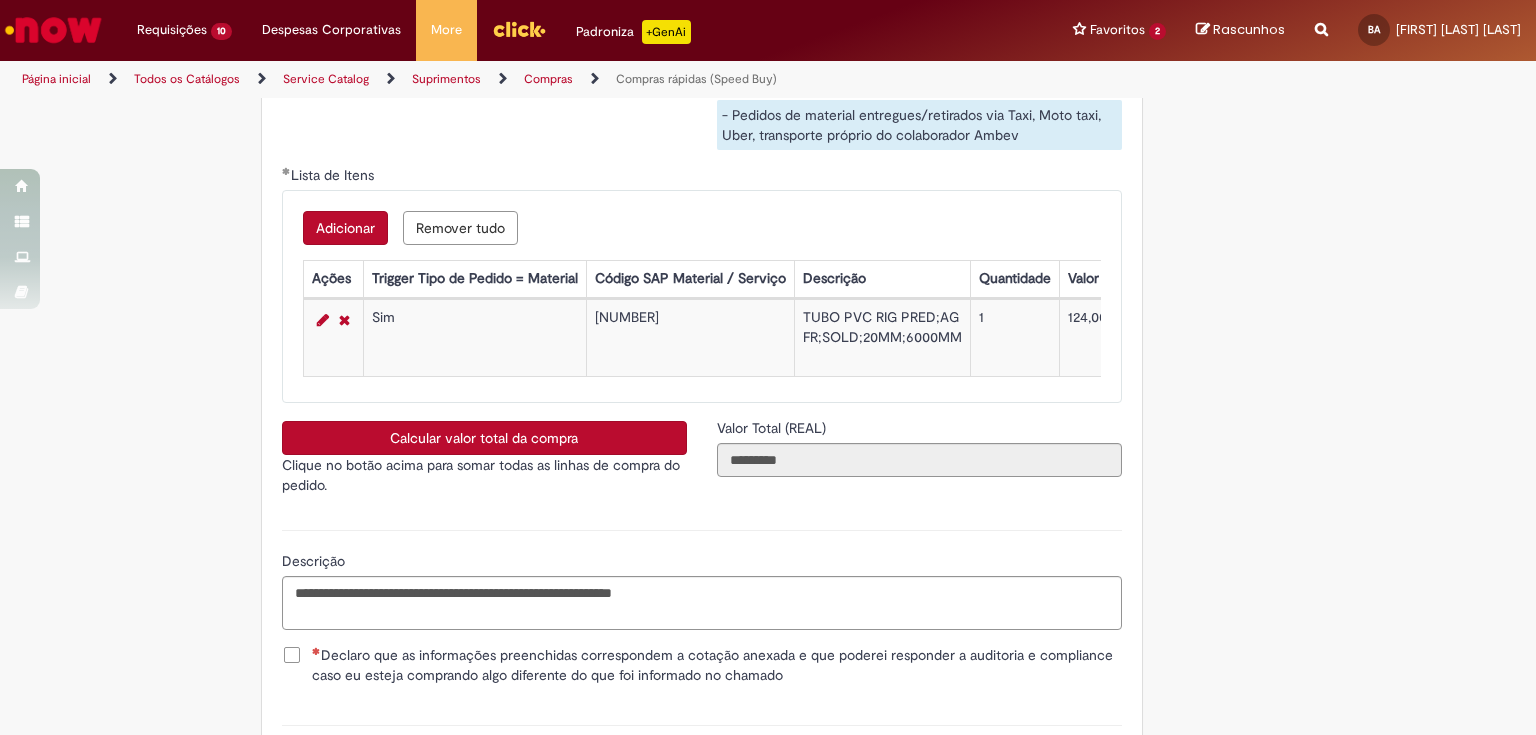 drag, startPoint x: 284, startPoint y: 668, endPoint x: 256, endPoint y: 653, distance: 31.764761 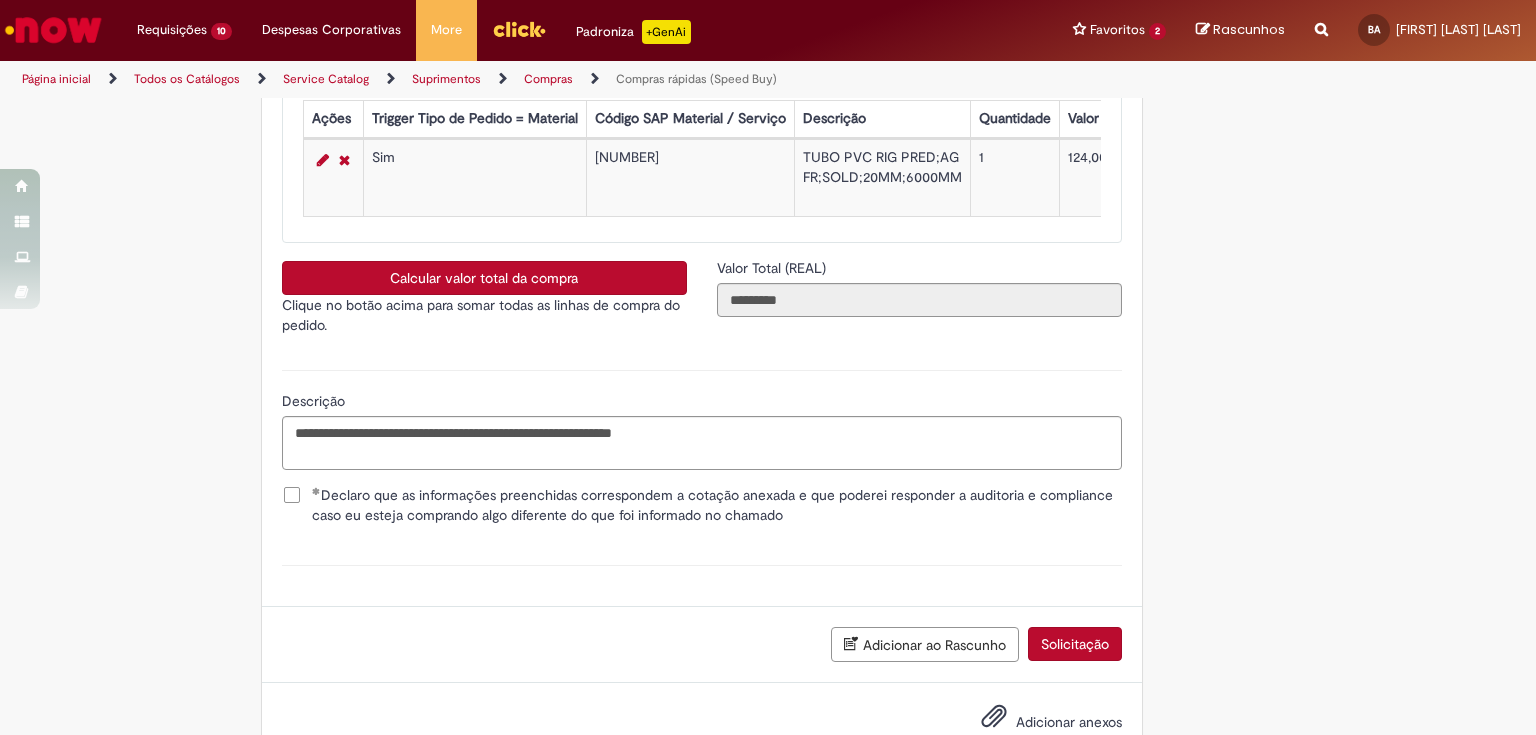 scroll, scrollTop: 3506, scrollLeft: 0, axis: vertical 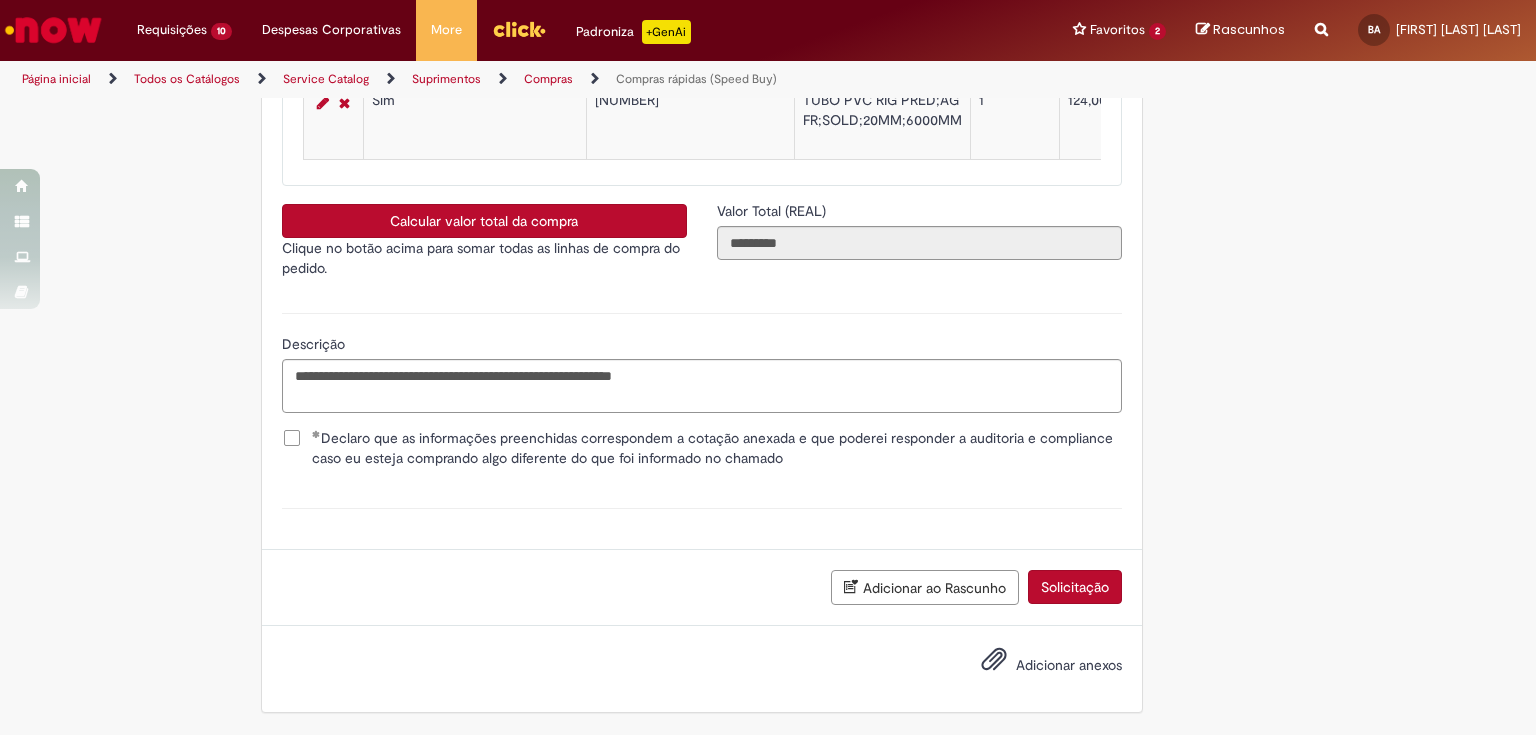 click on "Adicionar anexos" at bounding box center (1069, 665) 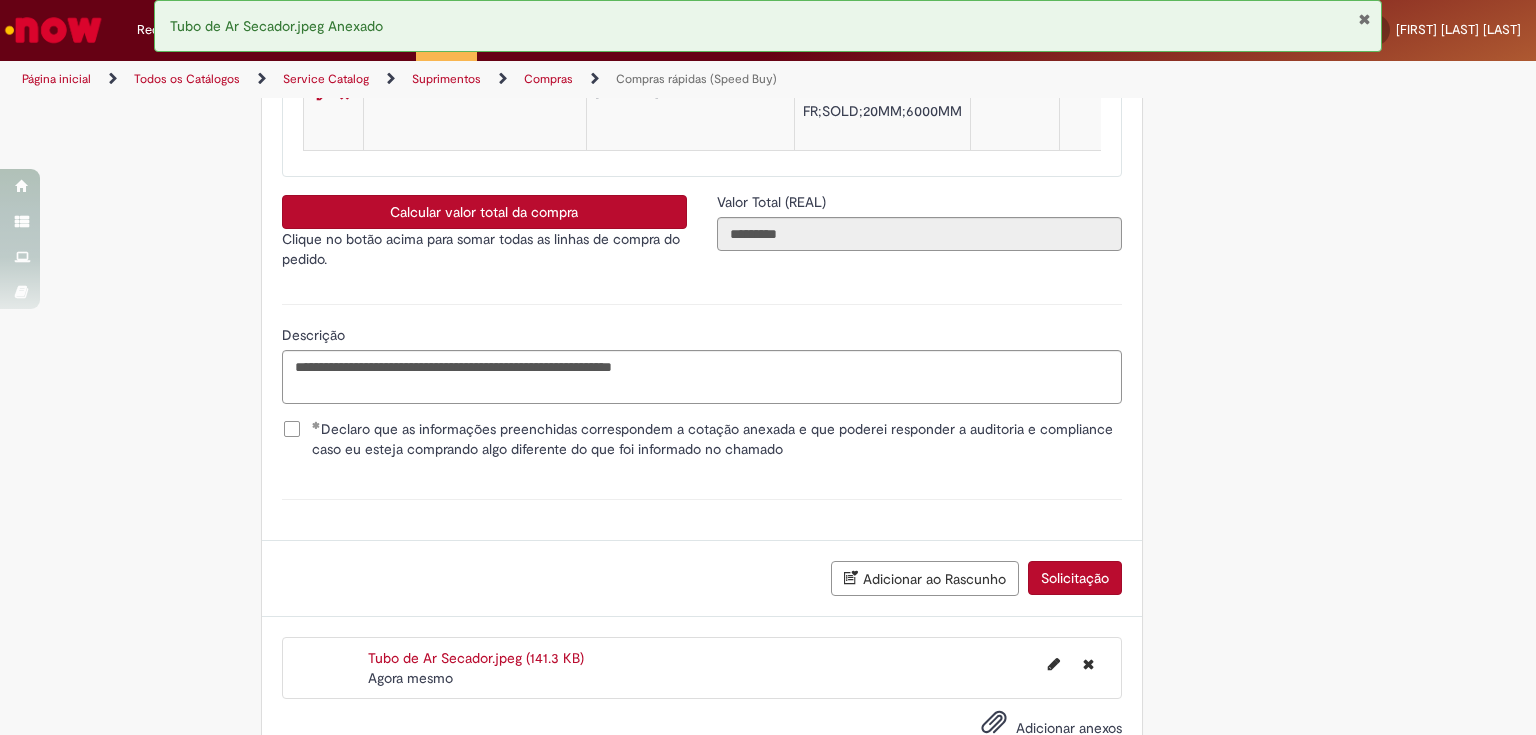 click on "Solicitação" at bounding box center (1075, 578) 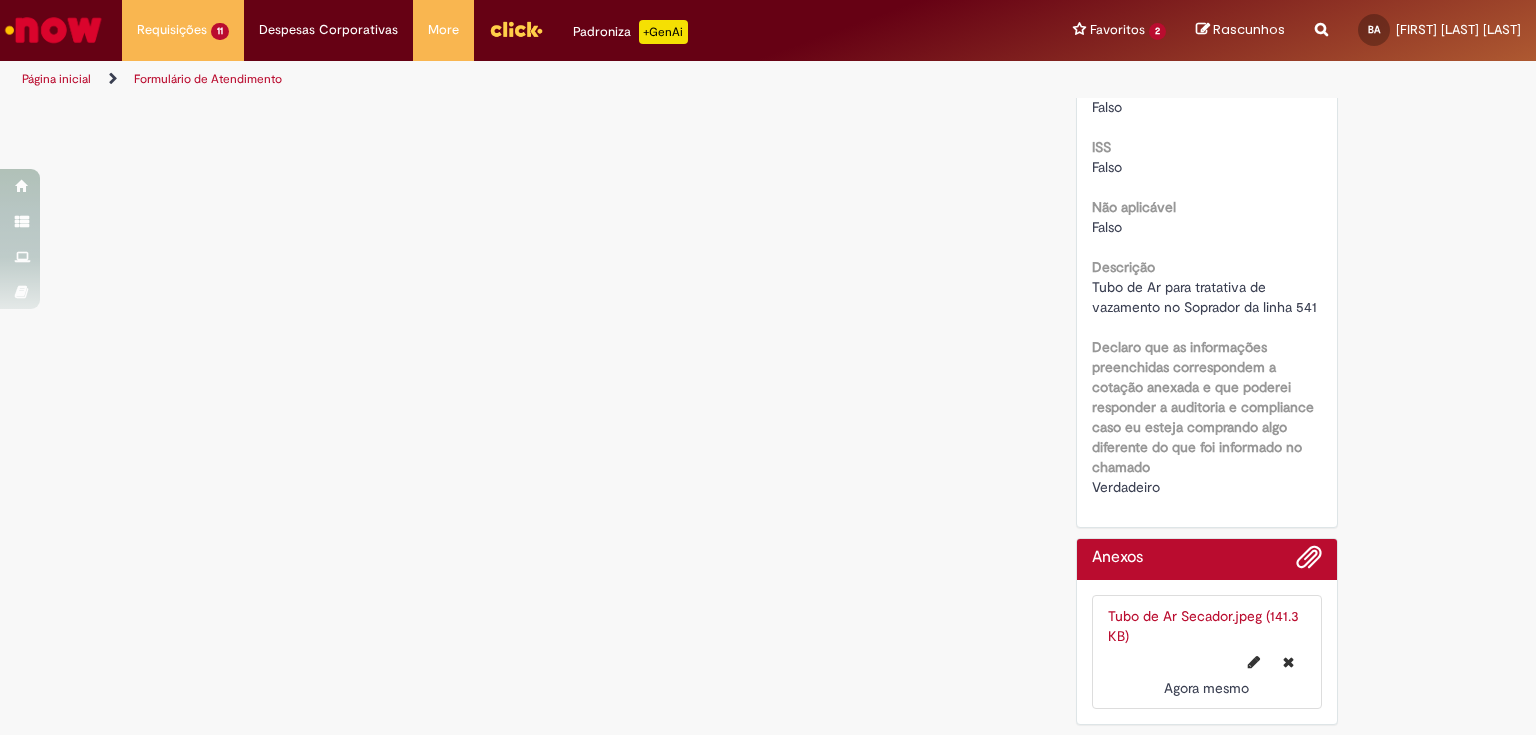 scroll, scrollTop: 0, scrollLeft: 0, axis: both 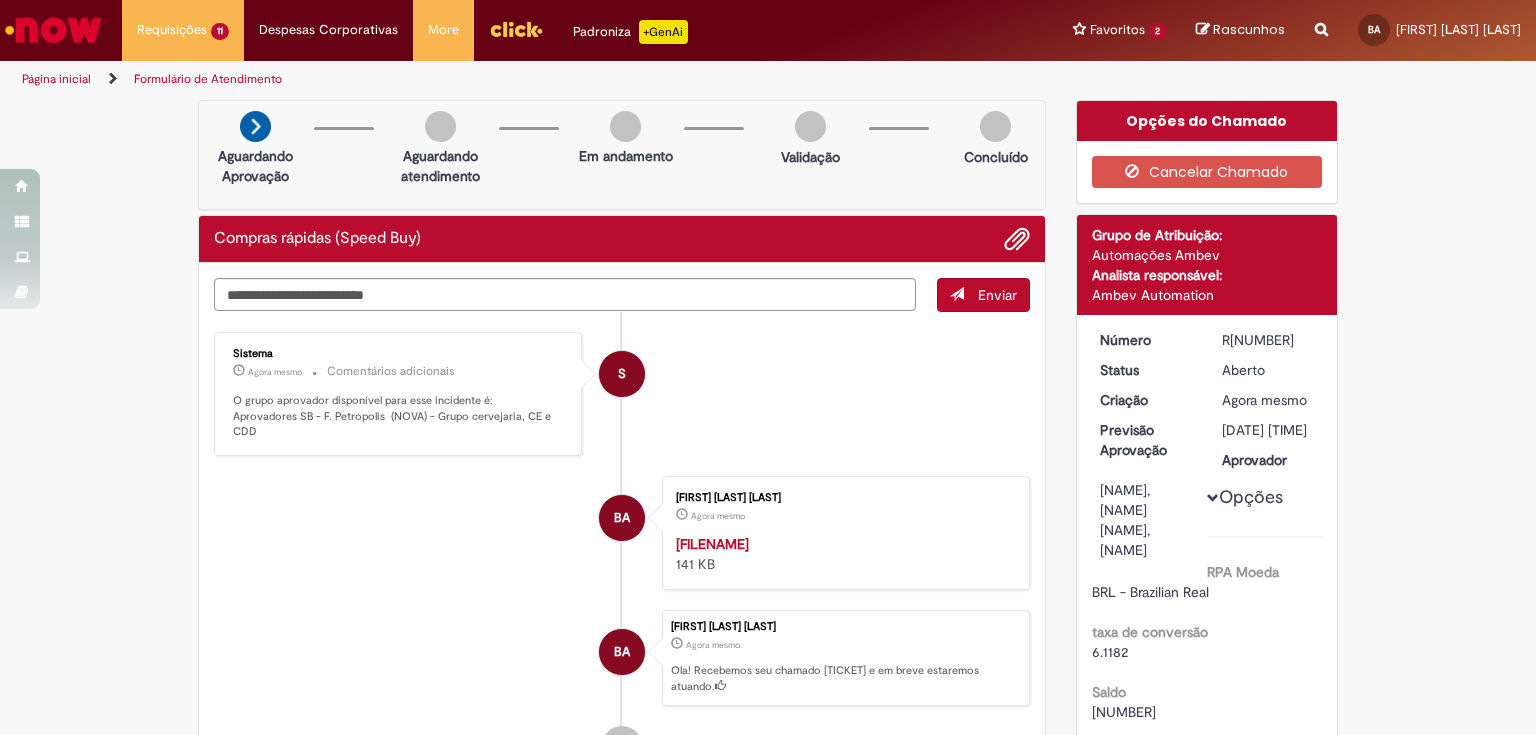 click on "R[NUMBER]" at bounding box center (1268, 340) 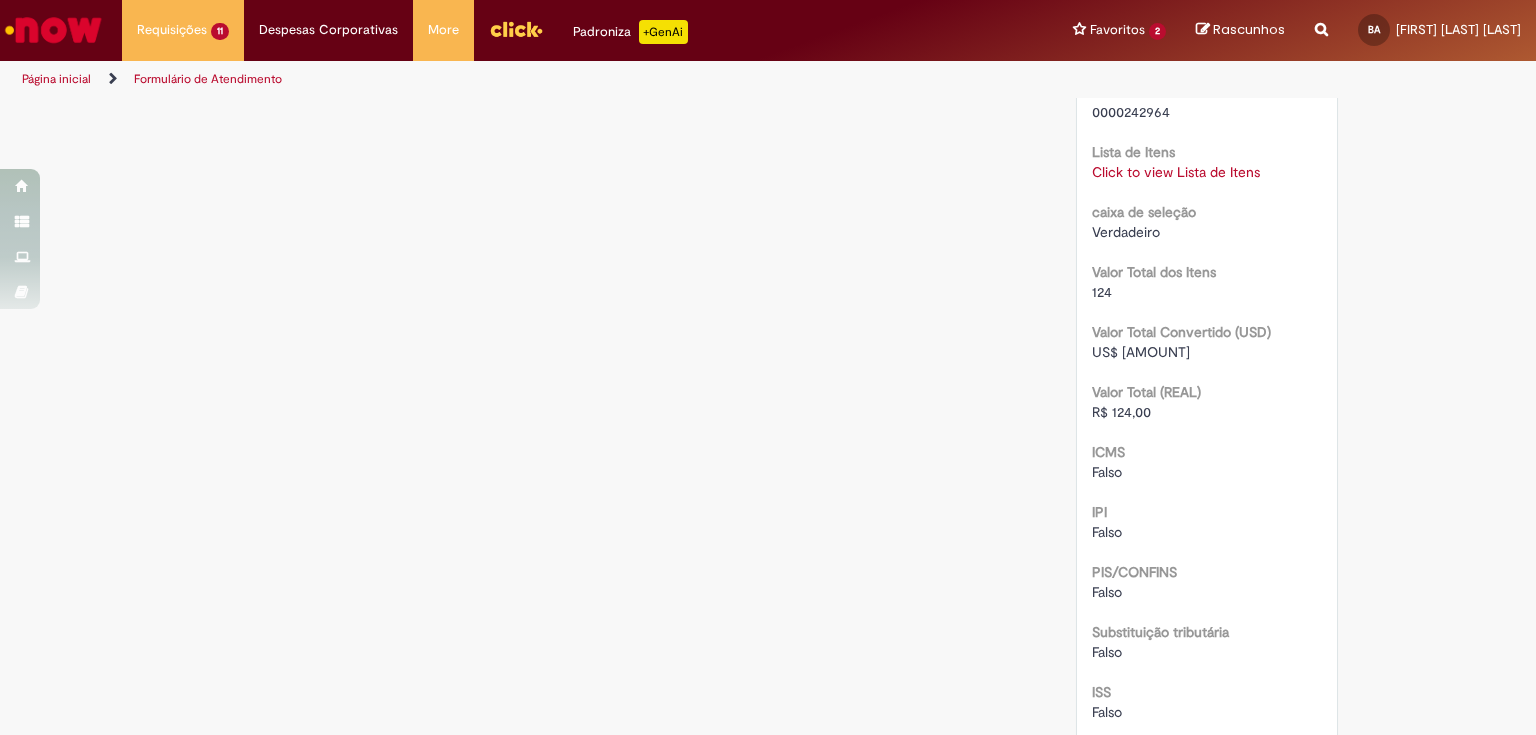 scroll, scrollTop: 1760, scrollLeft: 0, axis: vertical 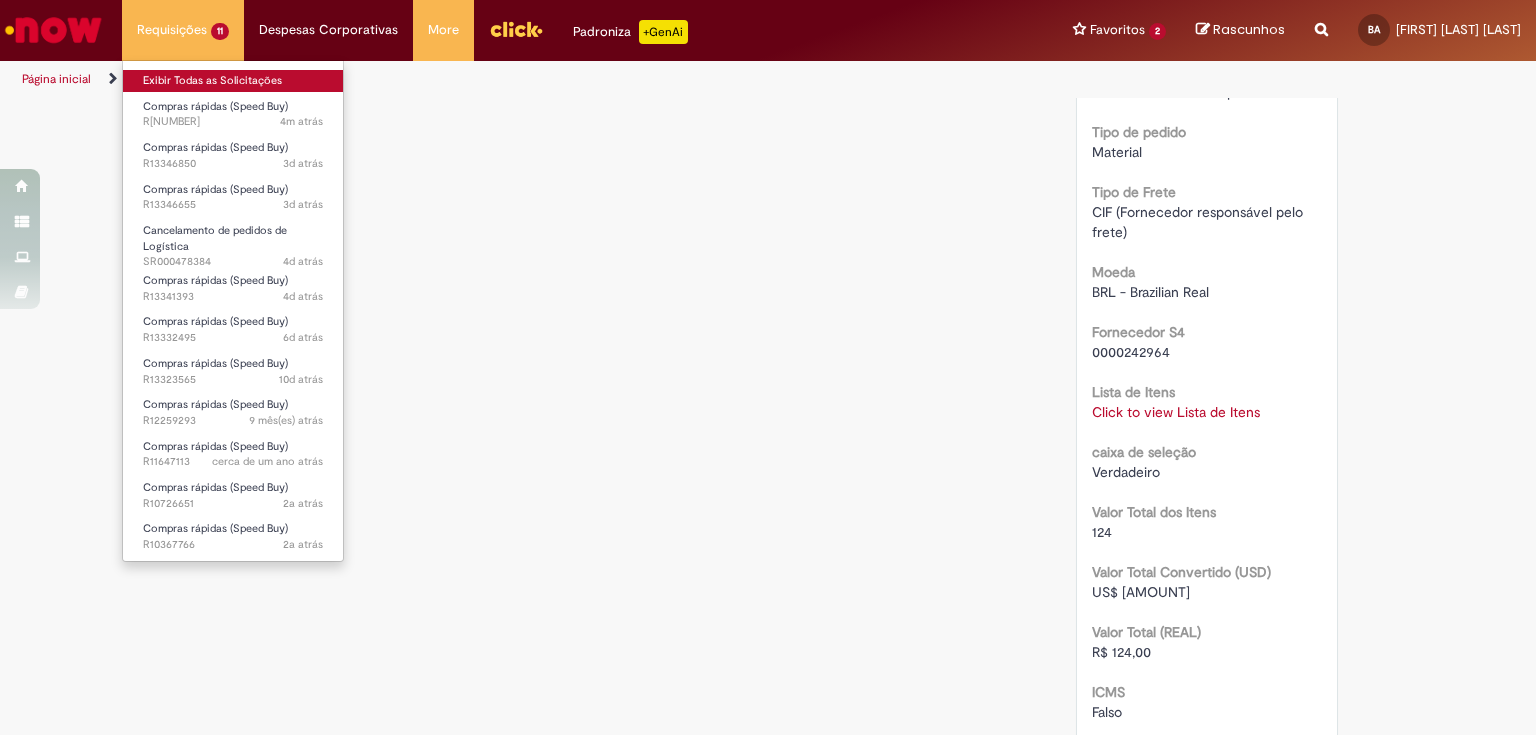 click on "Exibir Todas as Solicitações" at bounding box center [233, 81] 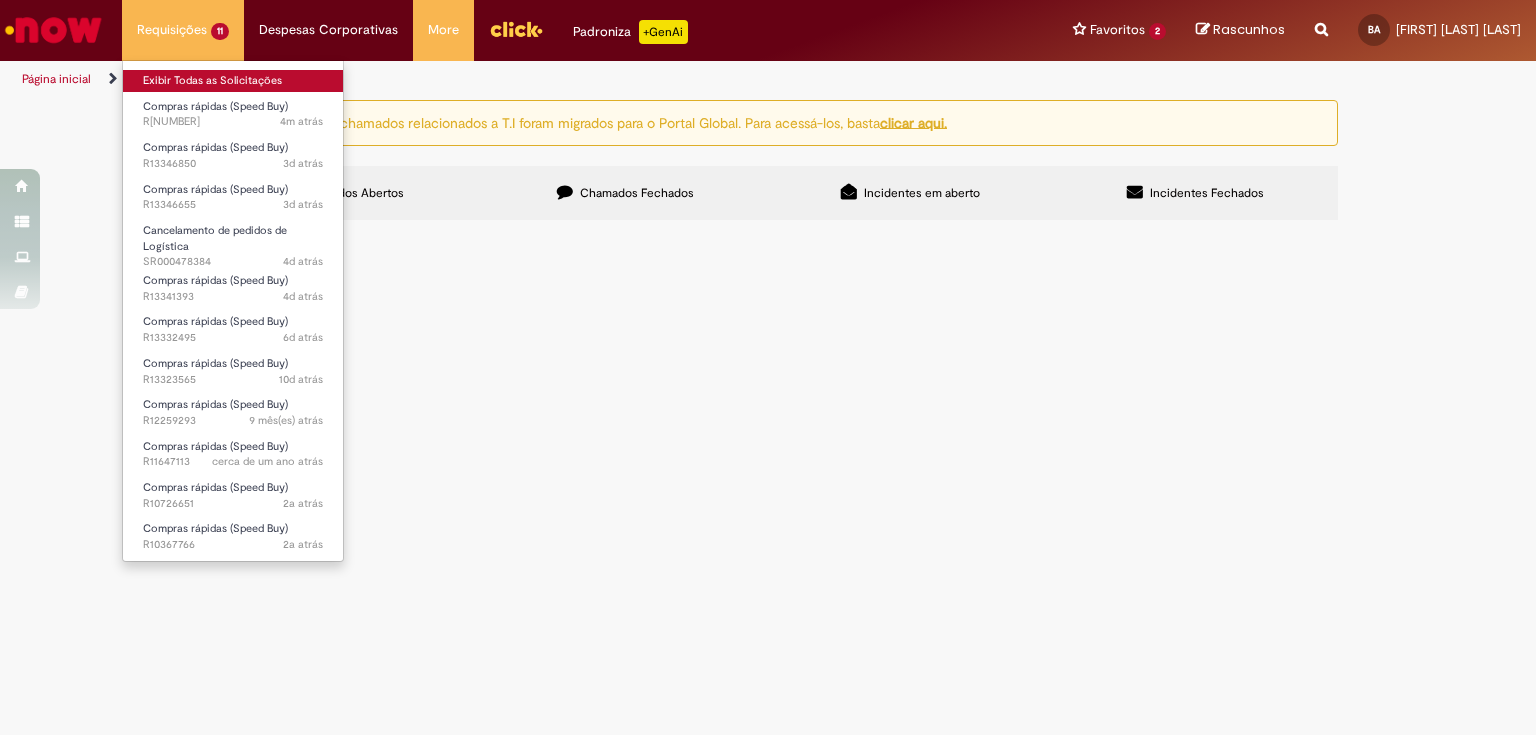 scroll, scrollTop: 0, scrollLeft: 0, axis: both 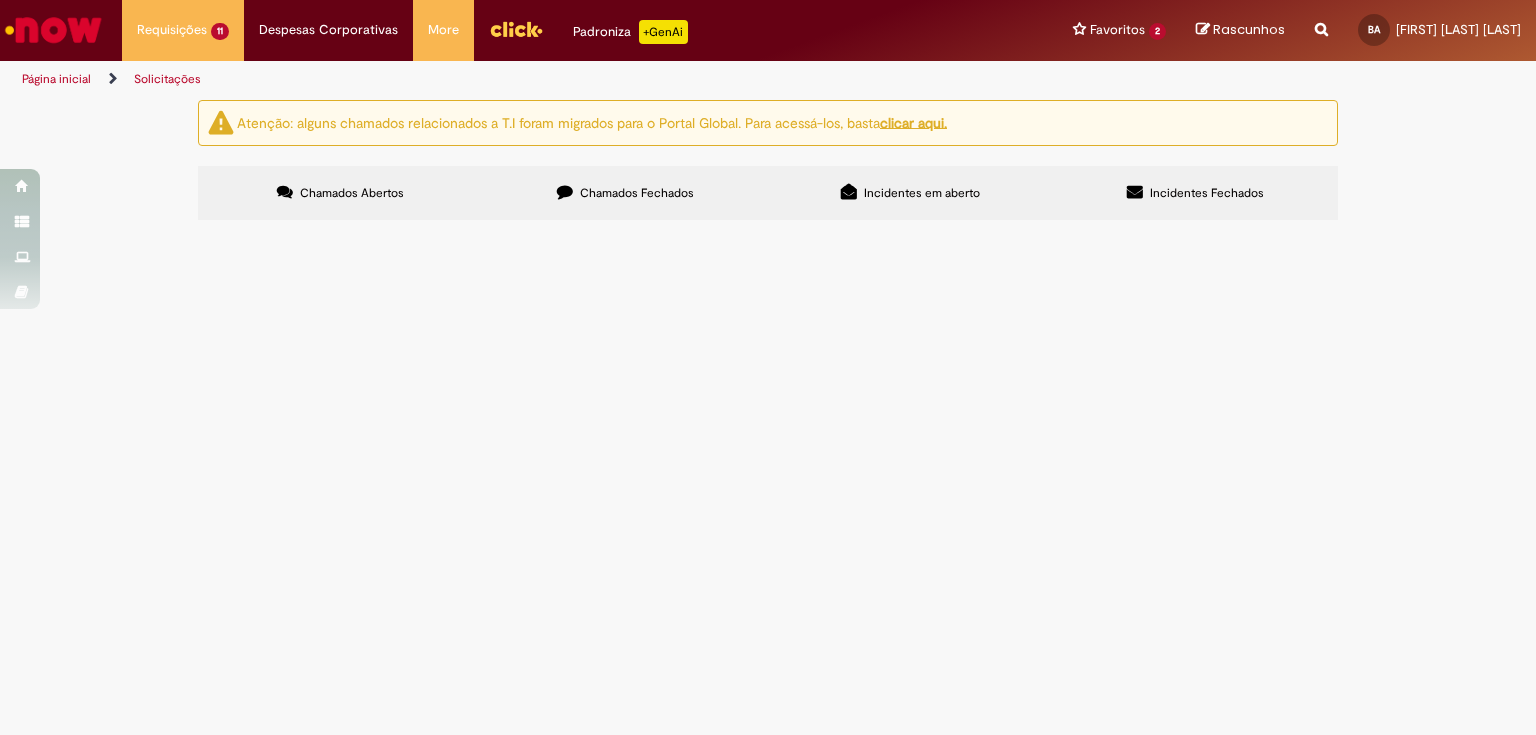 click on "Chamados Fechados" at bounding box center (637, 193) 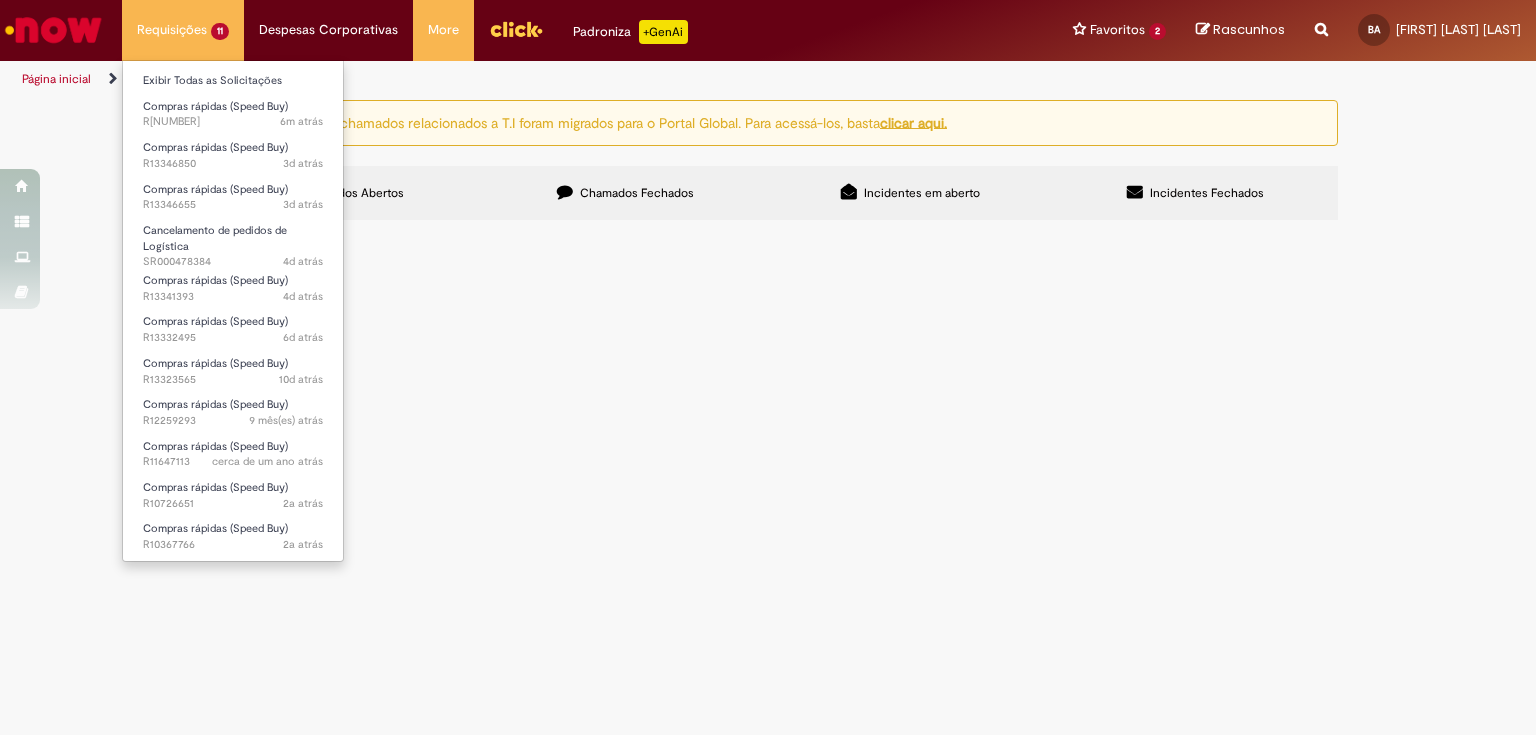 type 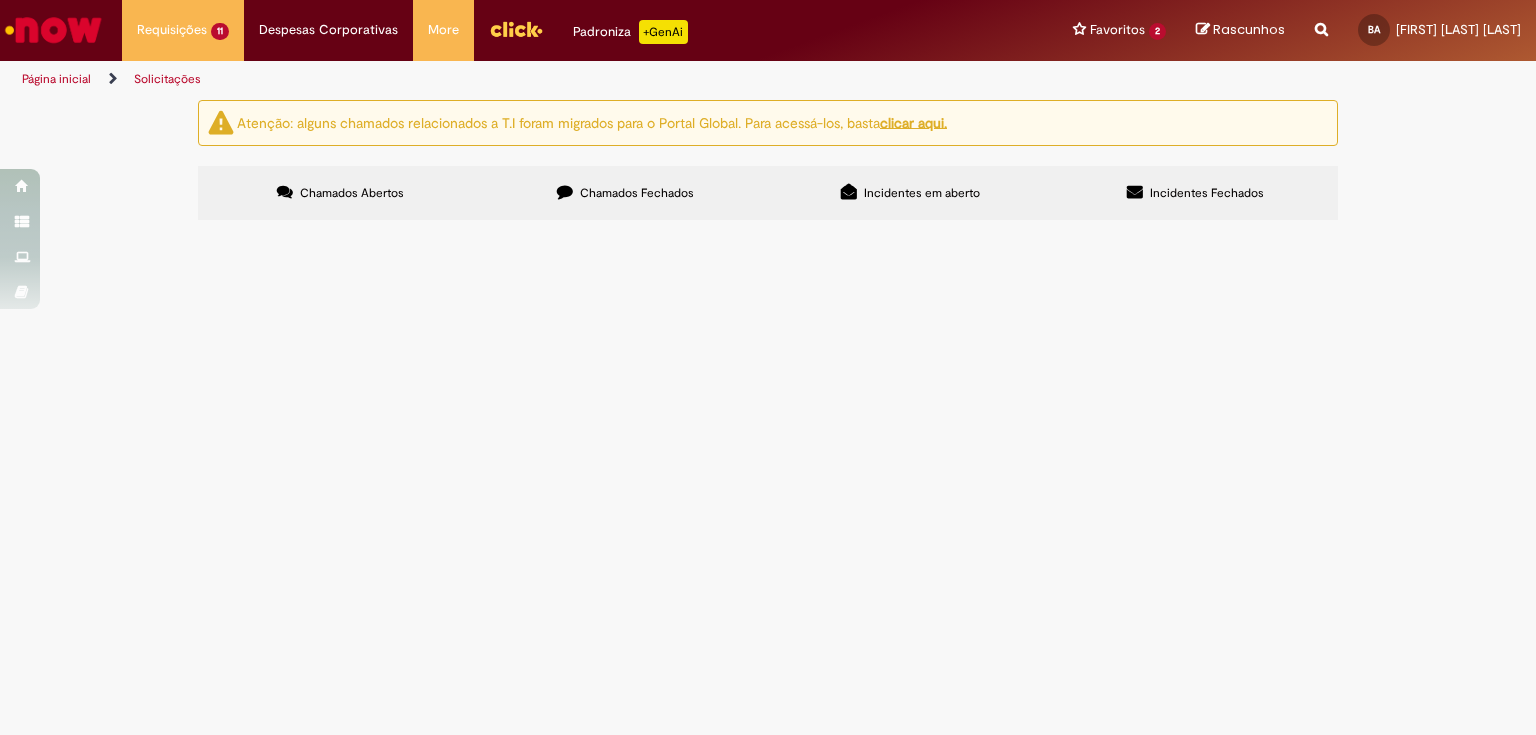 scroll, scrollTop: 729, scrollLeft: 0, axis: vertical 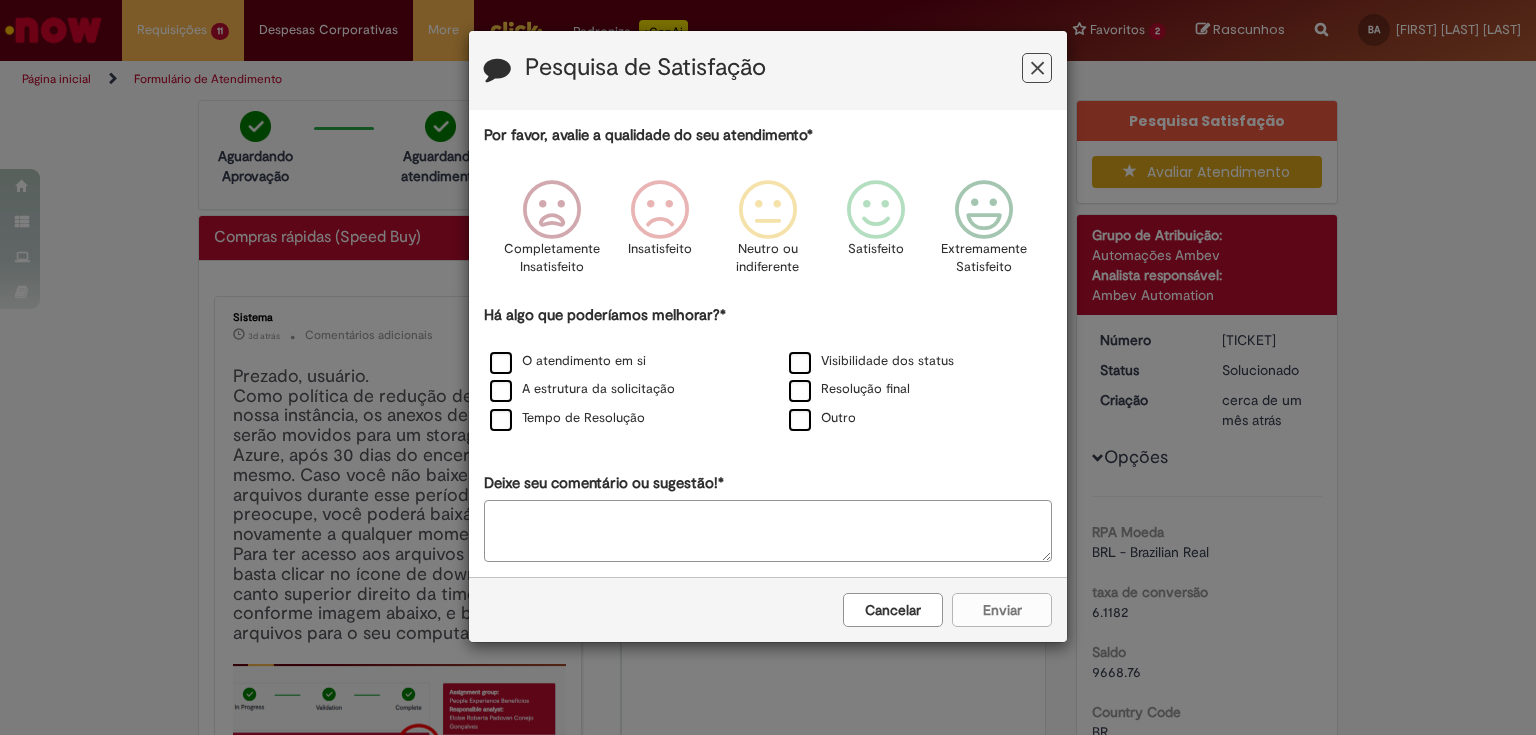 click at bounding box center [1037, 68] 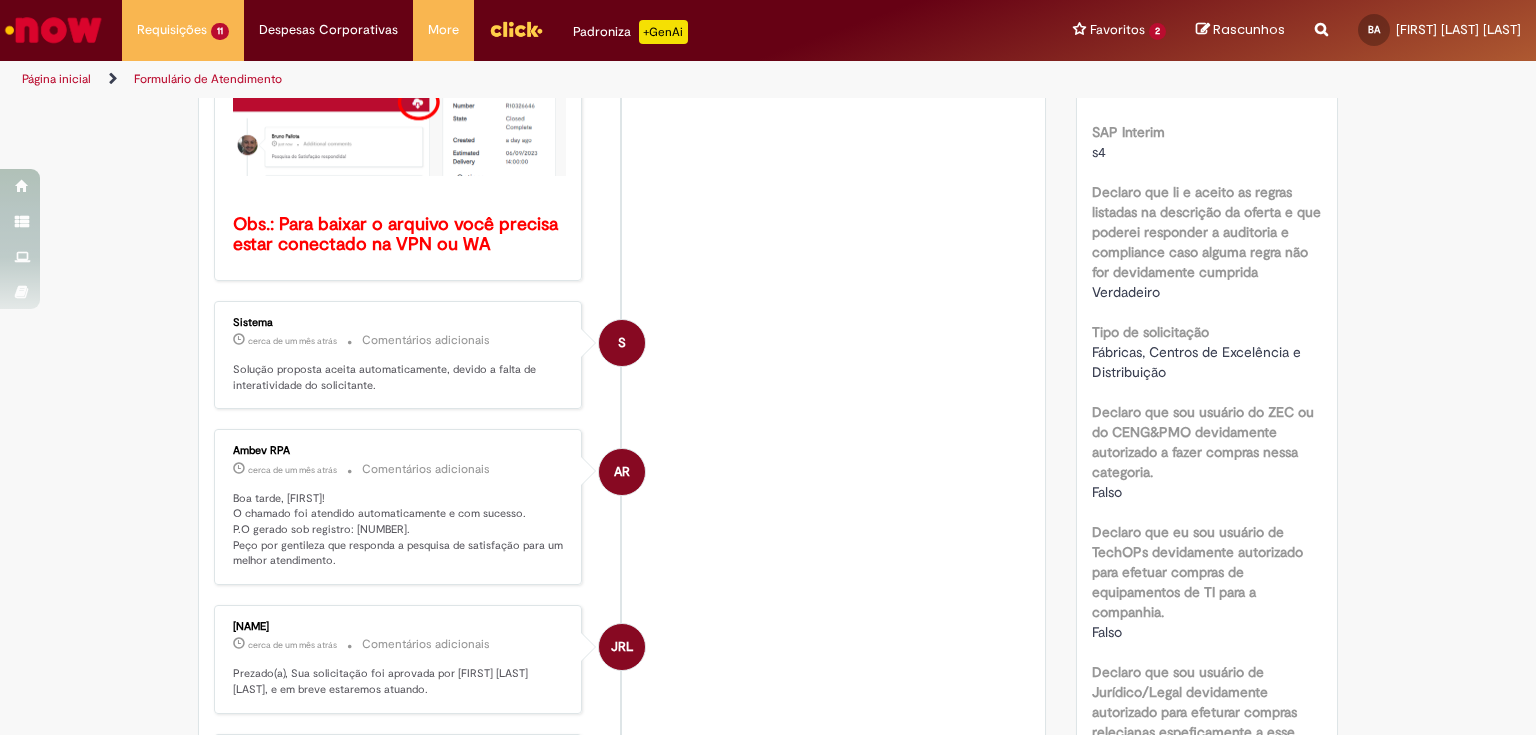 scroll, scrollTop: 800, scrollLeft: 0, axis: vertical 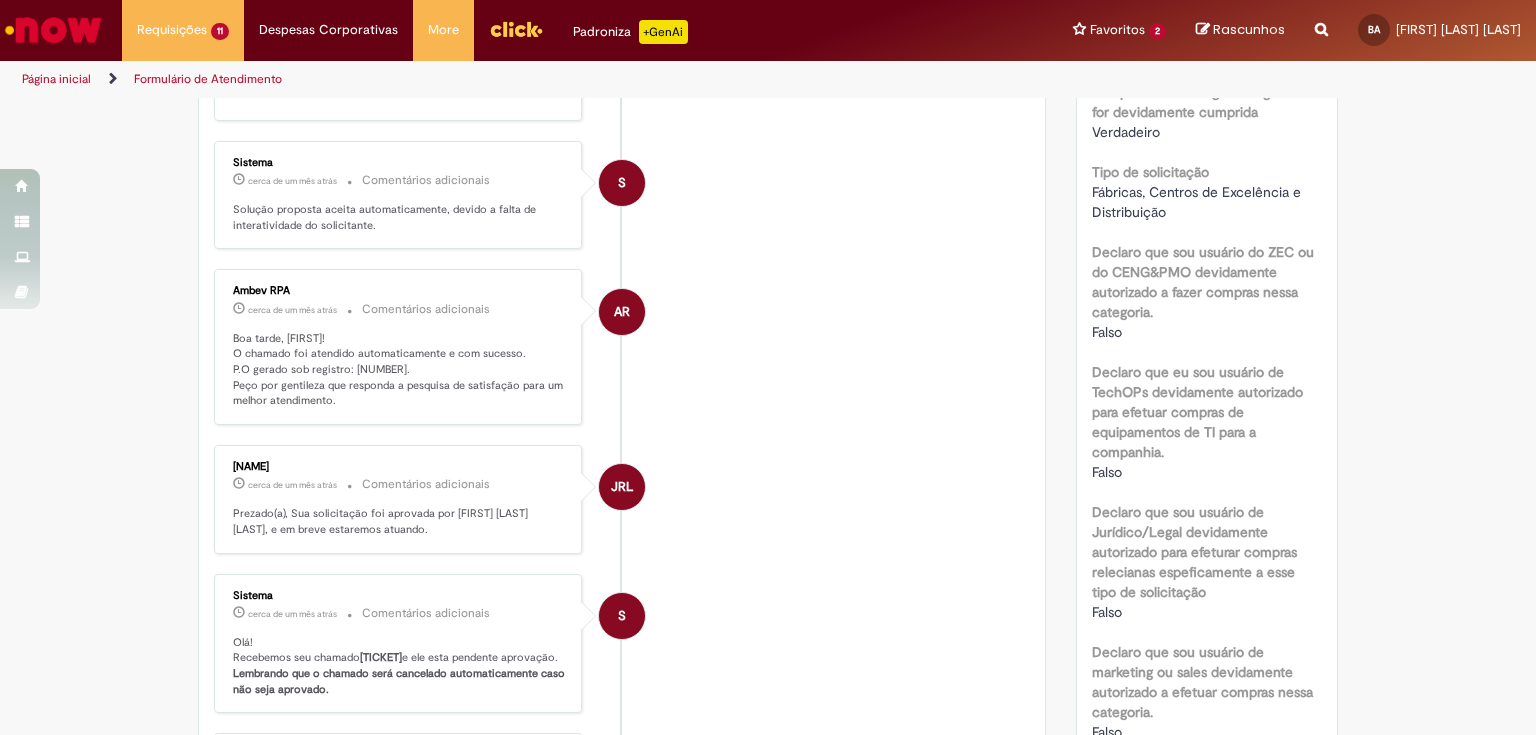 click on "Boa tarde, [FIRST]!
O chamado foi atendido automaticamente e com sucesso.
P.O gerado sob registro: [NUMBER].
Peço por gentileza que responda a pesquisa de satisfação para um melhor atendimento." at bounding box center [399, 370] 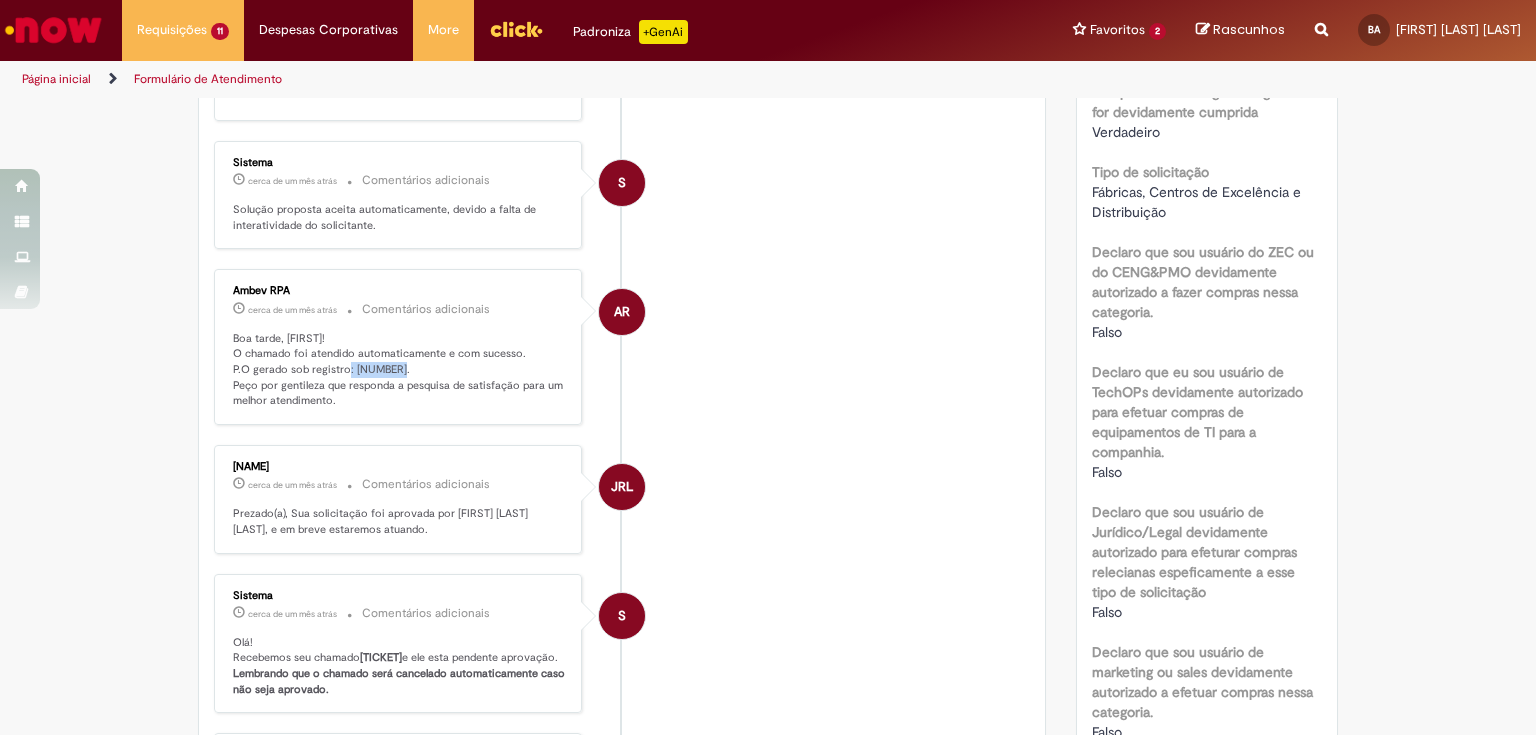 click on "Boa tarde, [FIRST]!
O chamado foi atendido automaticamente e com sucesso.
P.O gerado sob registro: [NUMBER].
Peço por gentileza que responda a pesquisa de satisfação para um melhor atendimento." at bounding box center (399, 370) 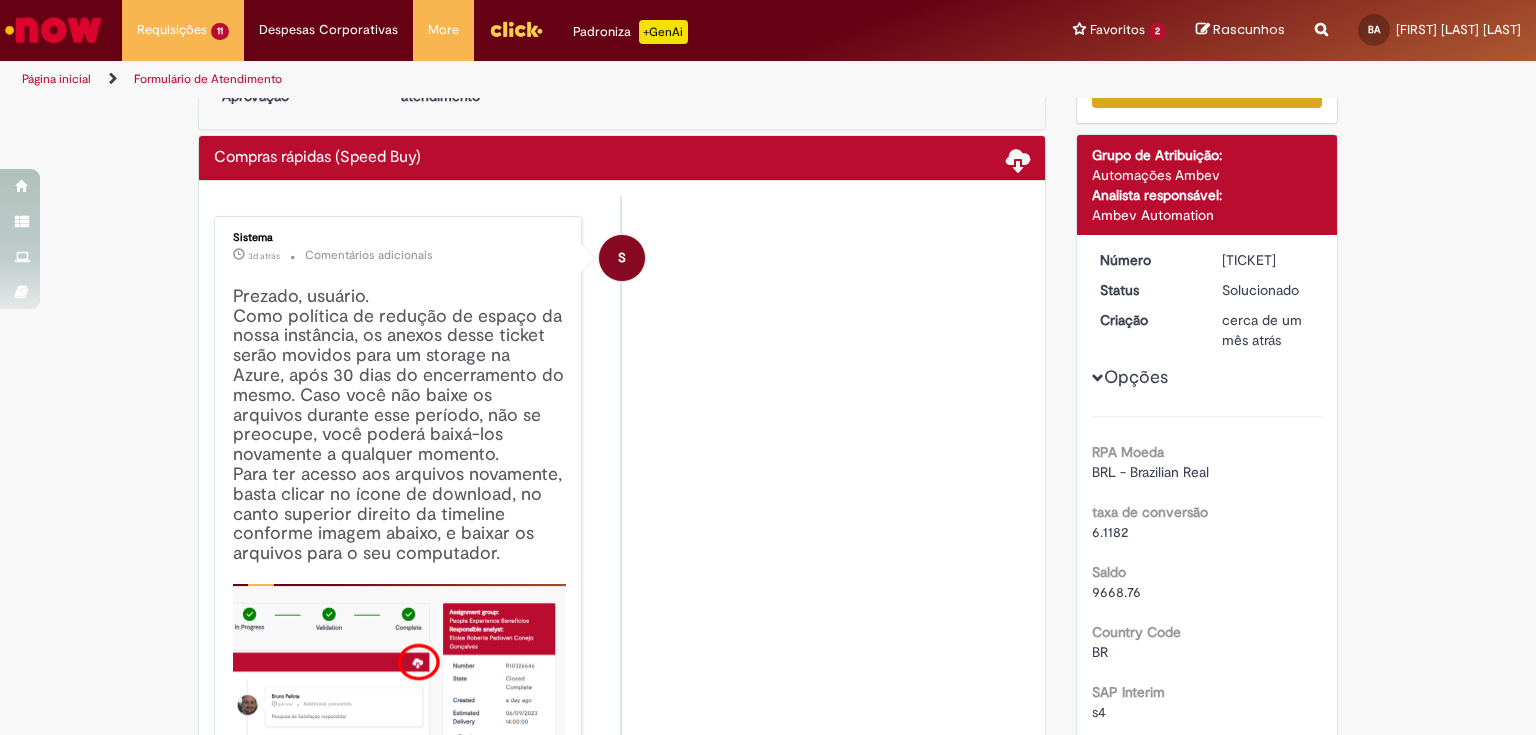 scroll, scrollTop: 0, scrollLeft: 0, axis: both 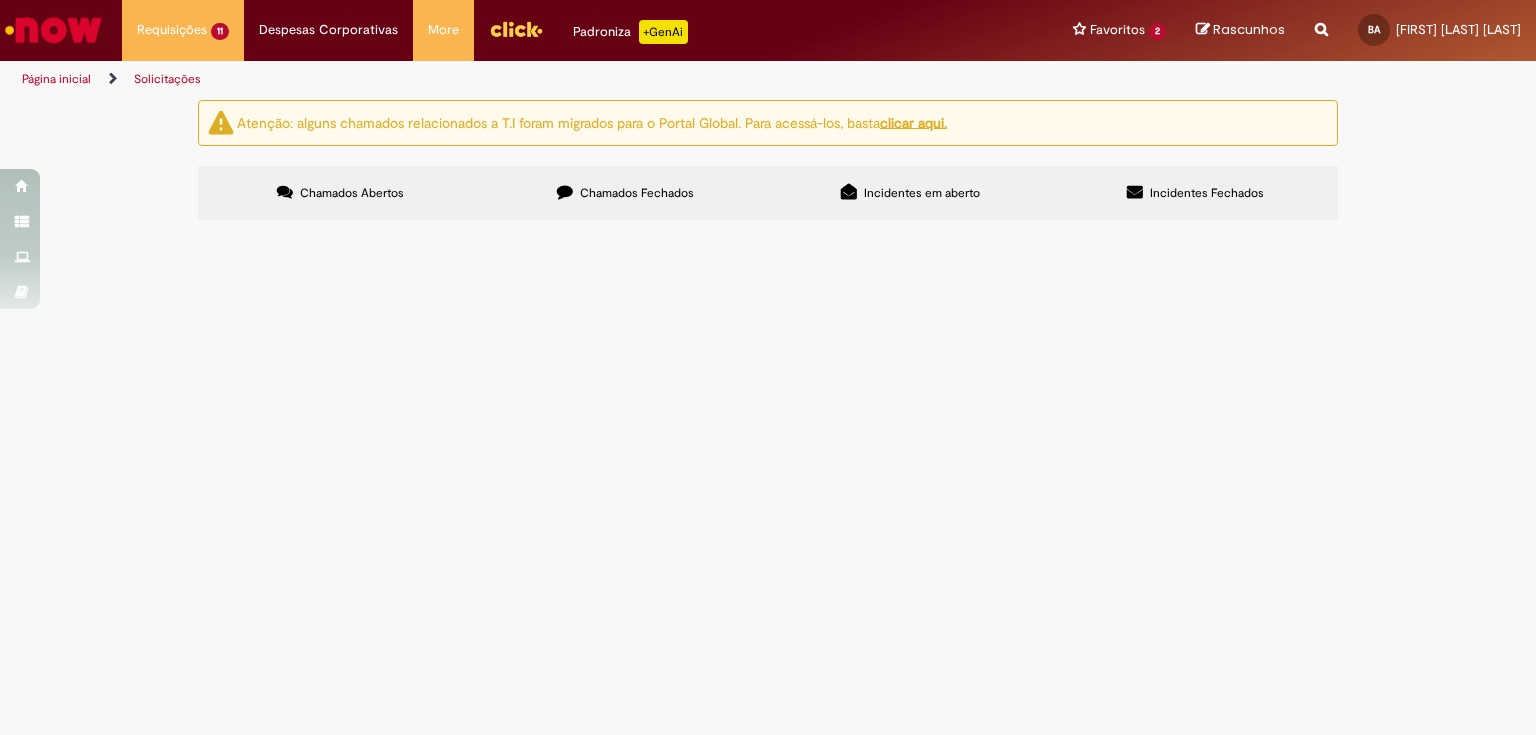 click on "Chamados Fechados" at bounding box center (625, 193) 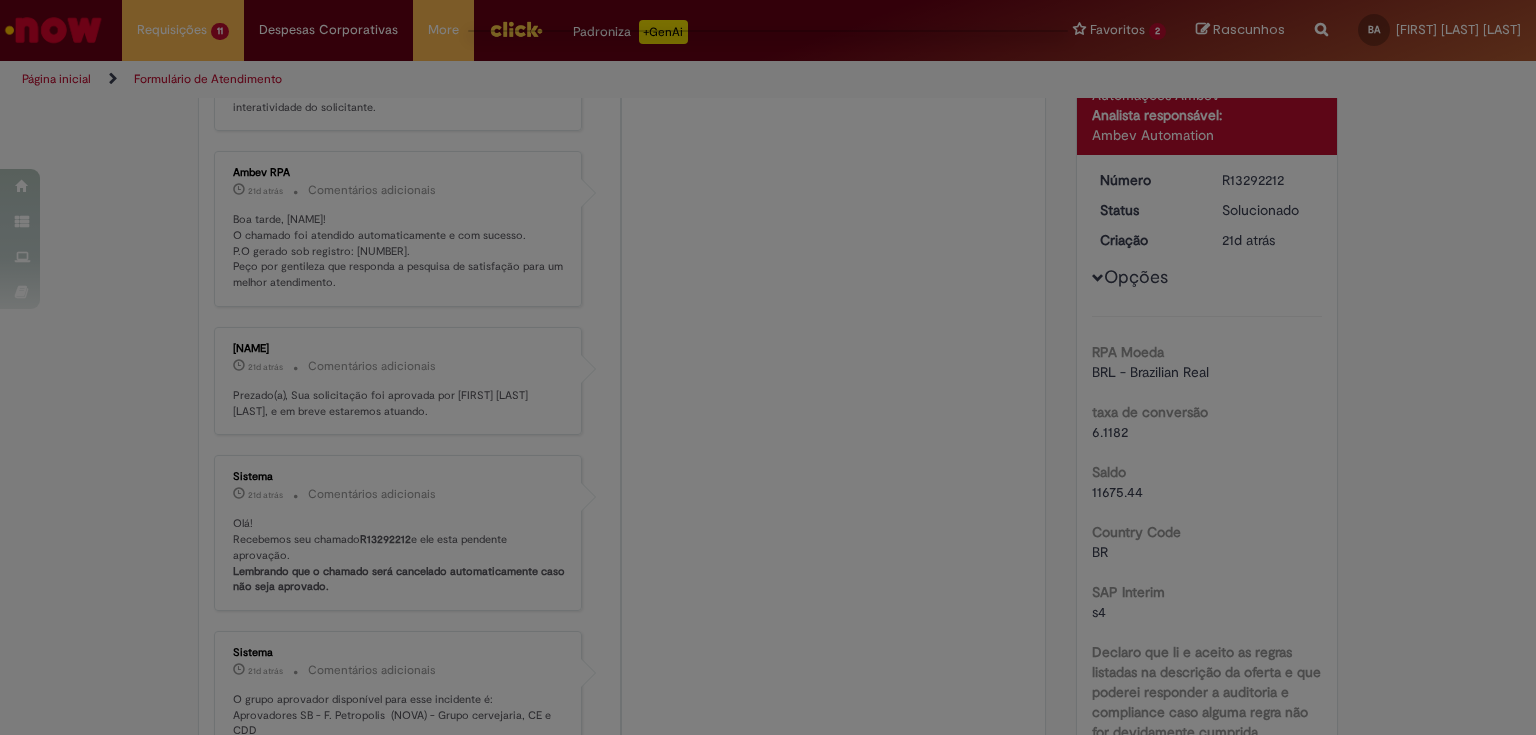 scroll, scrollTop: 0, scrollLeft: 0, axis: both 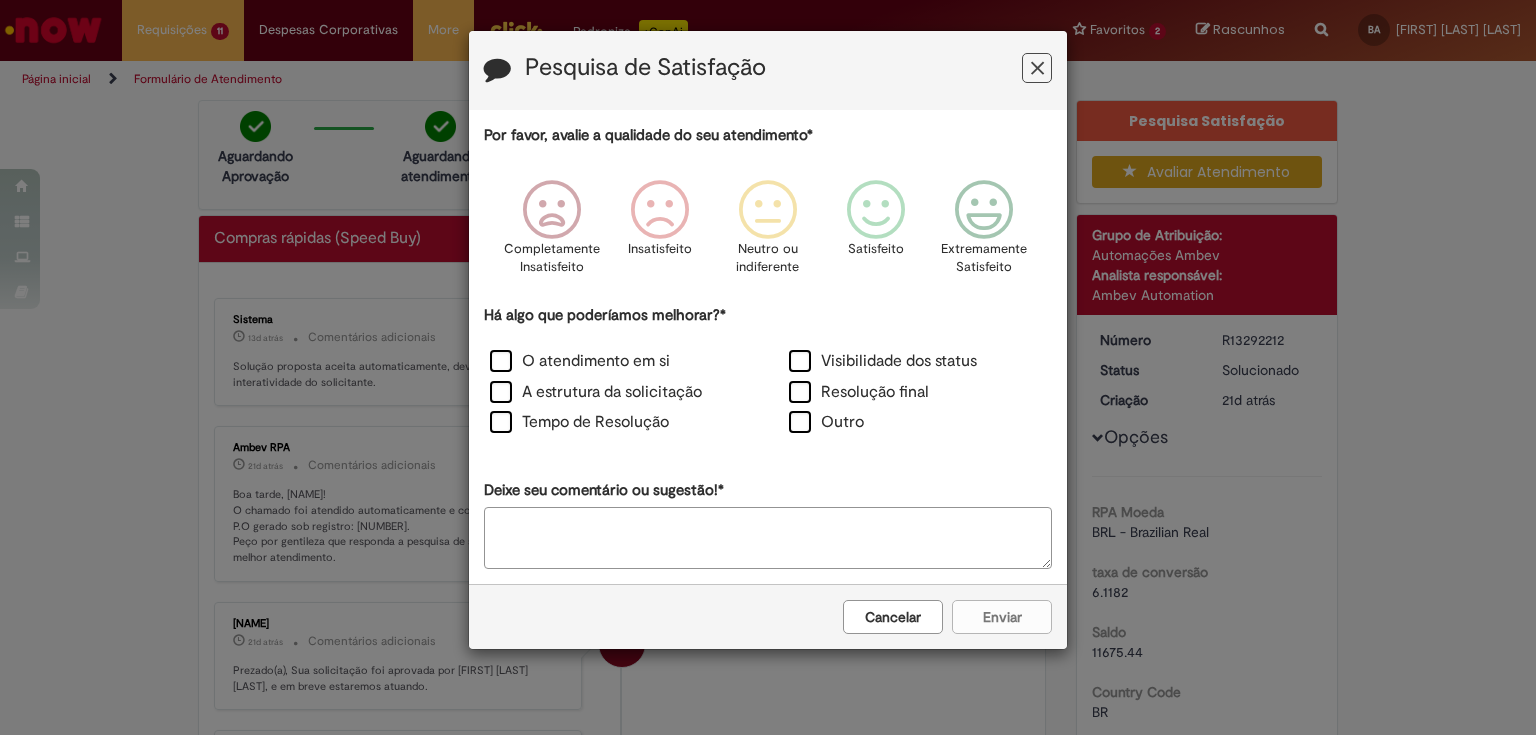 click at bounding box center (1037, 68) 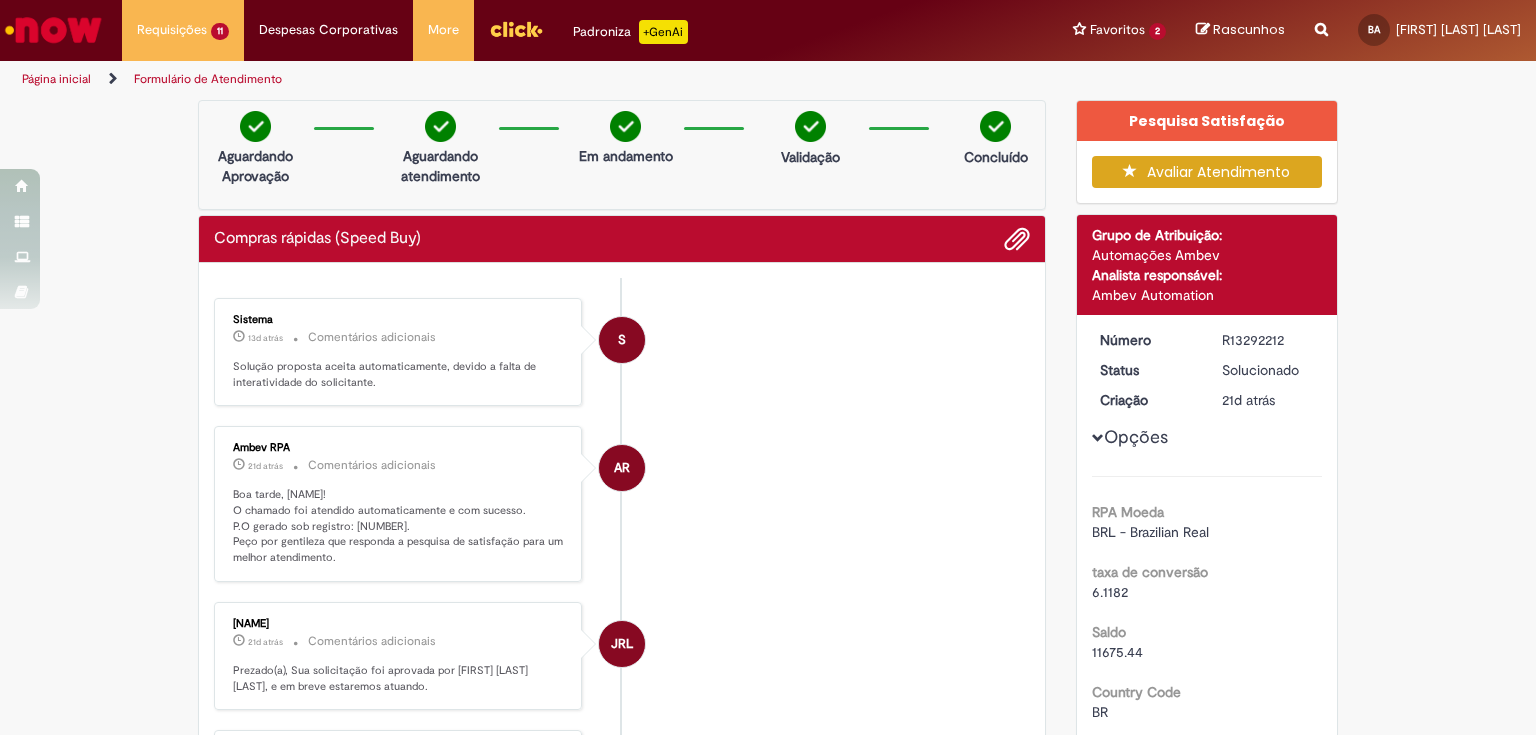 click on "Boa tarde, [NAME]!
O chamado foi atendido automaticamente e com sucesso.
P.O gerado sob registro: [NUMBER].
Peço por gentileza que responda a pesquisa de satisfação para um melhor atendimento." at bounding box center (399, 526) 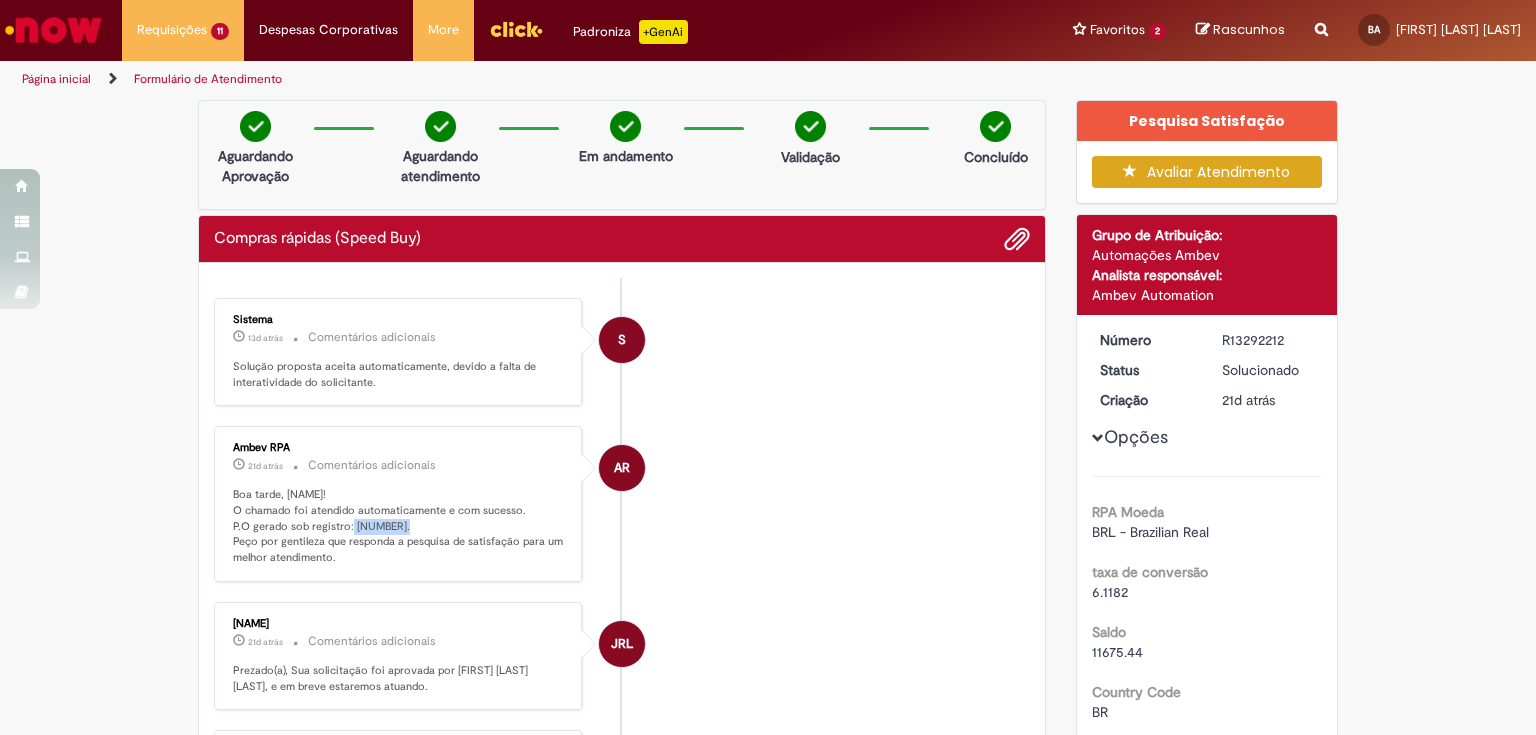 click on "Boa tarde, [NAME]!
O chamado foi atendido automaticamente e com sucesso.
P.O gerado sob registro: [NUMBER].
Peço por gentileza que responda a pesquisa de satisfação para um melhor atendimento." at bounding box center (399, 526) 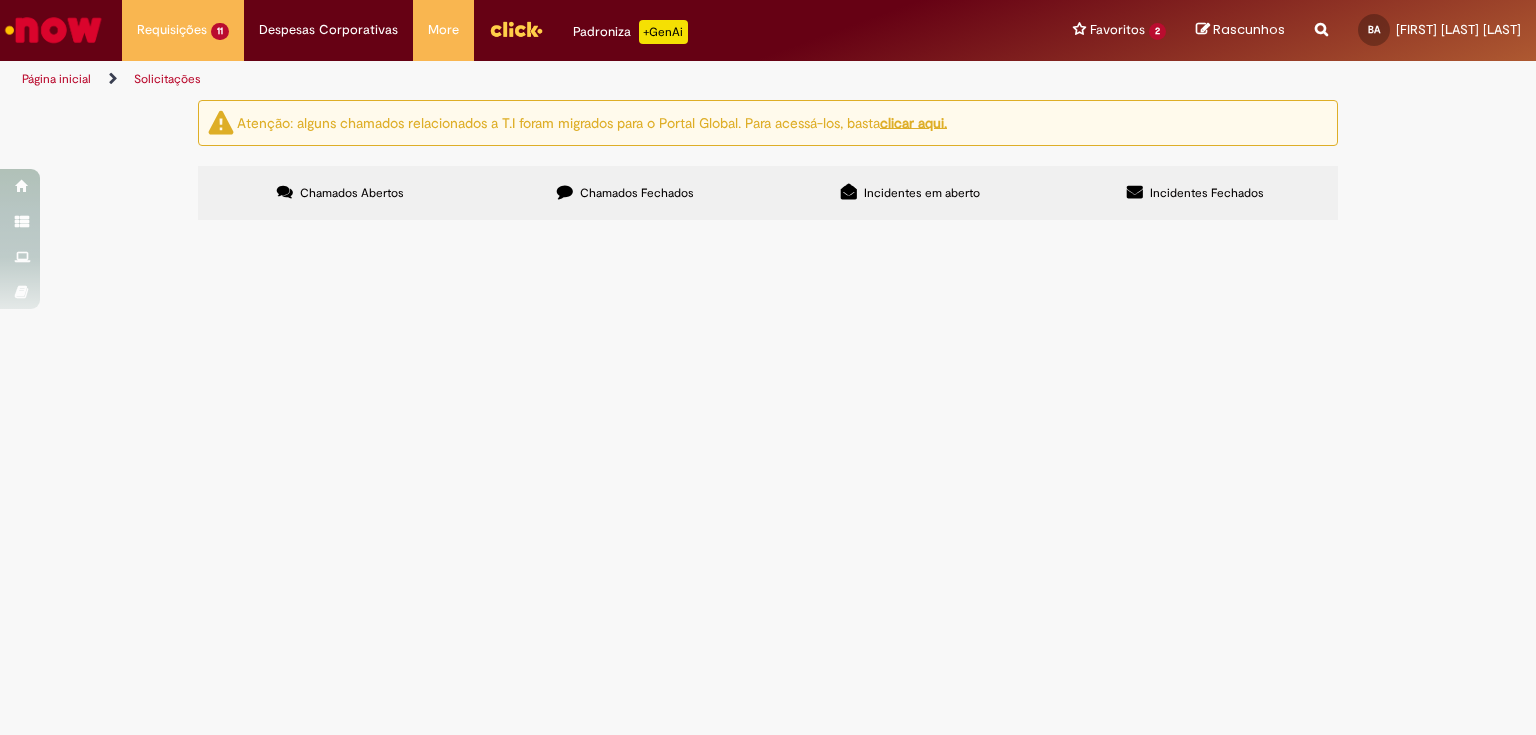 scroll, scrollTop: 0, scrollLeft: 0, axis: both 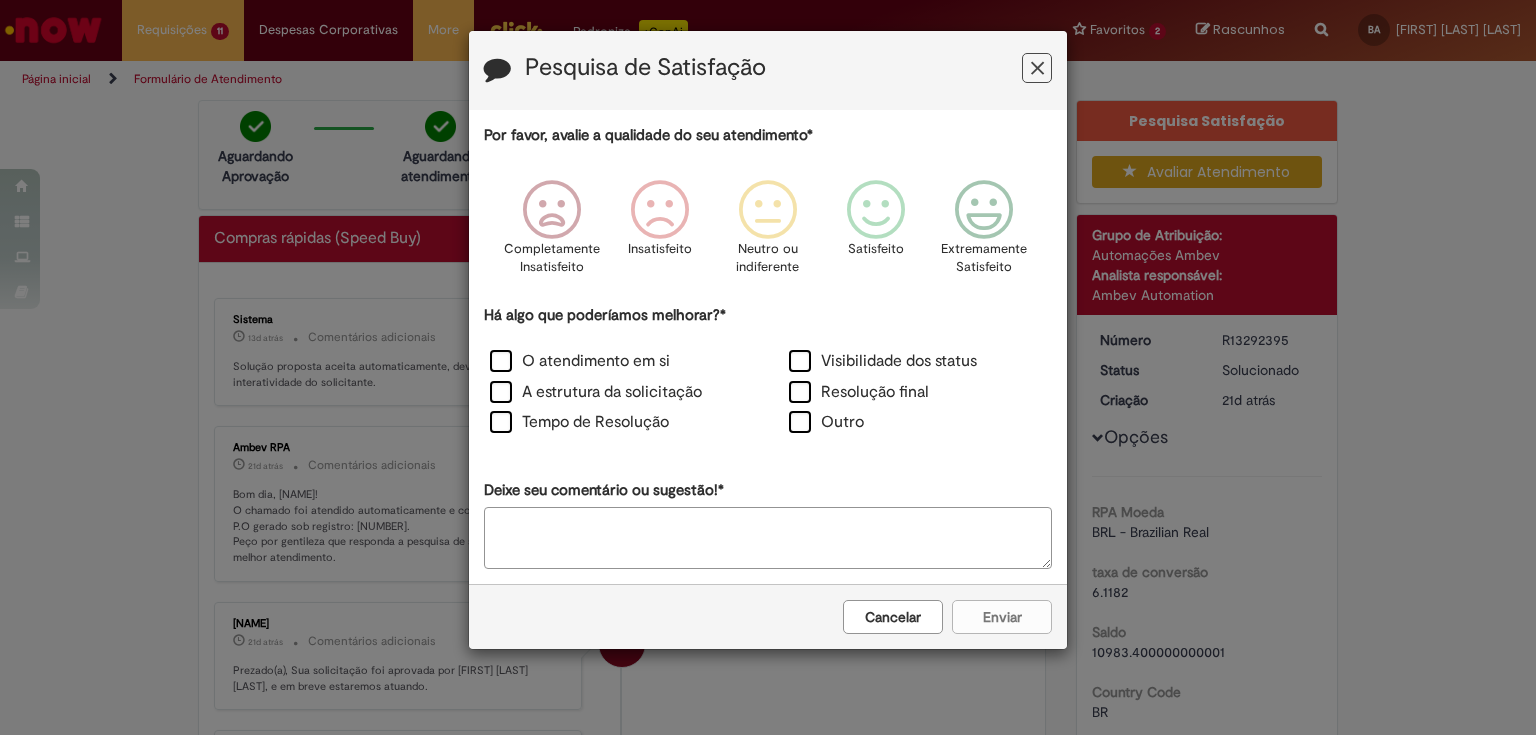 click at bounding box center (1037, 68) 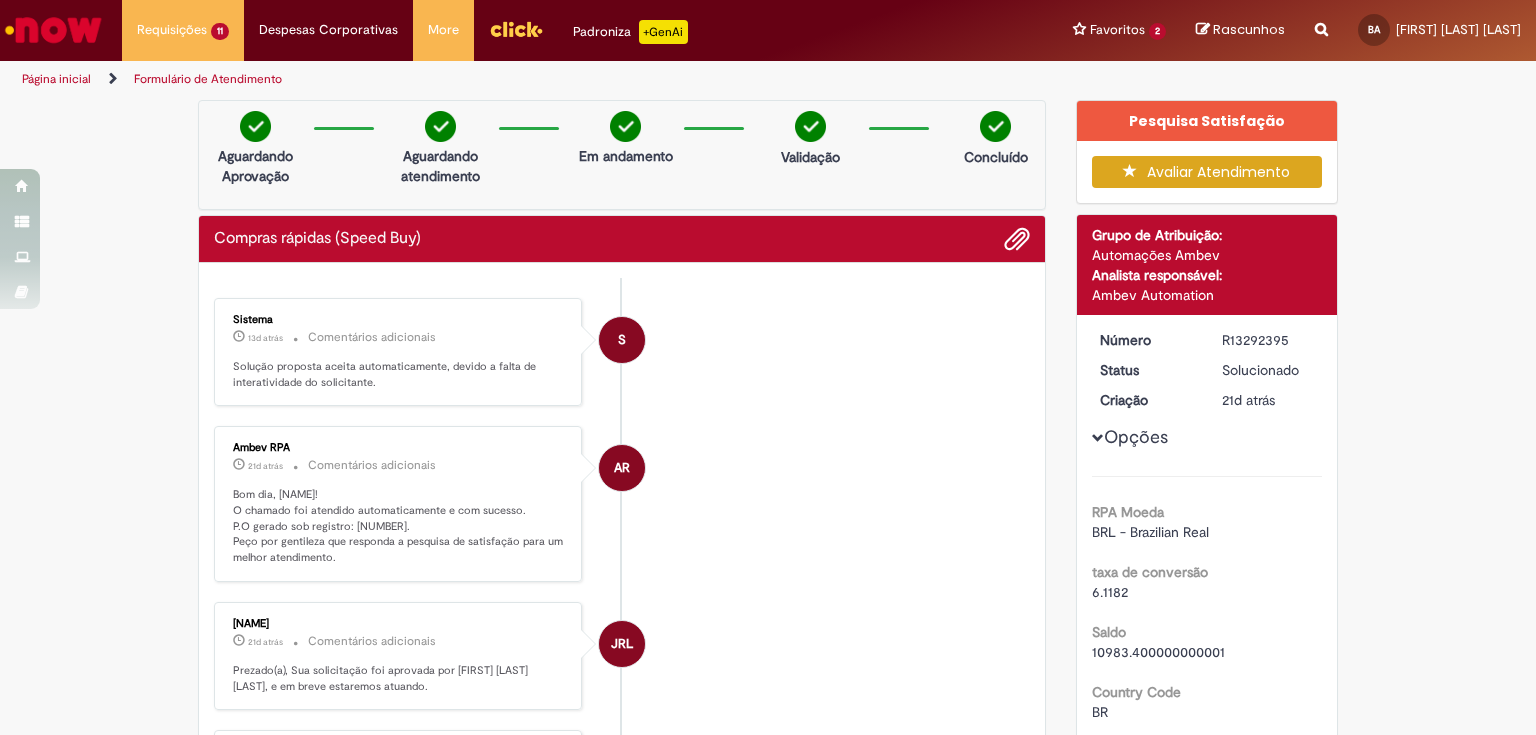 click on "Bom dia, [NAME]!
O chamado foi atendido automaticamente e com sucesso.
P.O gerado sob registro: [NUMBER].
Peço por gentileza que responda a pesquisa de satisfação para um melhor atendimento." at bounding box center [399, 526] 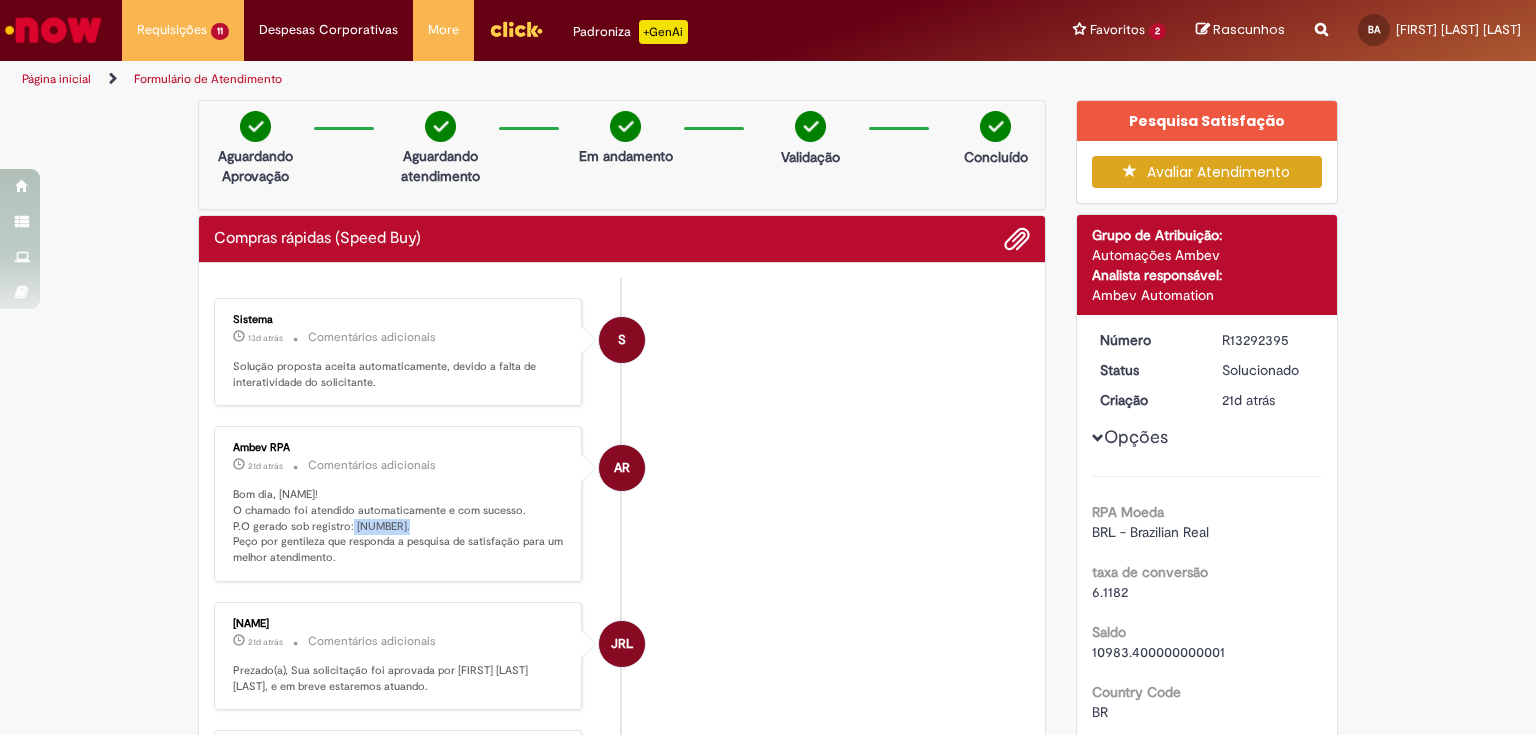 click on "Bom dia, [NAME]!
O chamado foi atendido automaticamente e com sucesso.
P.O gerado sob registro: [NUMBER].
Peço por gentileza que responda a pesquisa de satisfação para um melhor atendimento." at bounding box center (399, 526) 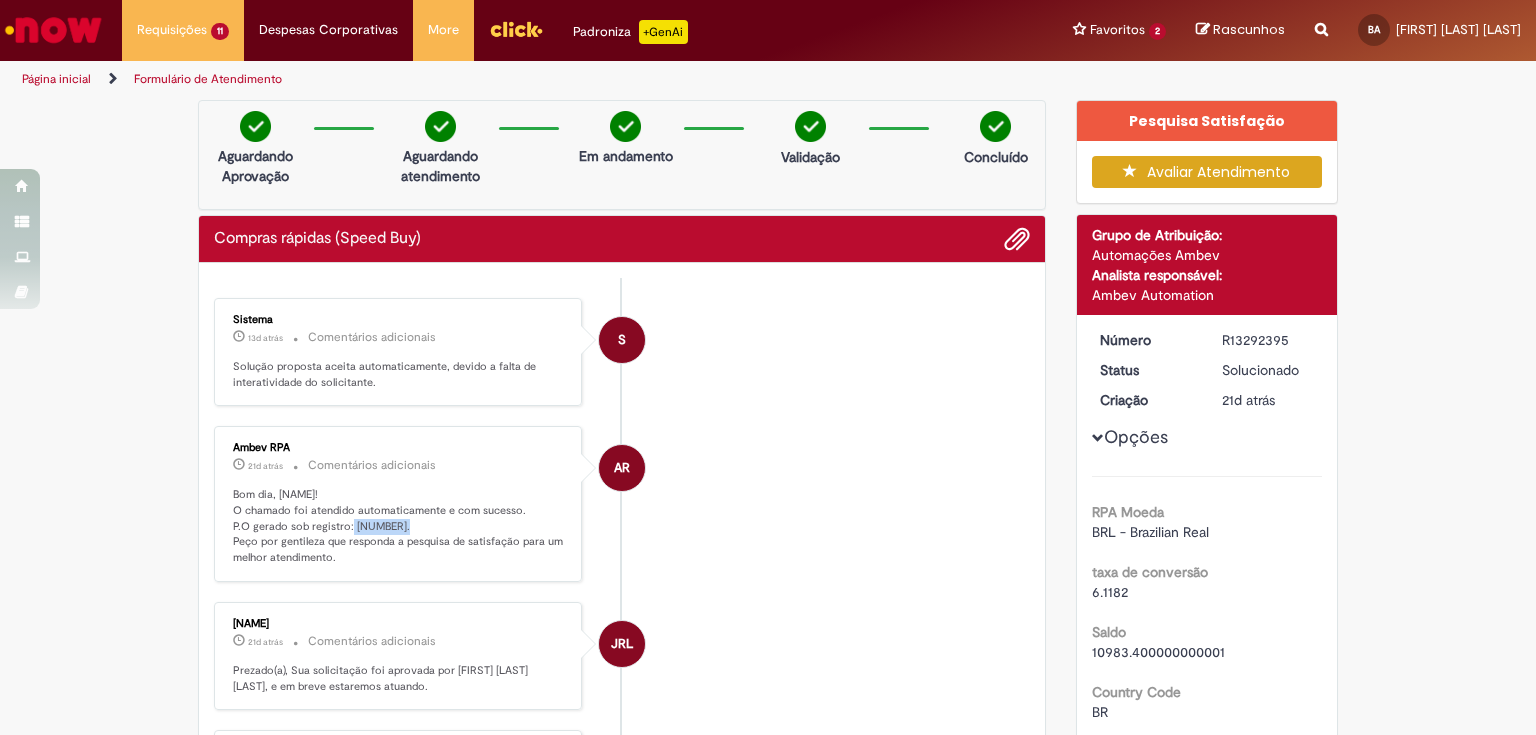 copy on "[NUMBER]" 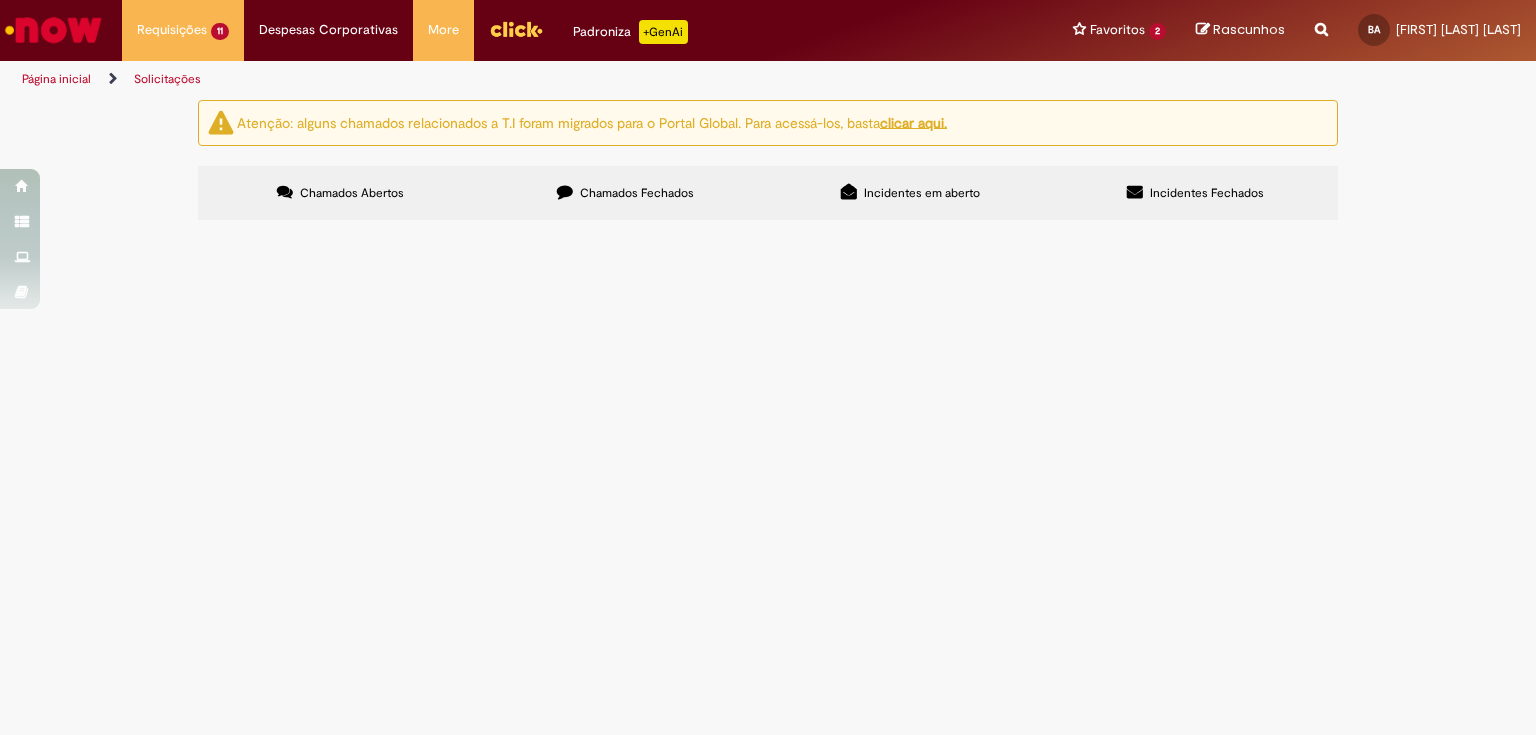 click on "Chamados Fechados" at bounding box center [637, 193] 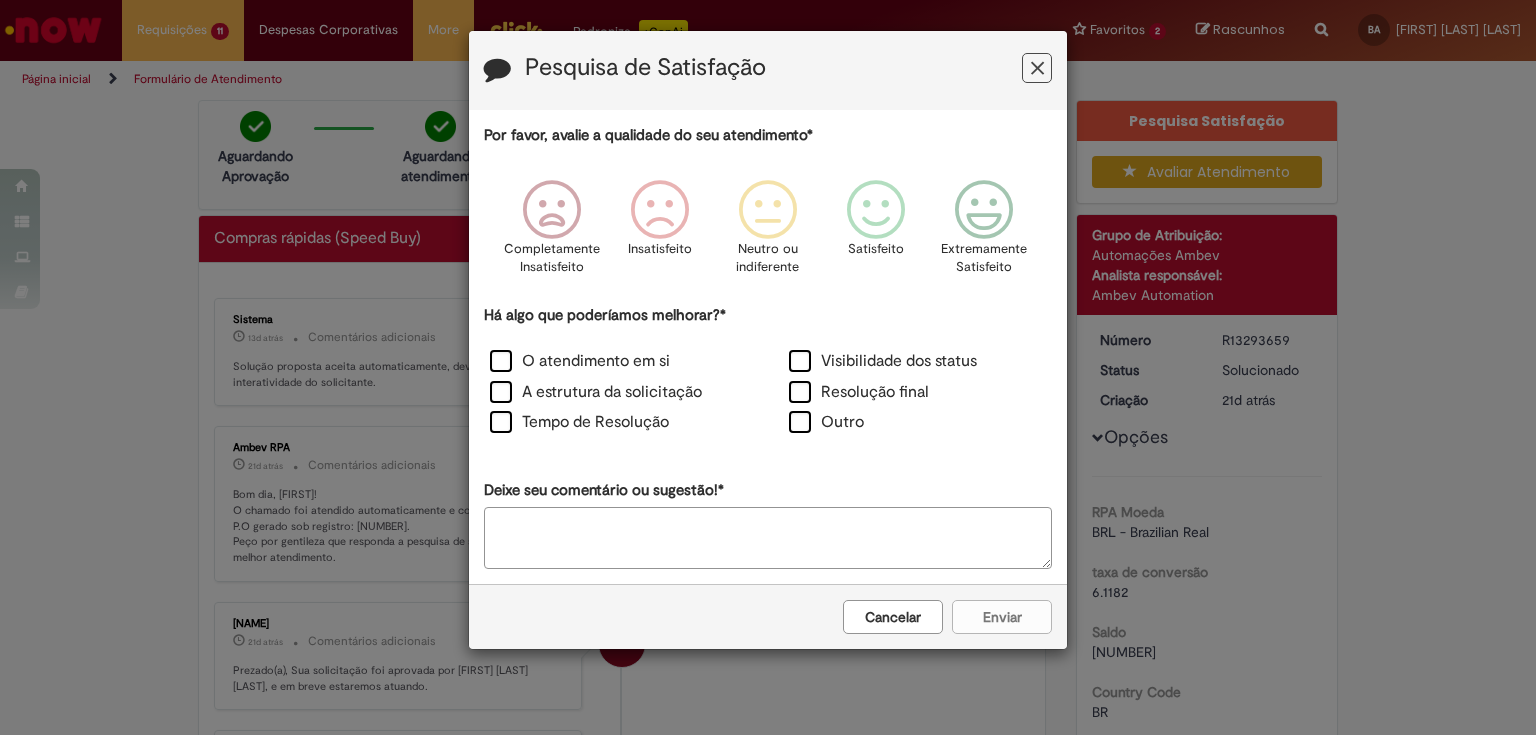 click at bounding box center (1037, 68) 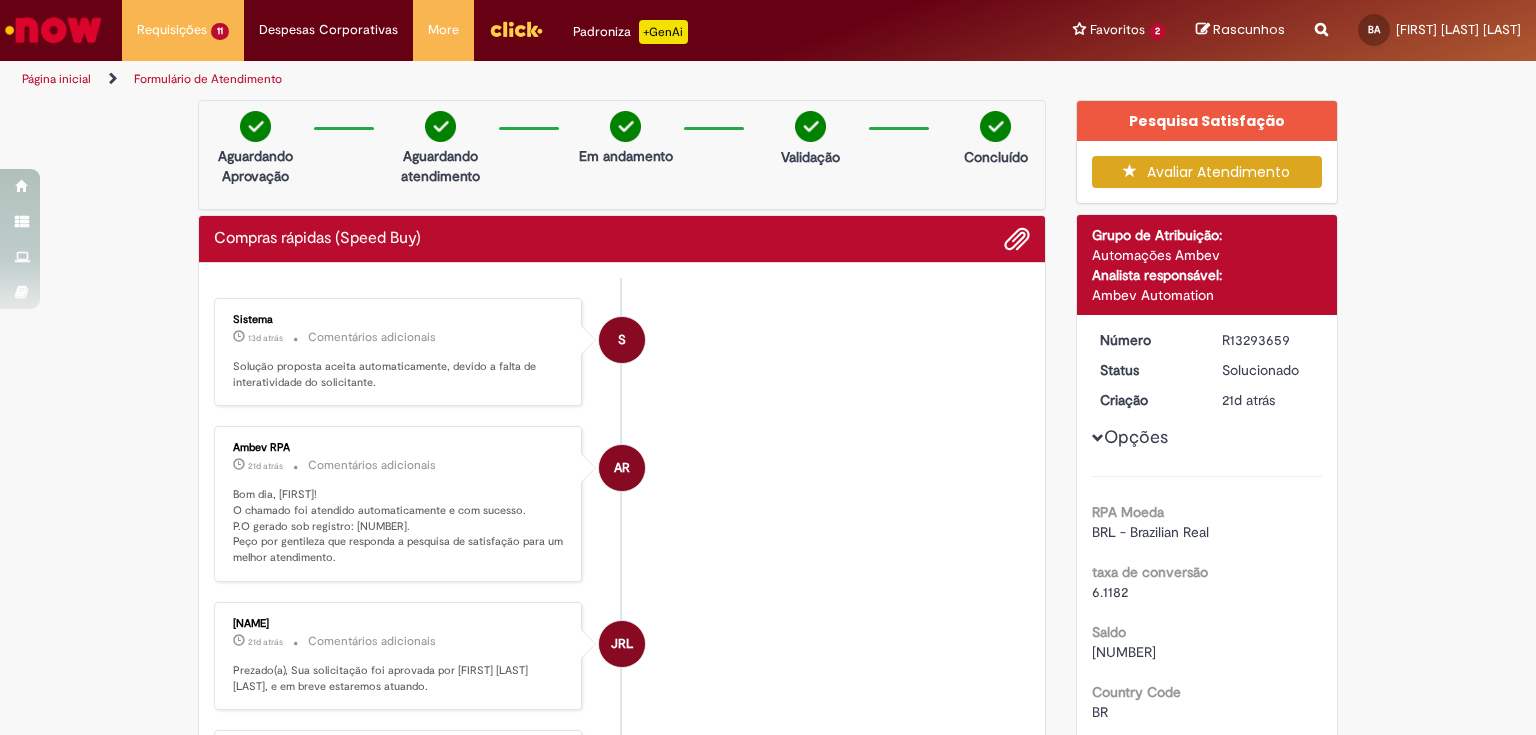 click on "Bom dia, [FIRST]!
O chamado foi atendido automaticamente e com sucesso.
P.O gerado sob registro: [NUMBER].
Peço por gentileza que responda a pesquisa de satisfação para um melhor atendimento." at bounding box center [399, 526] 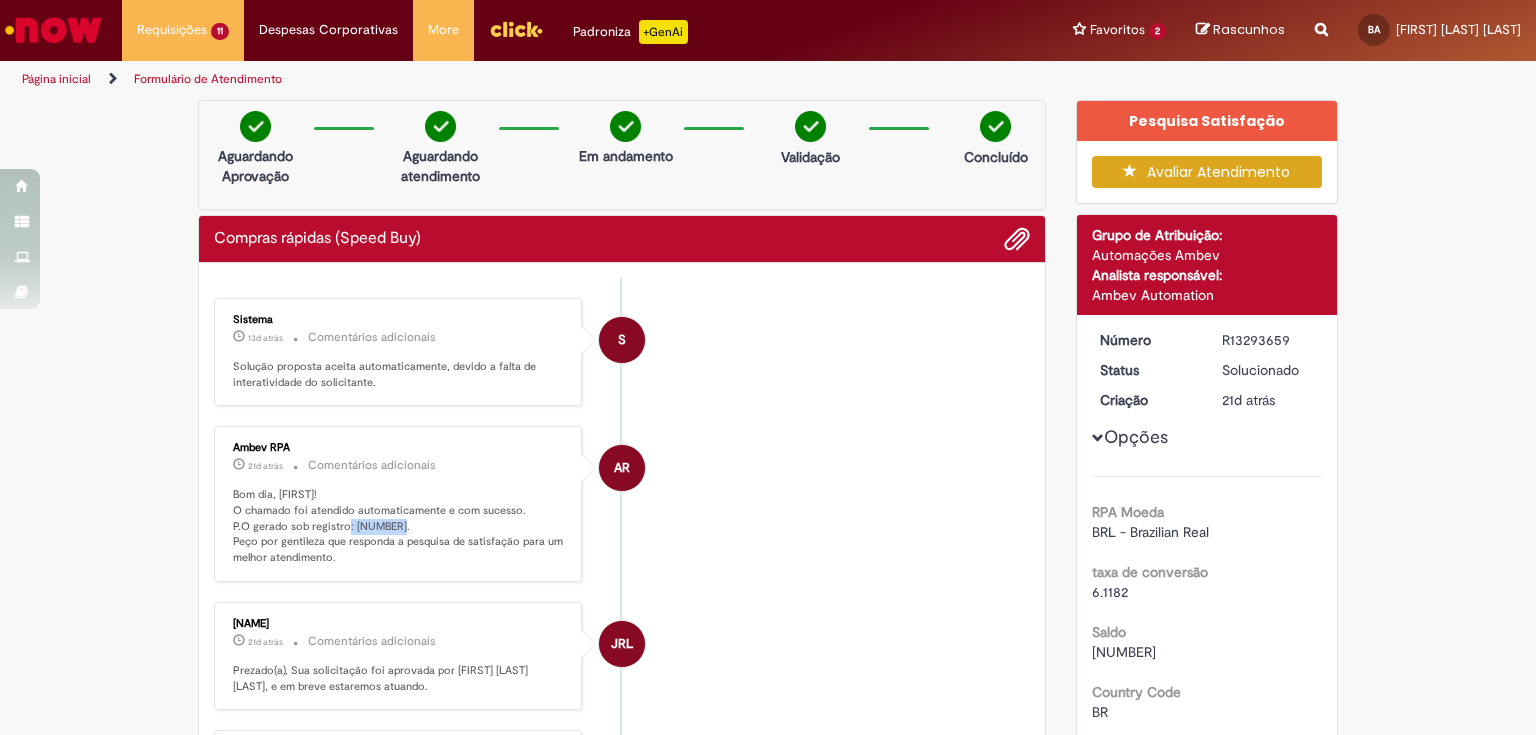 click on "Bom dia, [FIRST]!
O chamado foi atendido automaticamente e com sucesso.
P.O gerado sob registro: [NUMBER].
Peço por gentileza que responda a pesquisa de satisfação para um melhor atendimento." at bounding box center [399, 526] 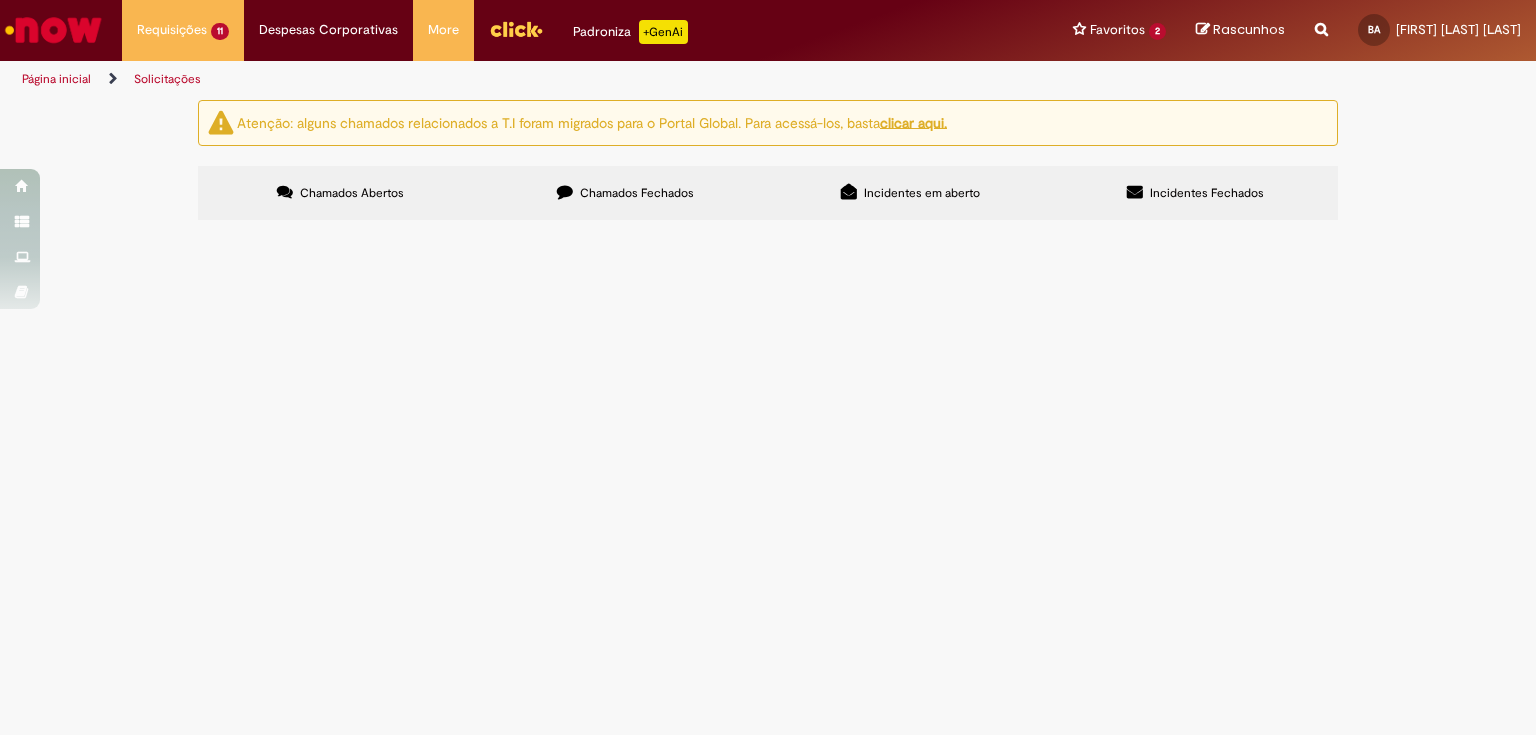 scroll, scrollTop: 0, scrollLeft: 0, axis: both 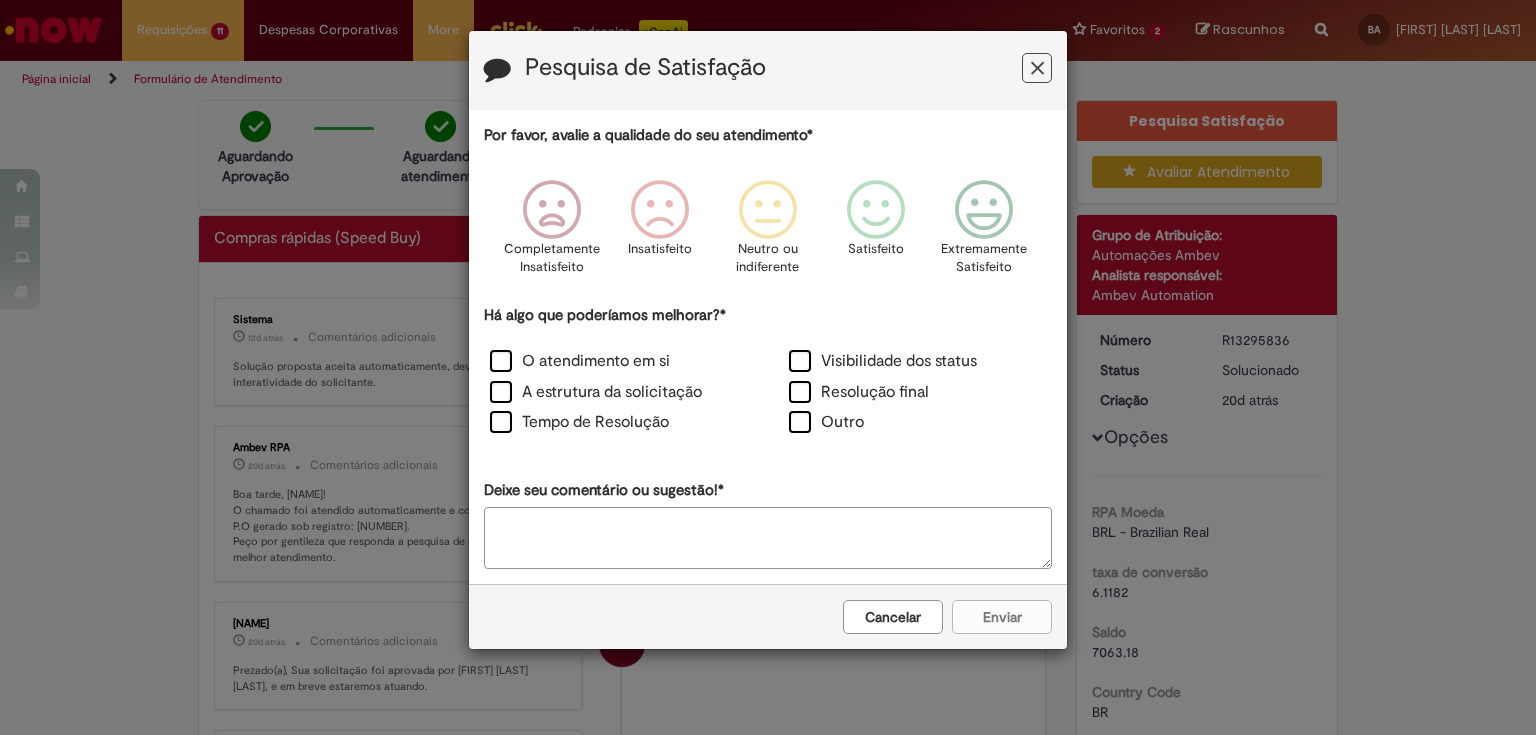 click at bounding box center (1037, 68) 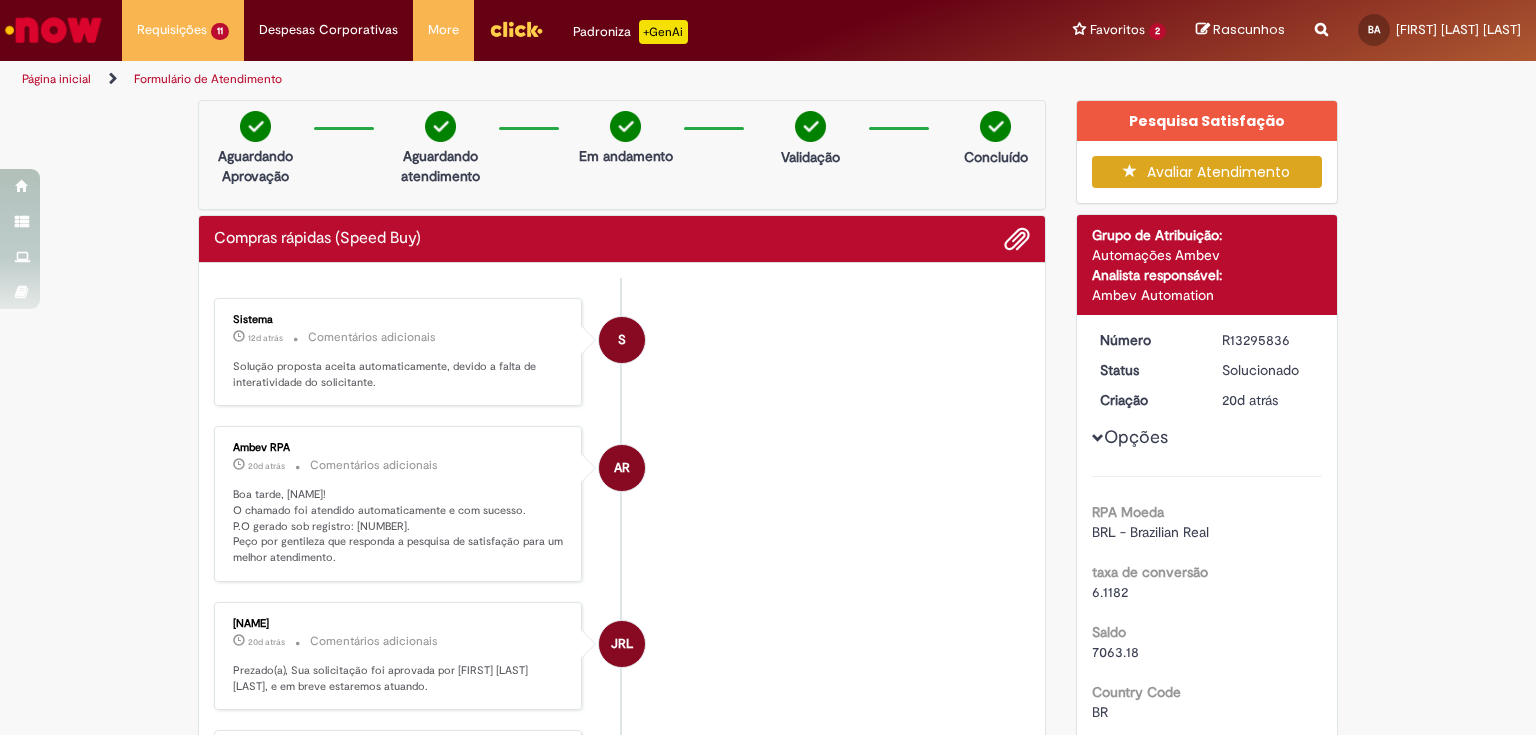 click on "Boa tarde, [NAME]!
O chamado foi atendido automaticamente e com sucesso.
P.O gerado sob registro: [NUMBER].
Peço por gentileza que responda a pesquisa de satisfação para um melhor atendimento." at bounding box center (399, 526) 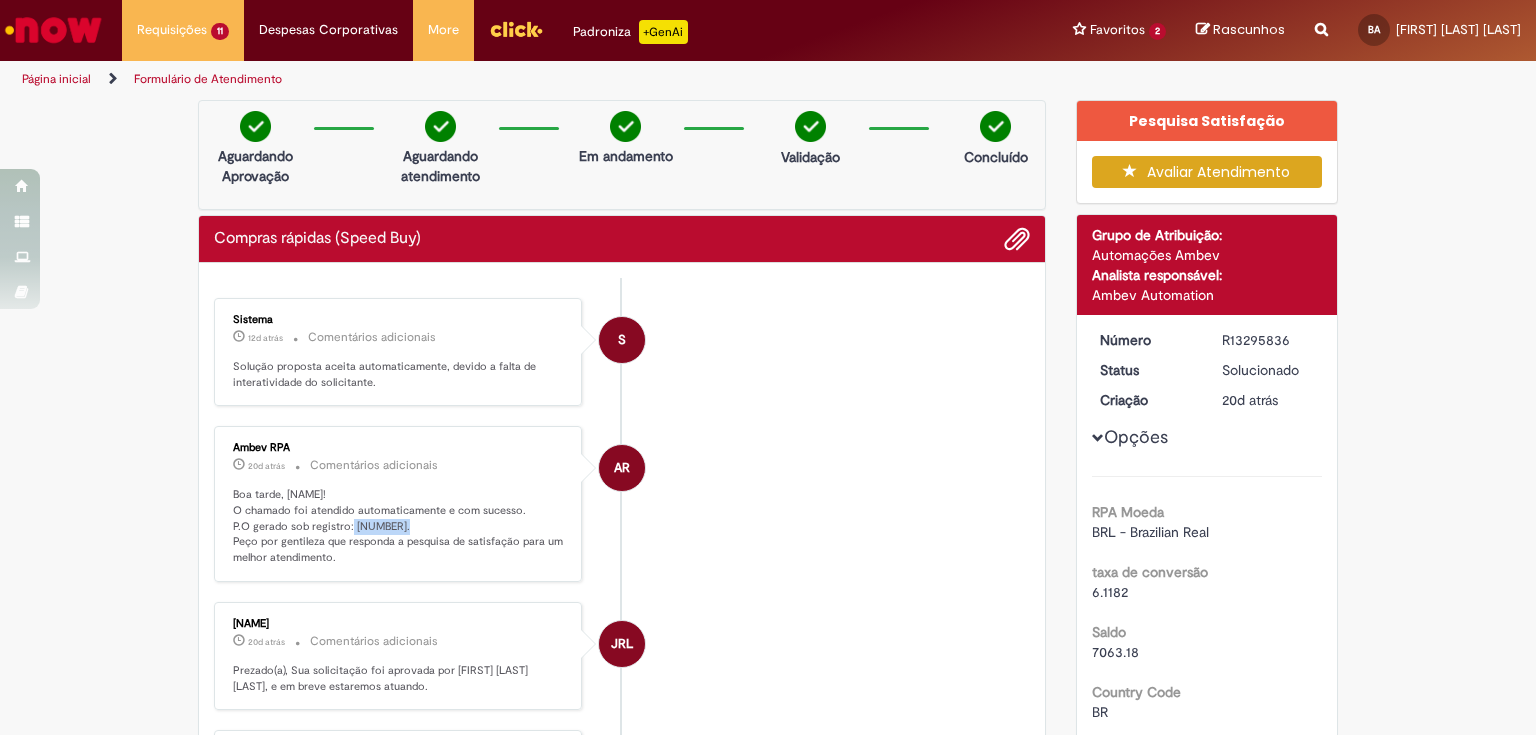 click on "Boa tarde, [NAME]!
O chamado foi atendido automaticamente e com sucesso.
P.O gerado sob registro: [NUMBER].
Peço por gentileza que responda a pesquisa de satisfação para um melhor atendimento." at bounding box center [399, 526] 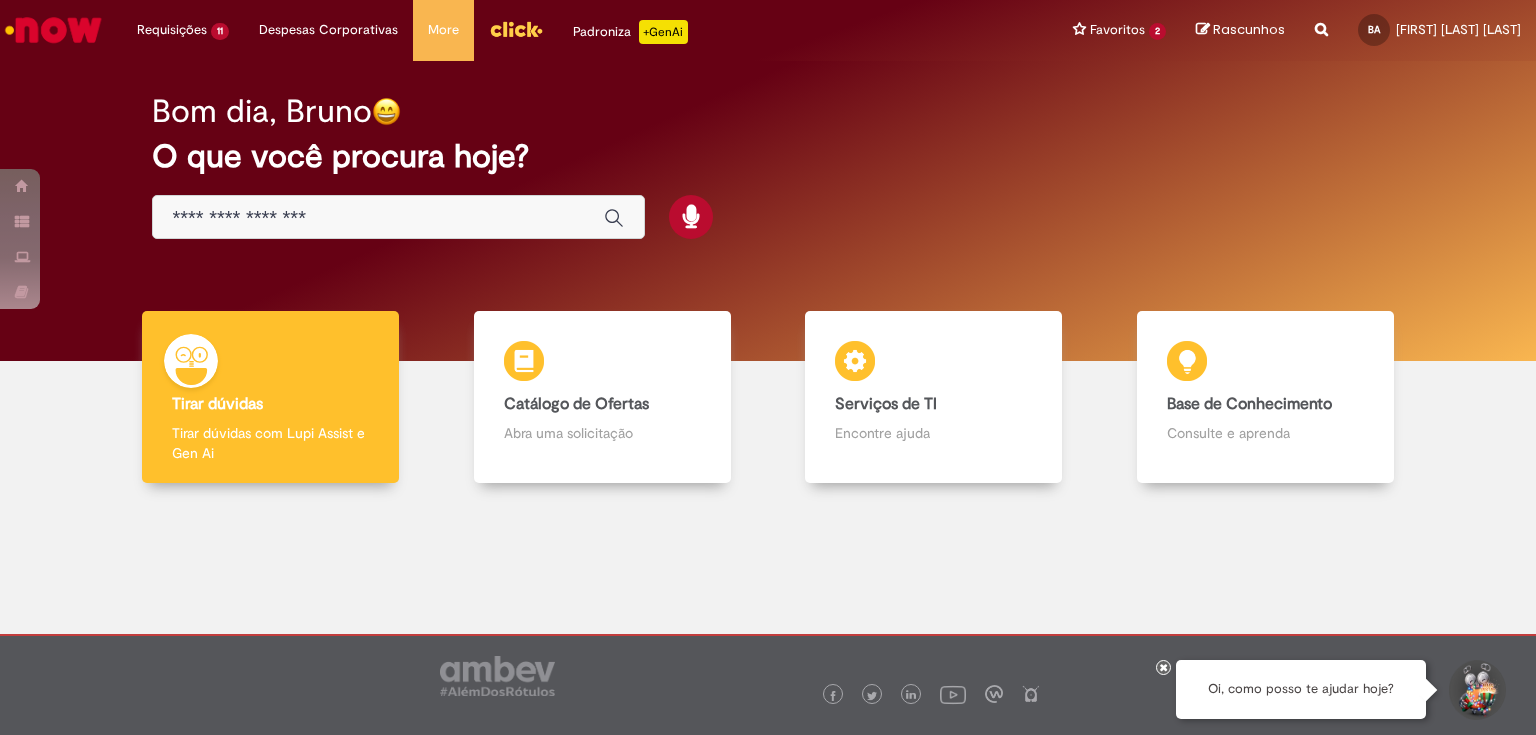 scroll, scrollTop: 0, scrollLeft: 0, axis: both 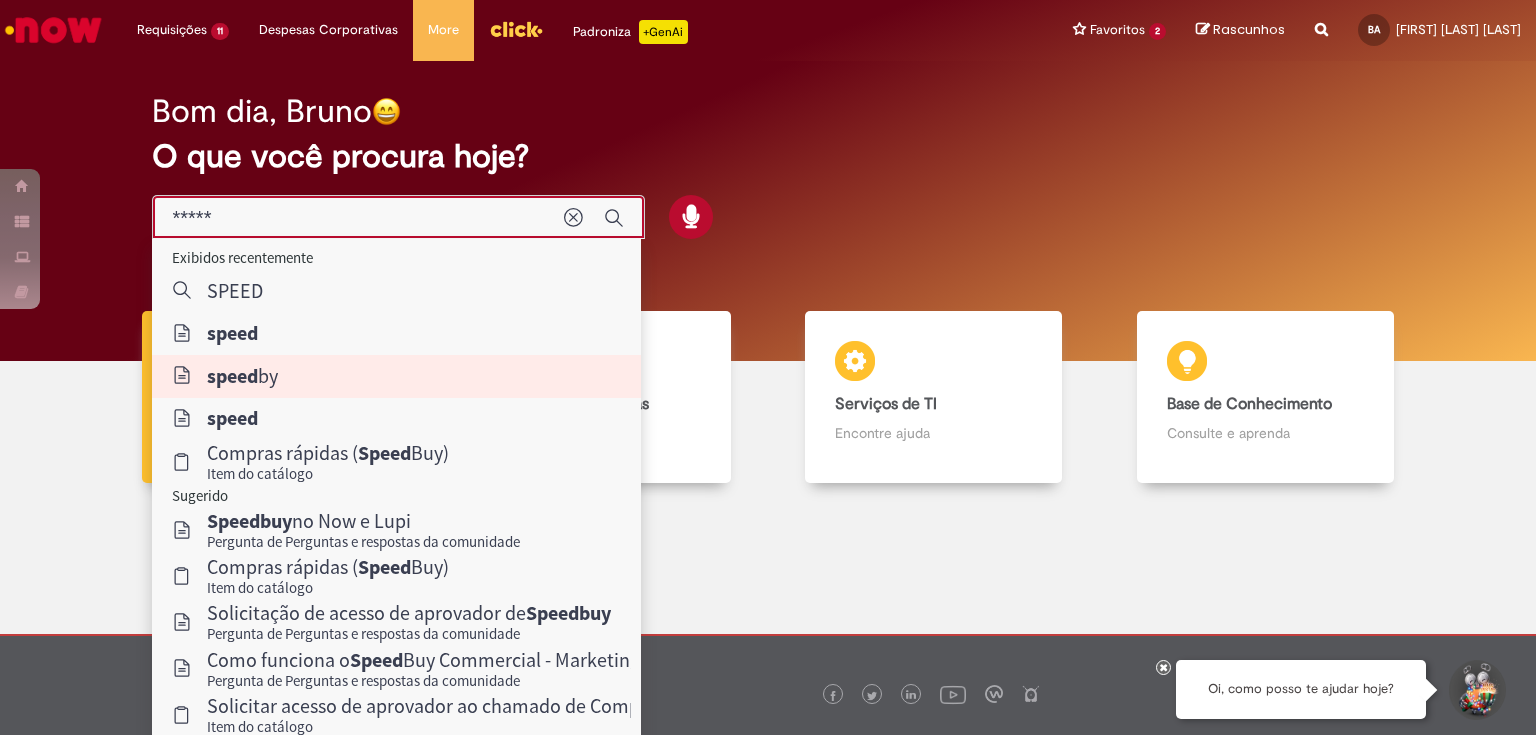 type on "********" 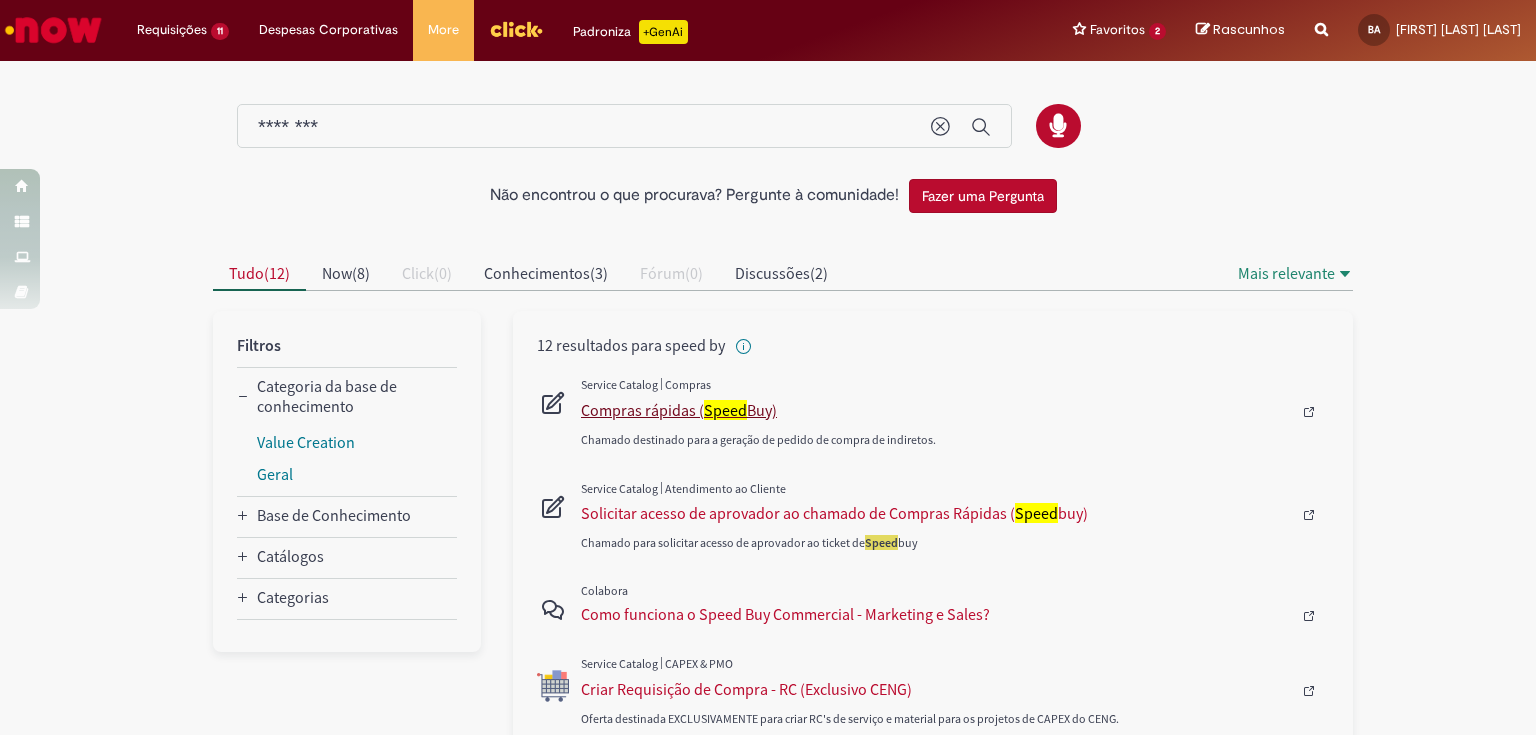 click on "Compras rápidas ( Speed  Buy)" at bounding box center (936, 410) 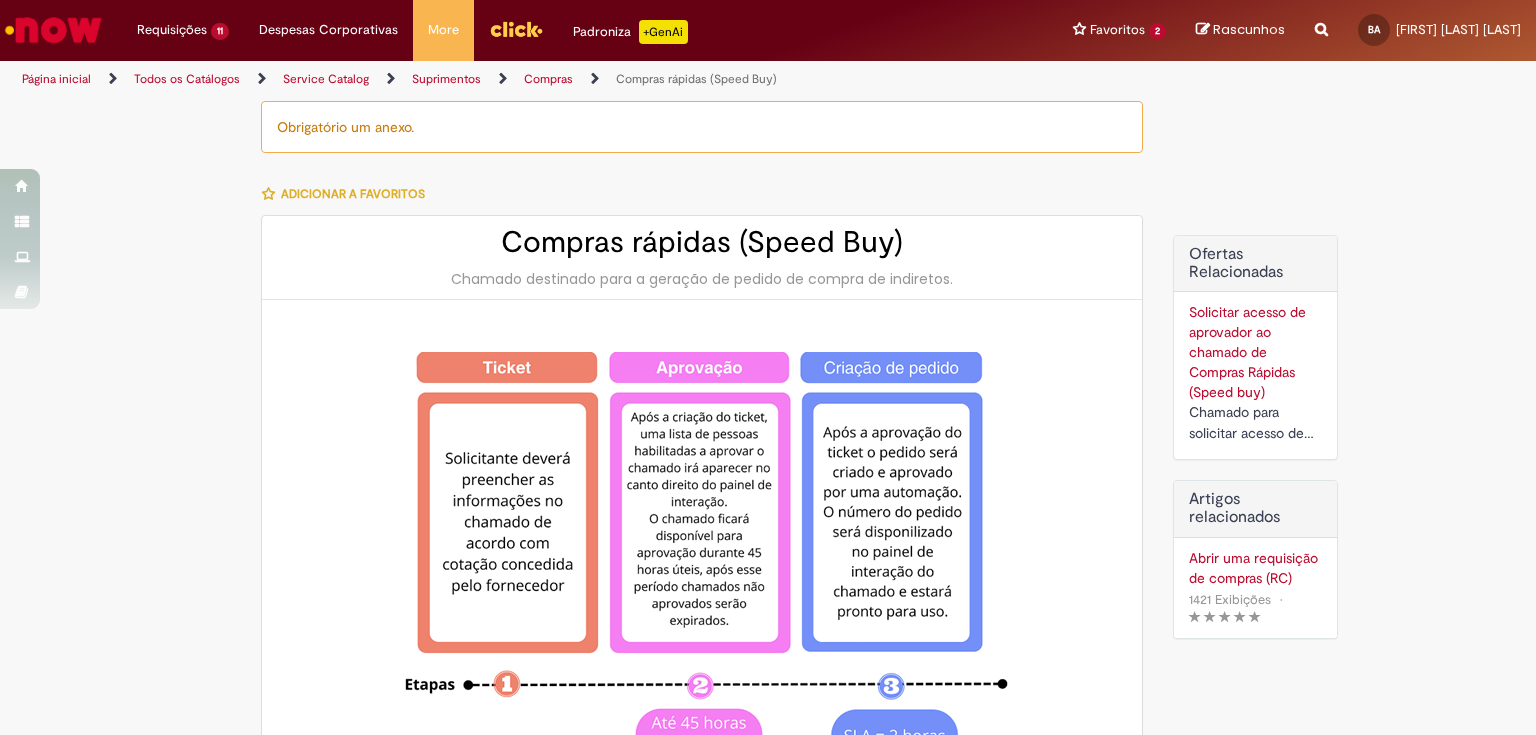 type on "********" 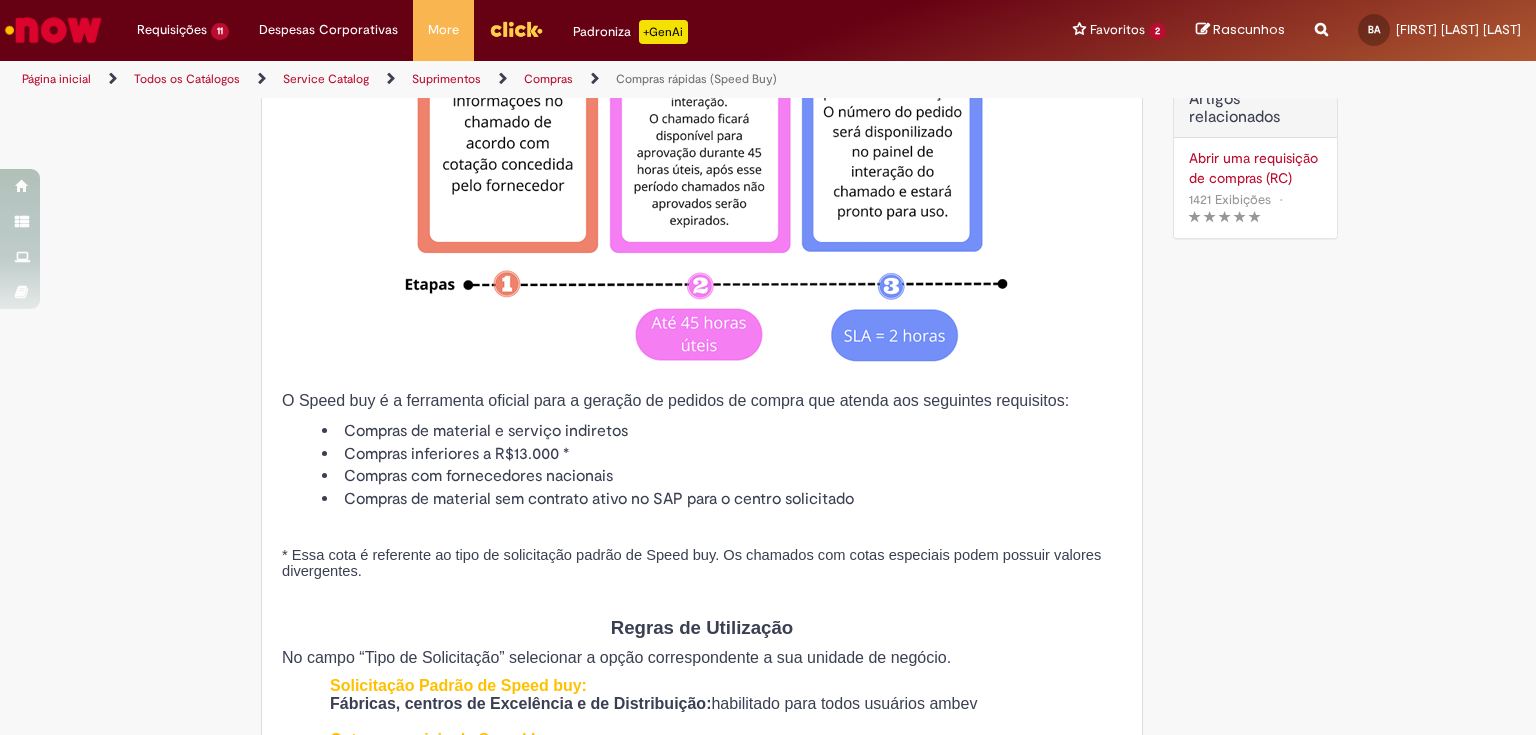 type on "**********" 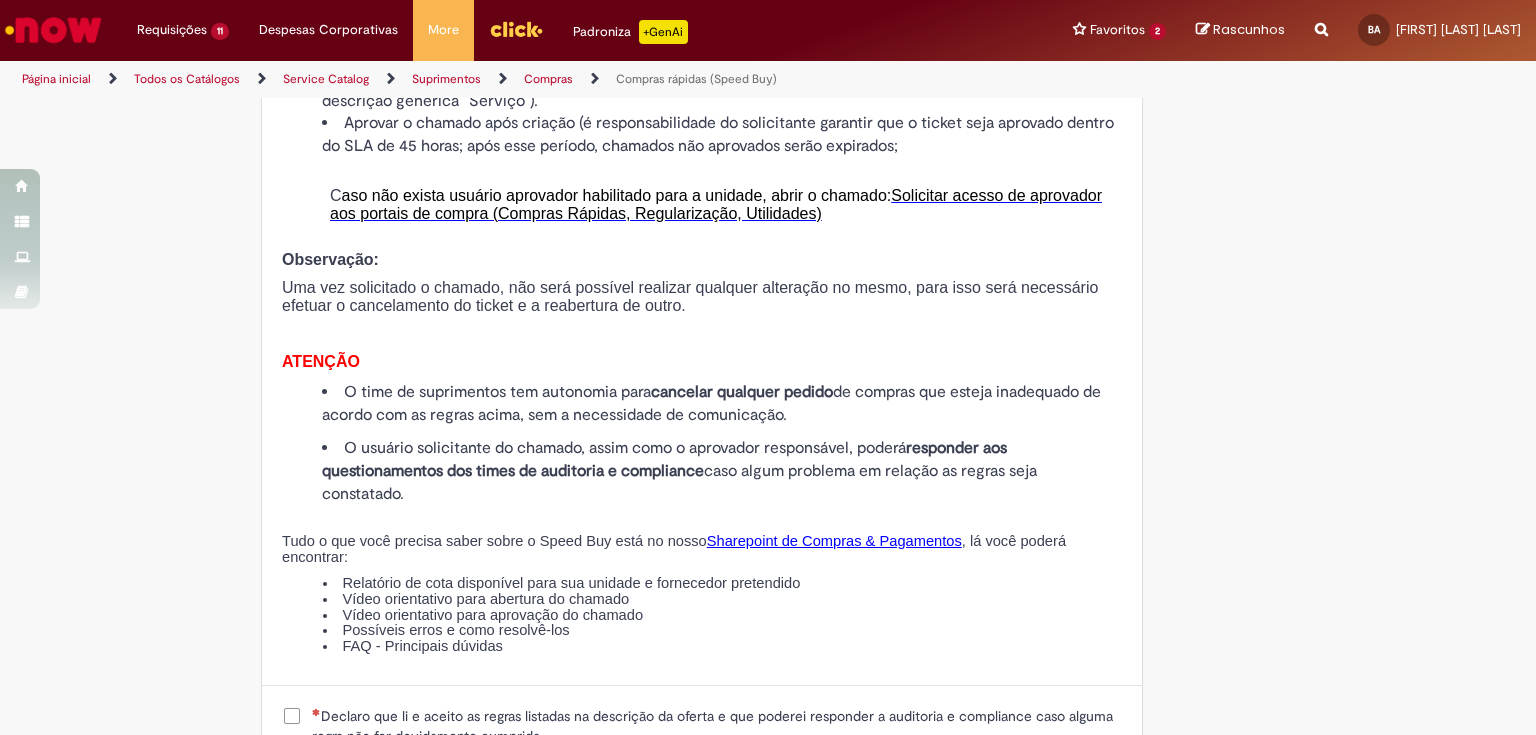scroll, scrollTop: 2000, scrollLeft: 0, axis: vertical 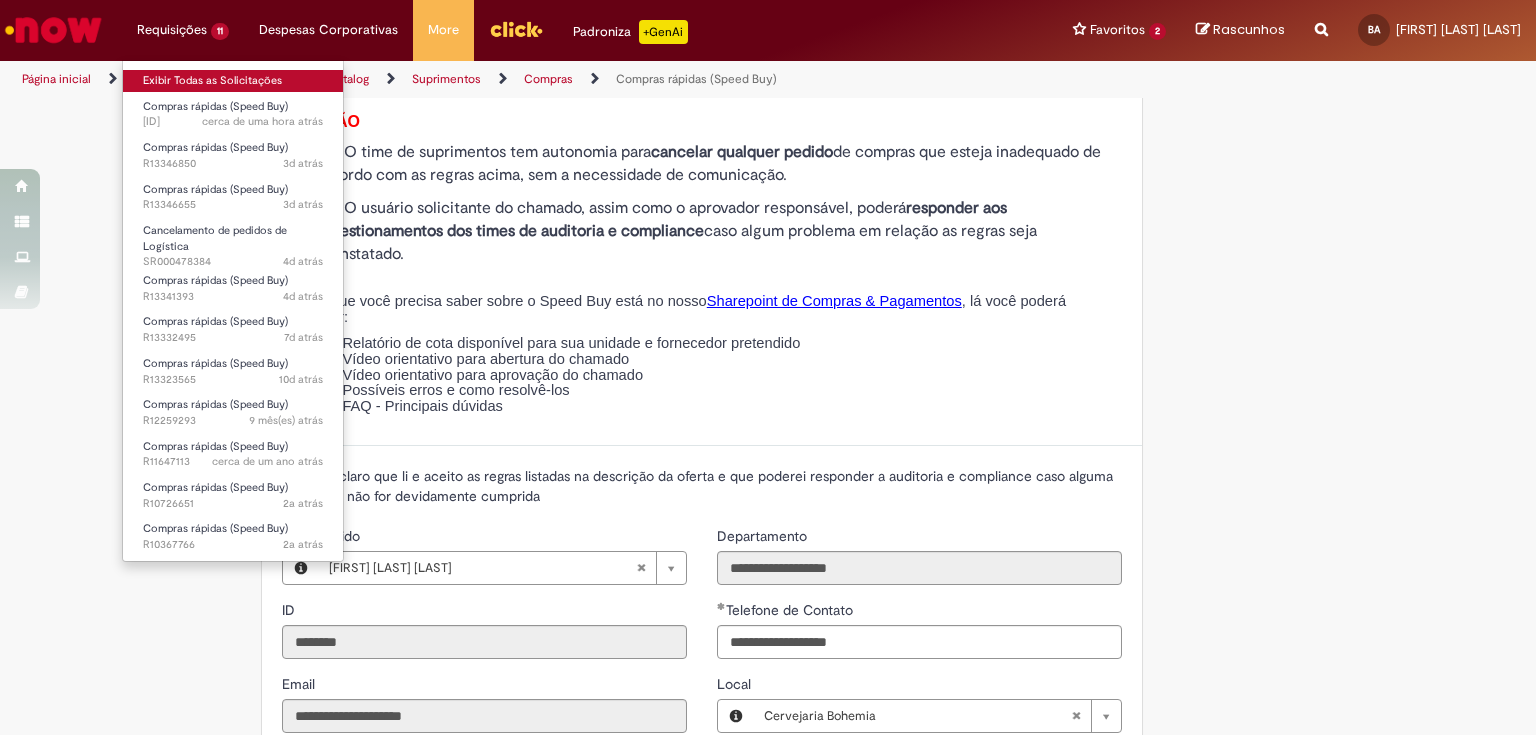 click on "Exibir Todas as Solicitações" at bounding box center (233, 81) 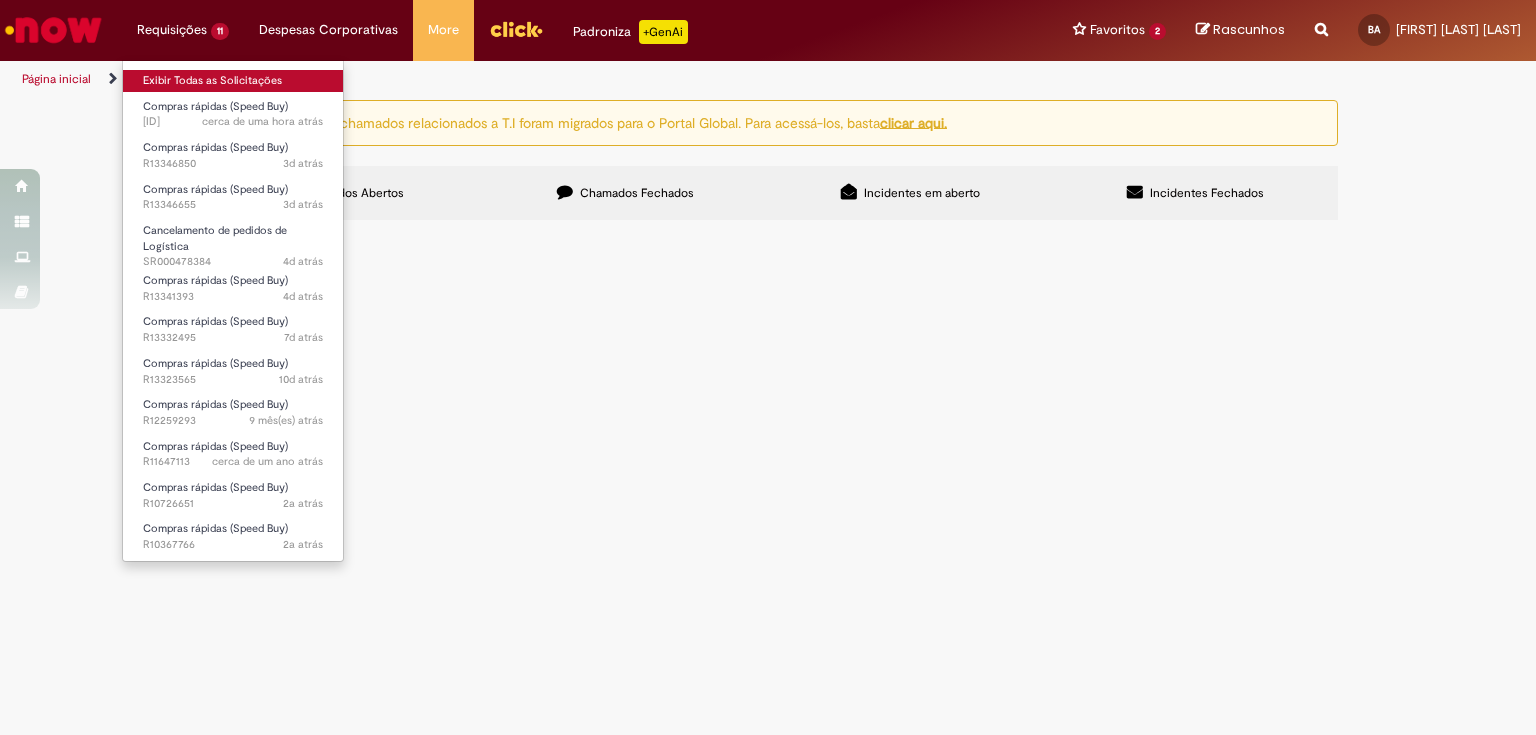 scroll, scrollTop: 0, scrollLeft: 0, axis: both 